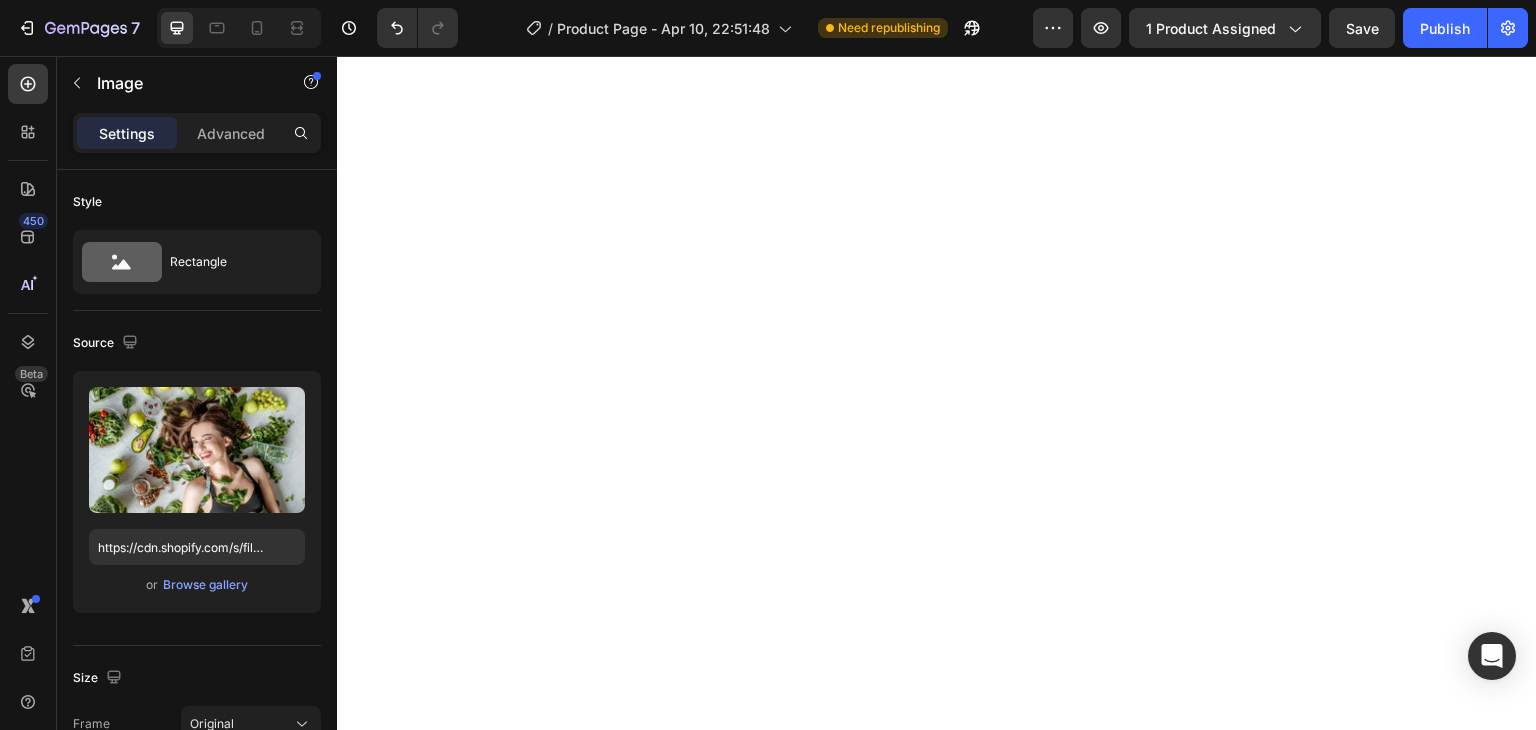 scroll, scrollTop: 0, scrollLeft: 0, axis: both 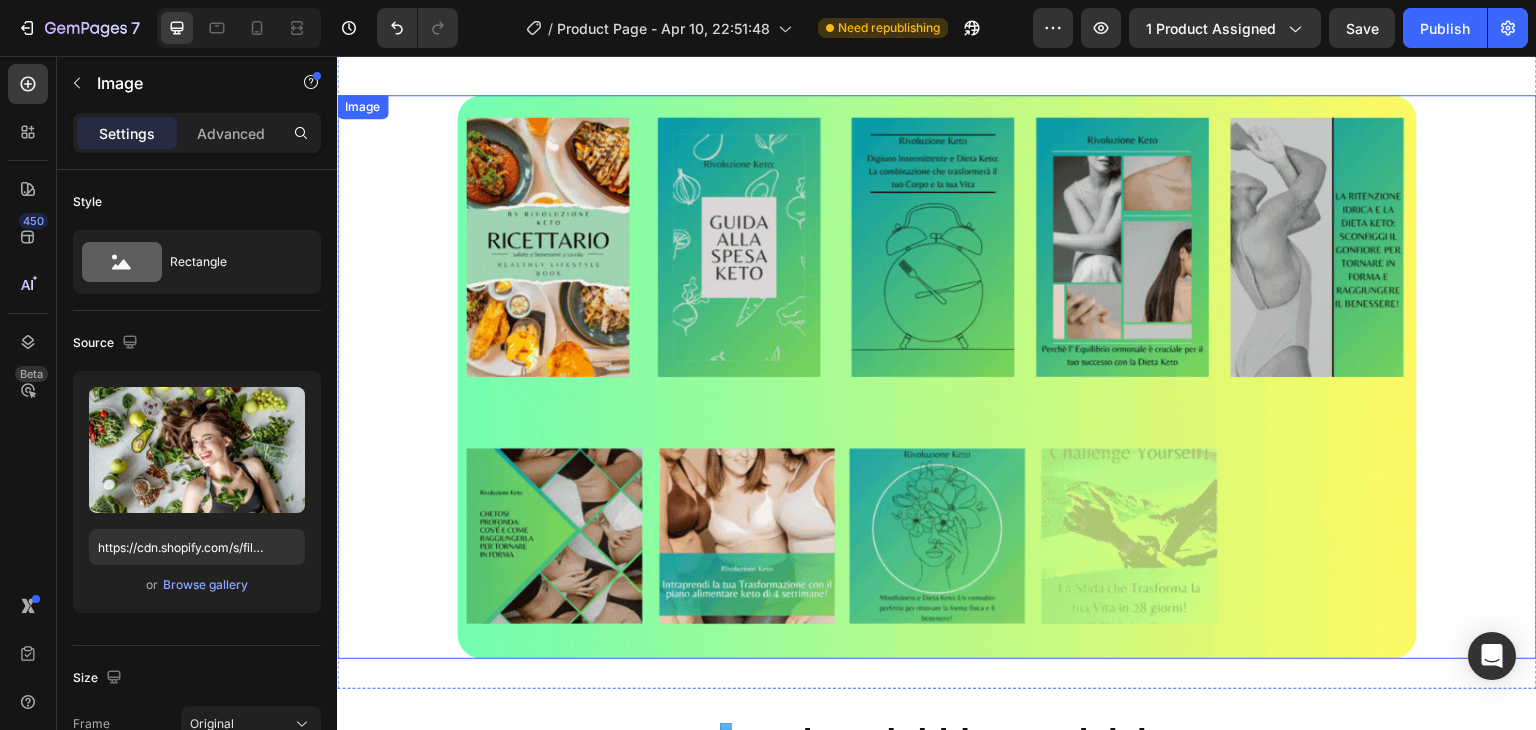click at bounding box center [937, 377] 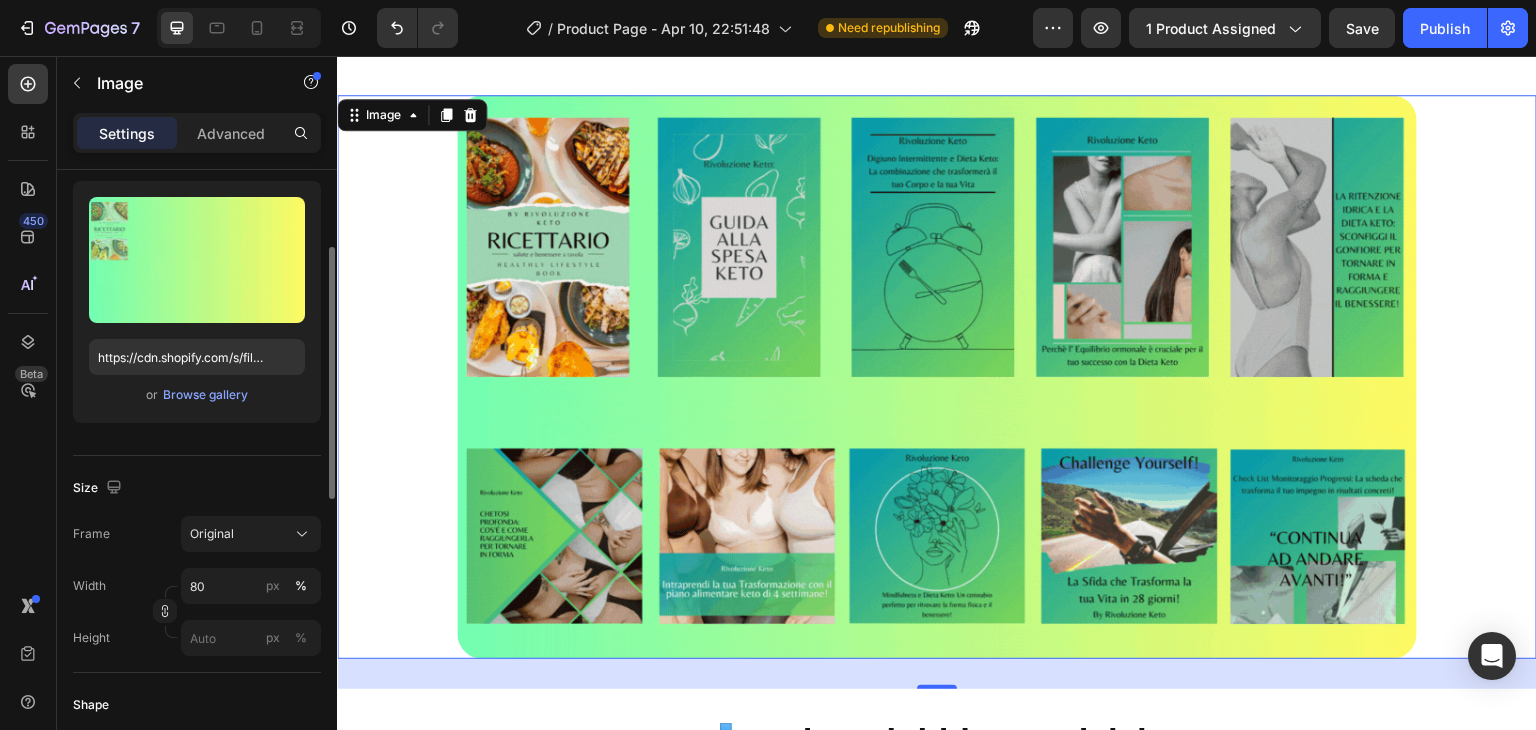 scroll, scrollTop: 175, scrollLeft: 0, axis: vertical 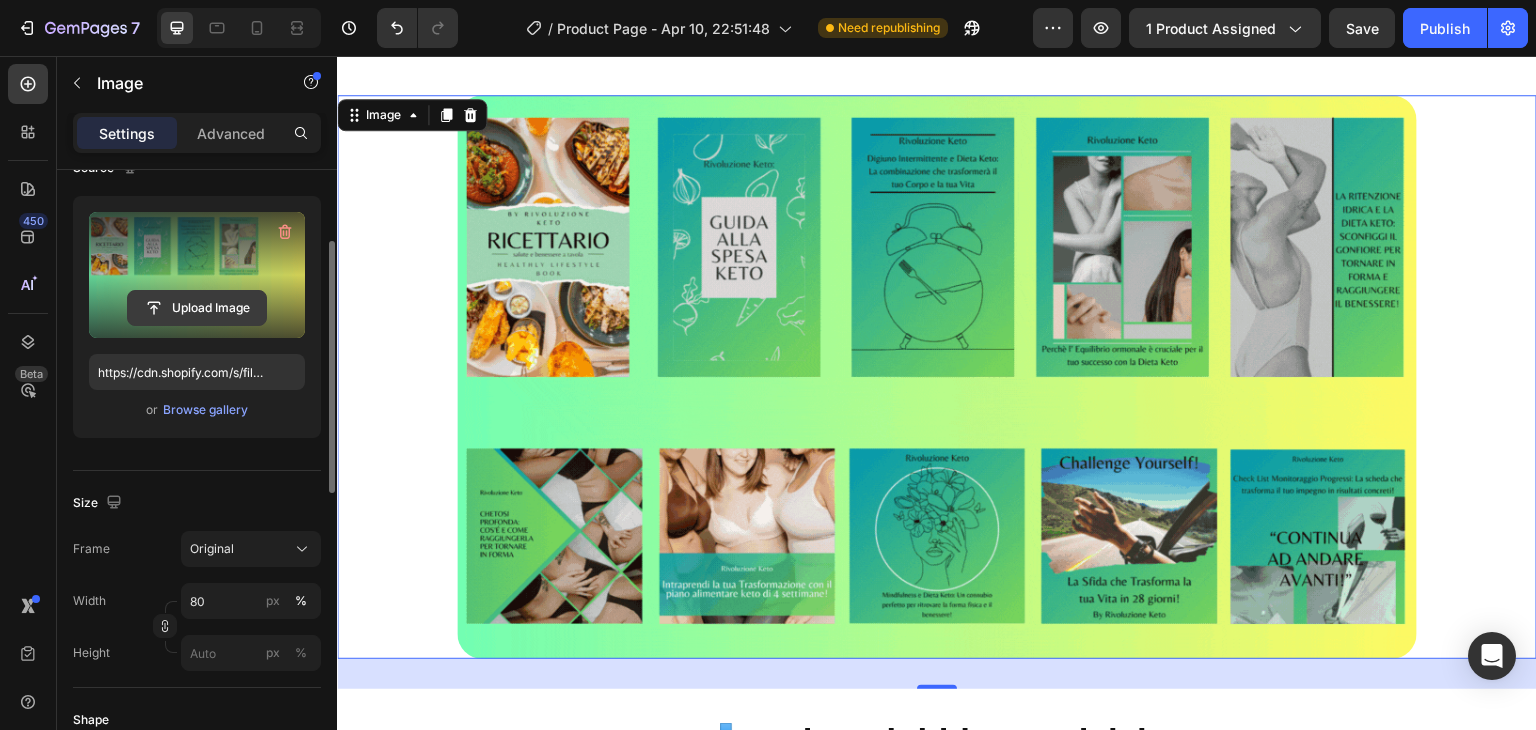 click 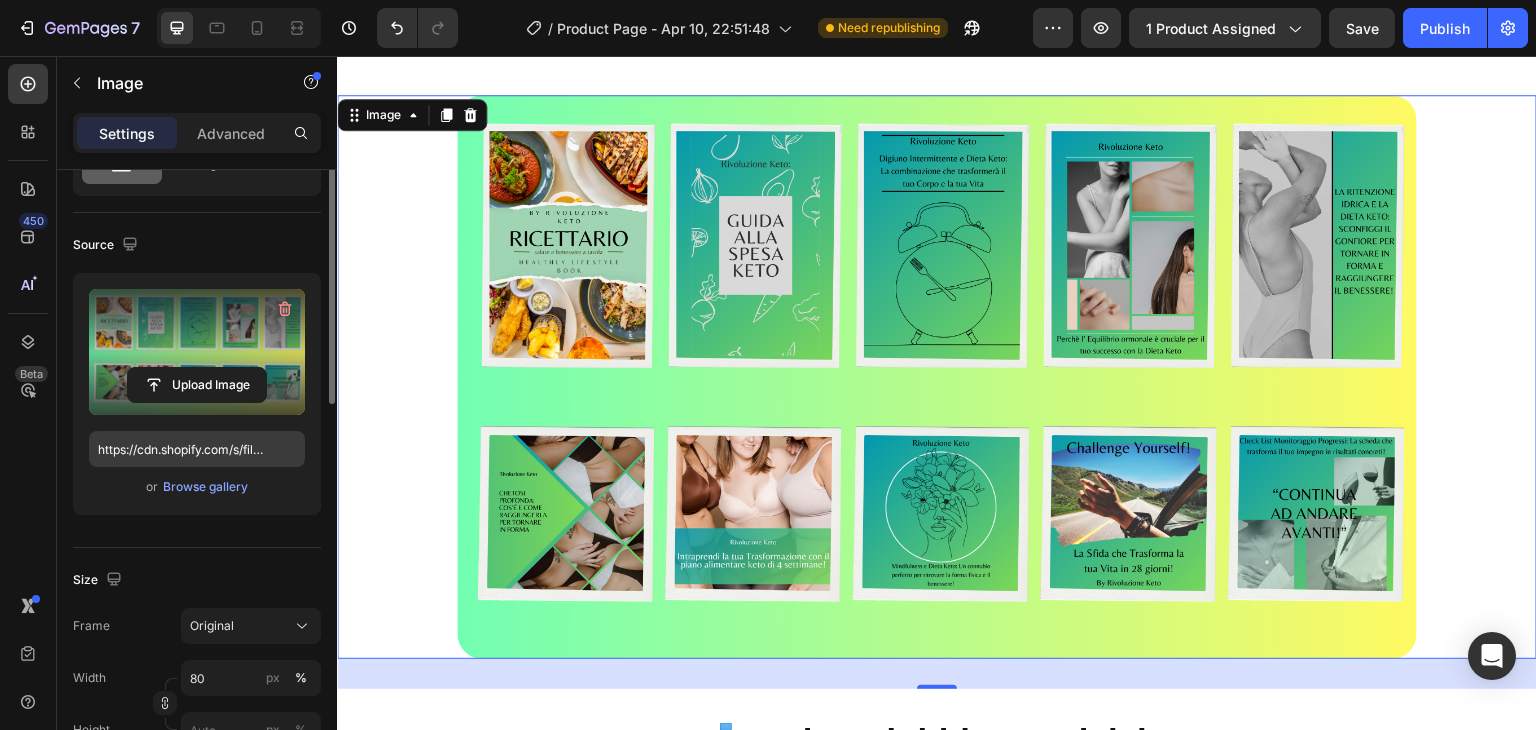 scroll, scrollTop: 57, scrollLeft: 0, axis: vertical 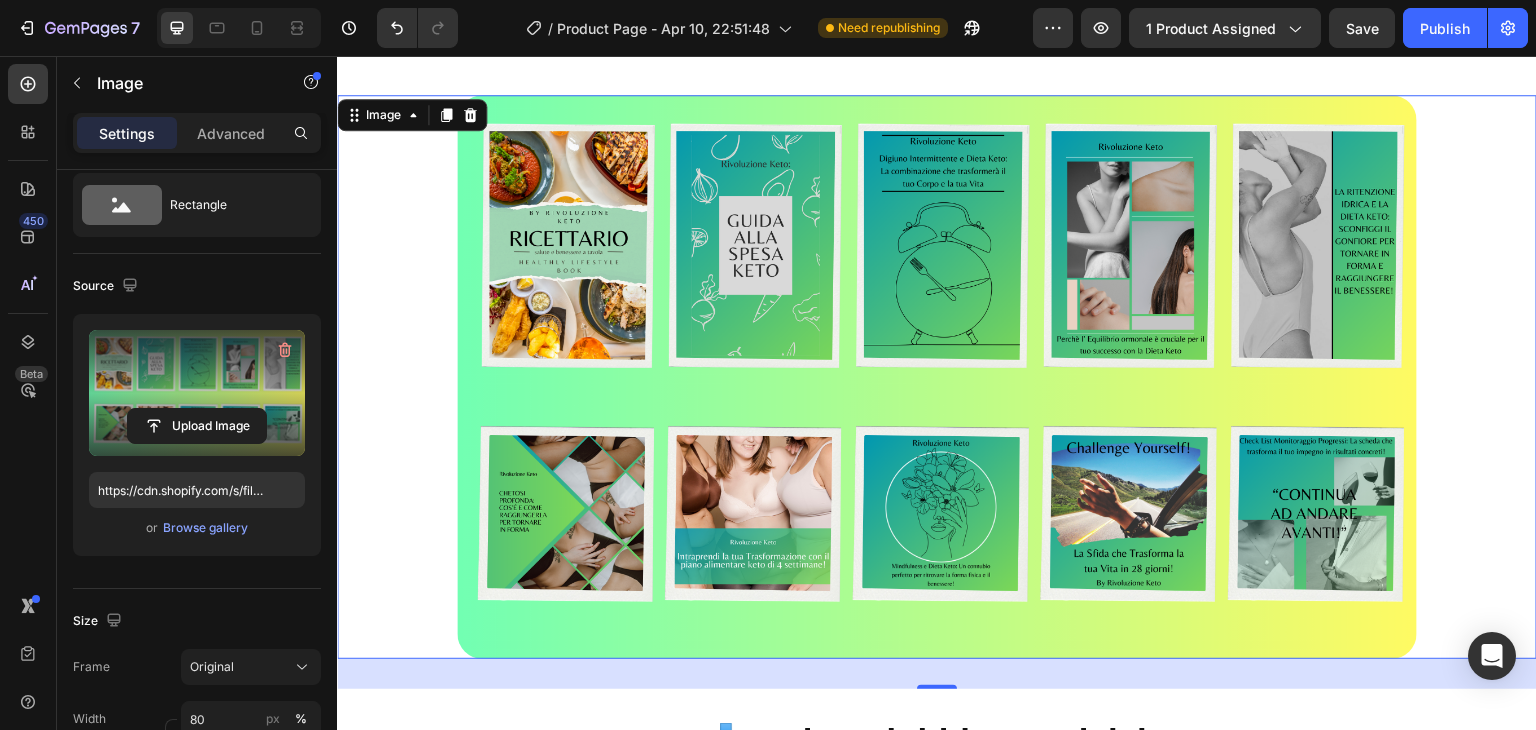 click at bounding box center (937, 377) 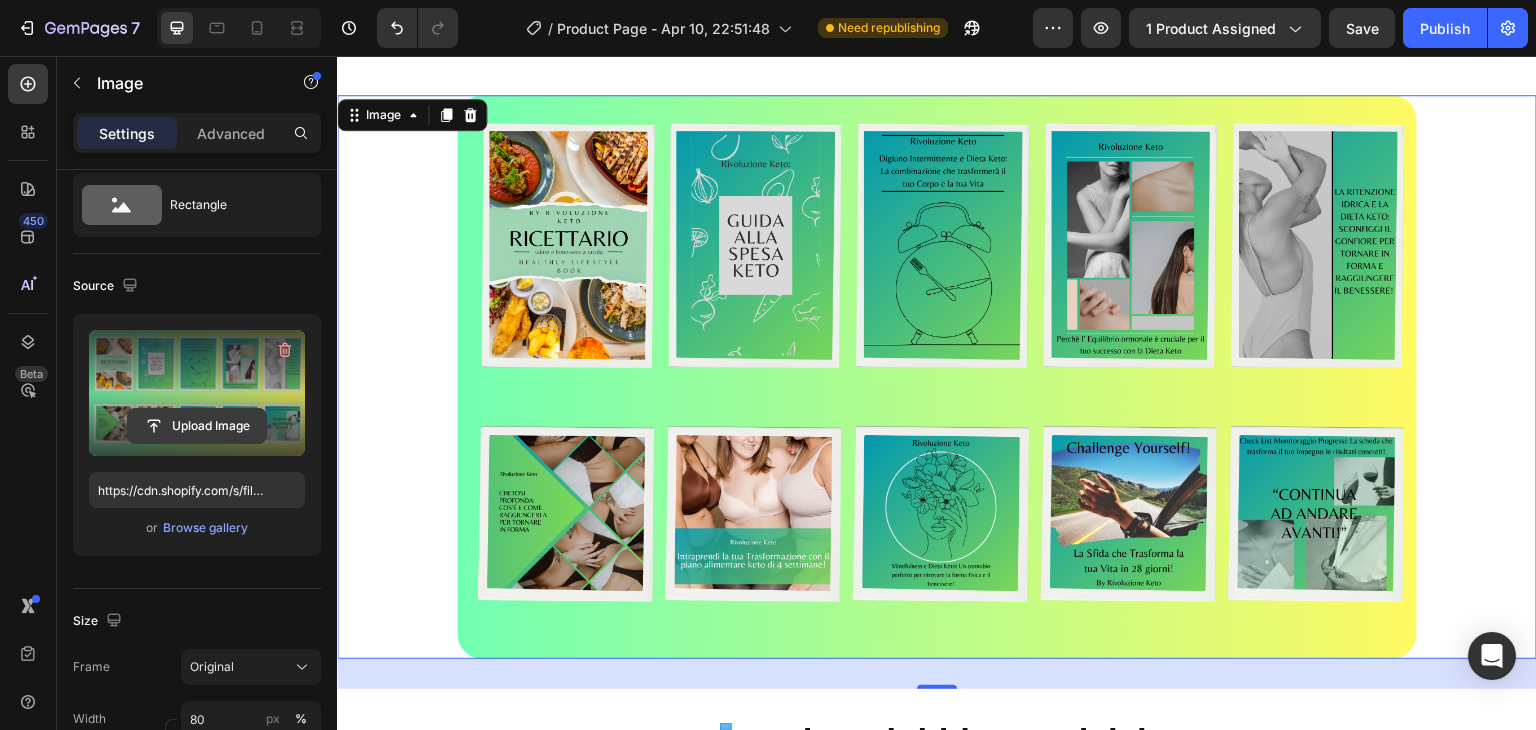 click 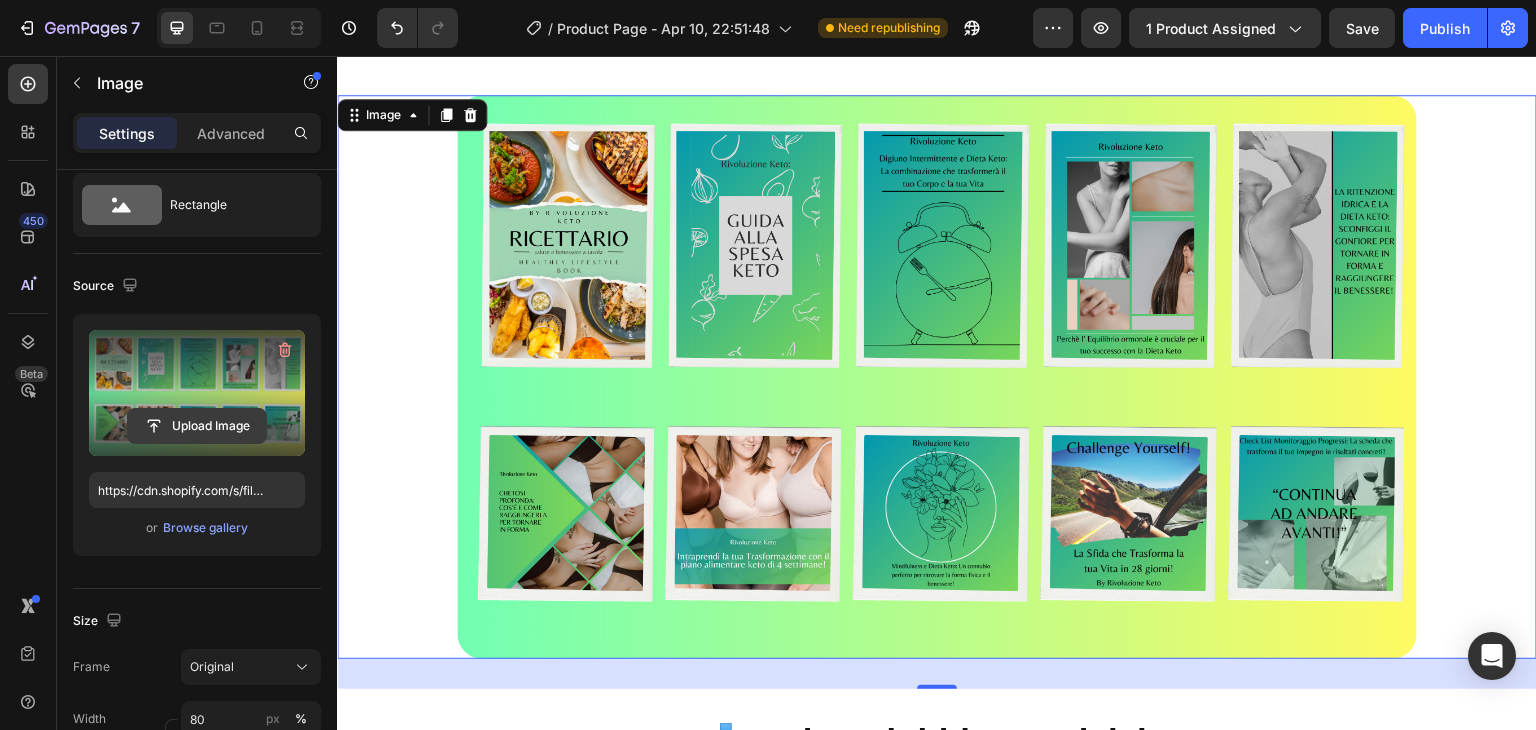 click 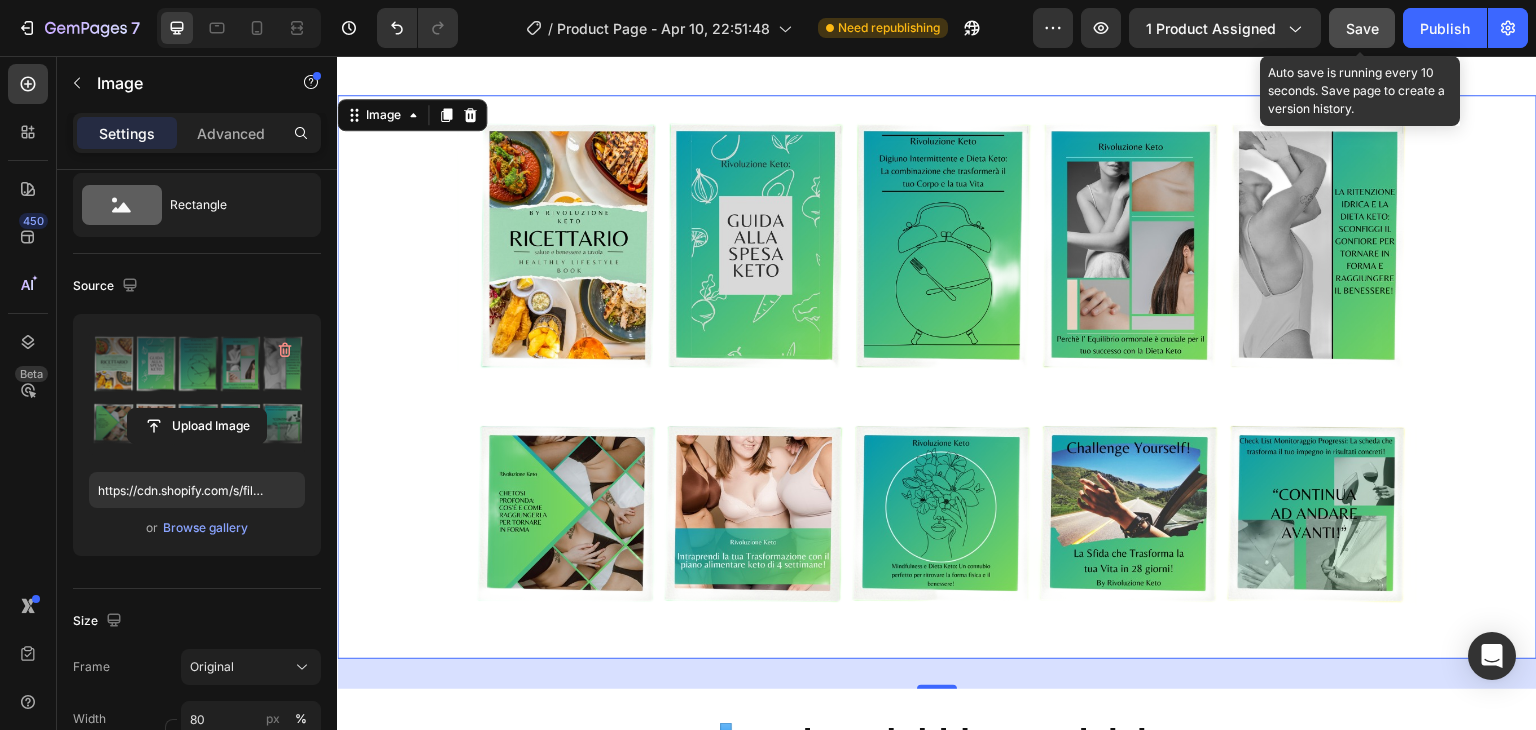 click on "Save" at bounding box center [1362, 28] 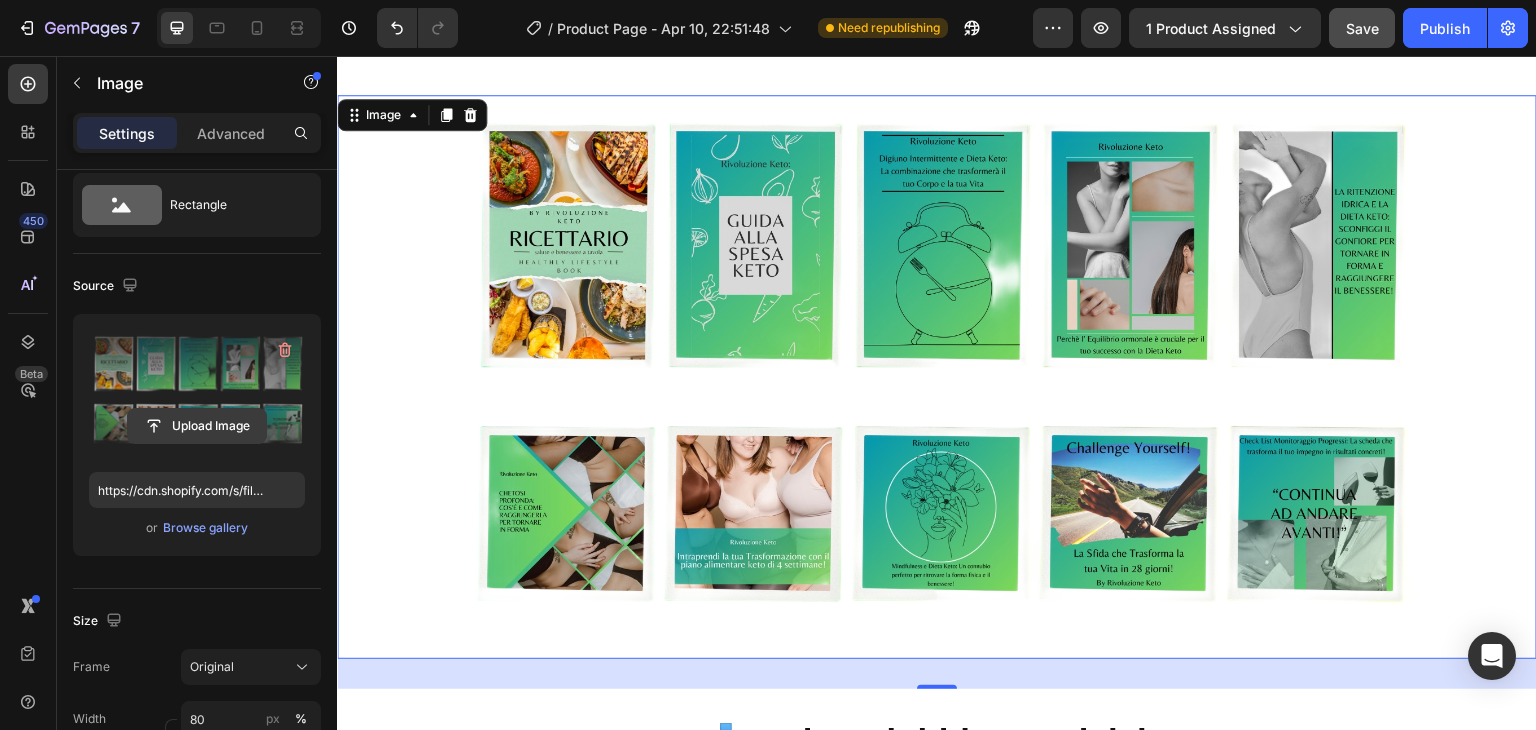 click 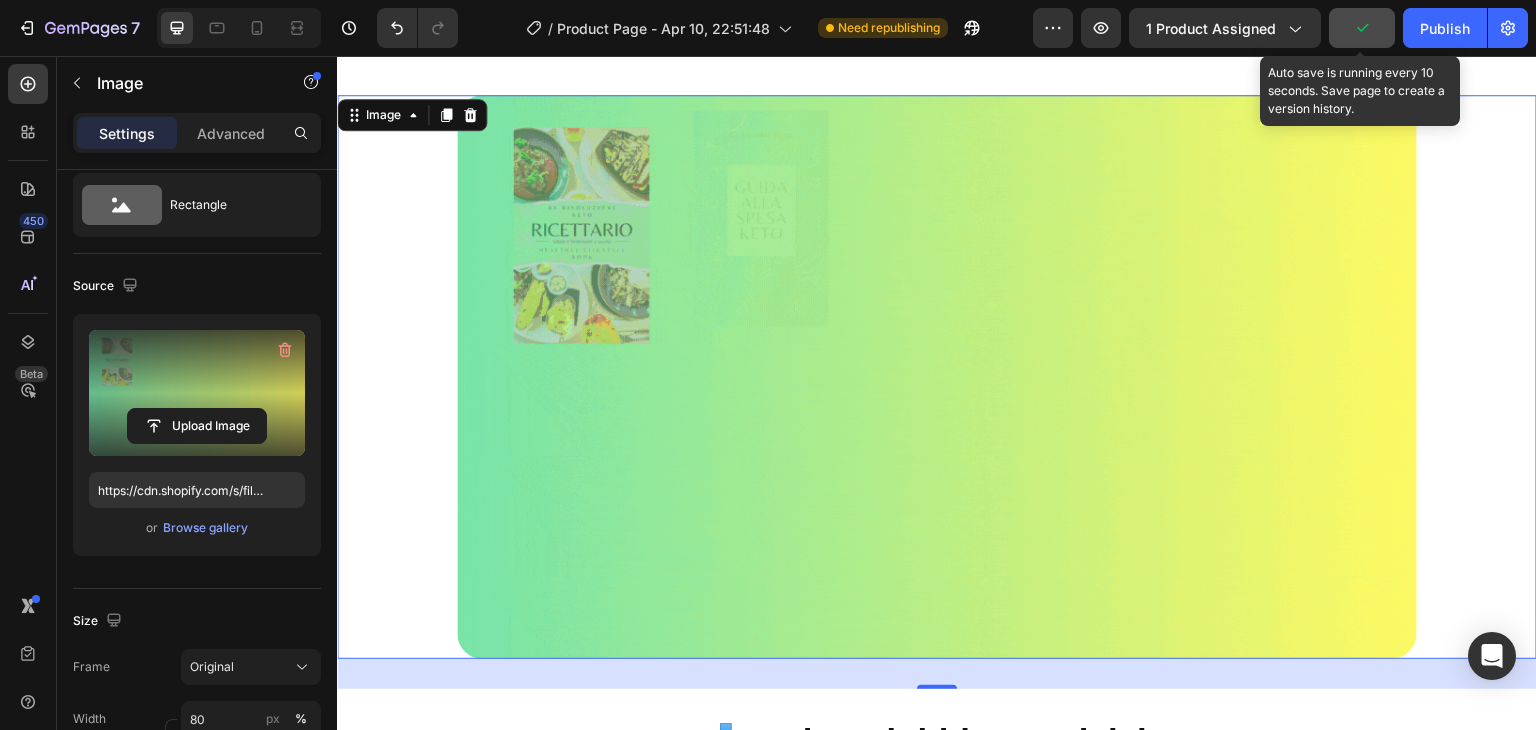 click 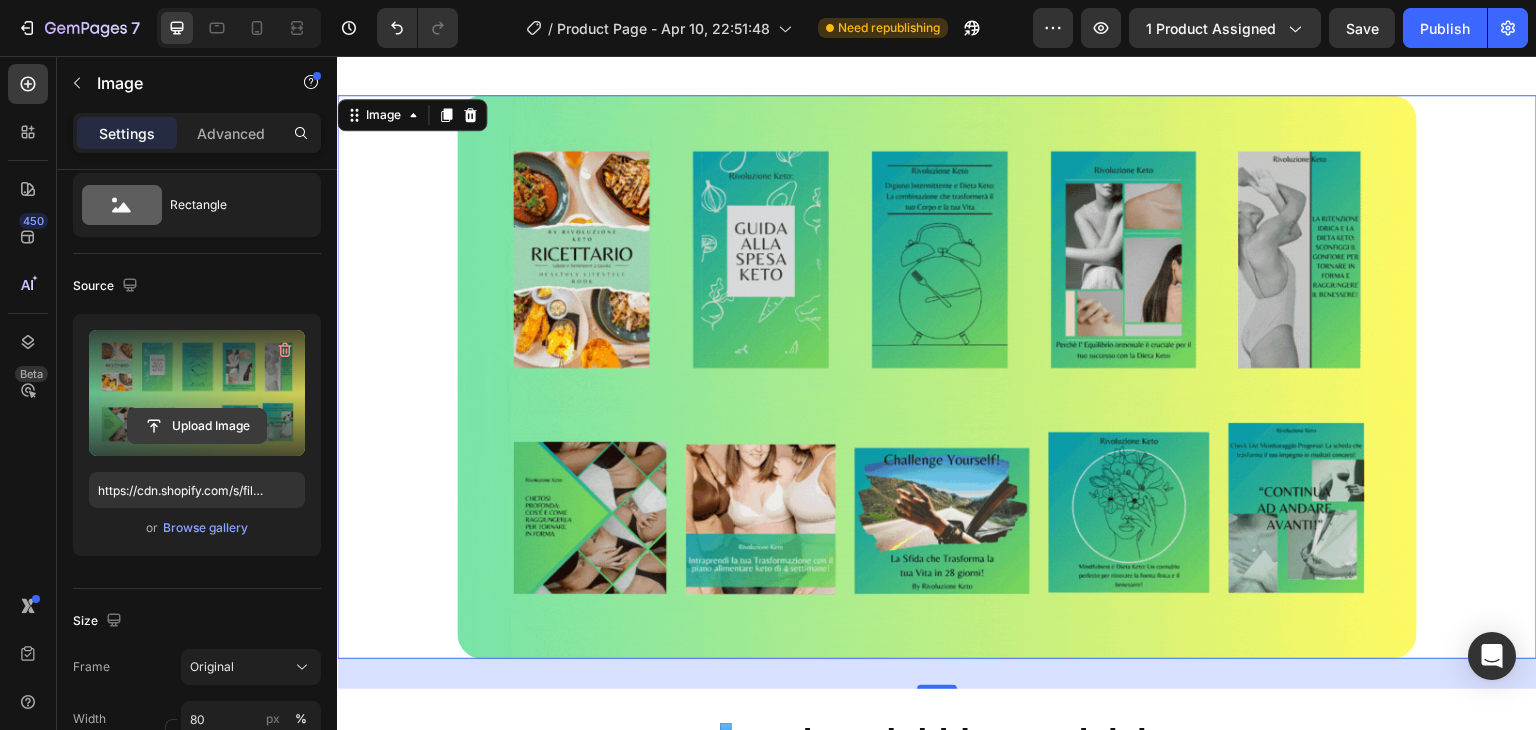 click 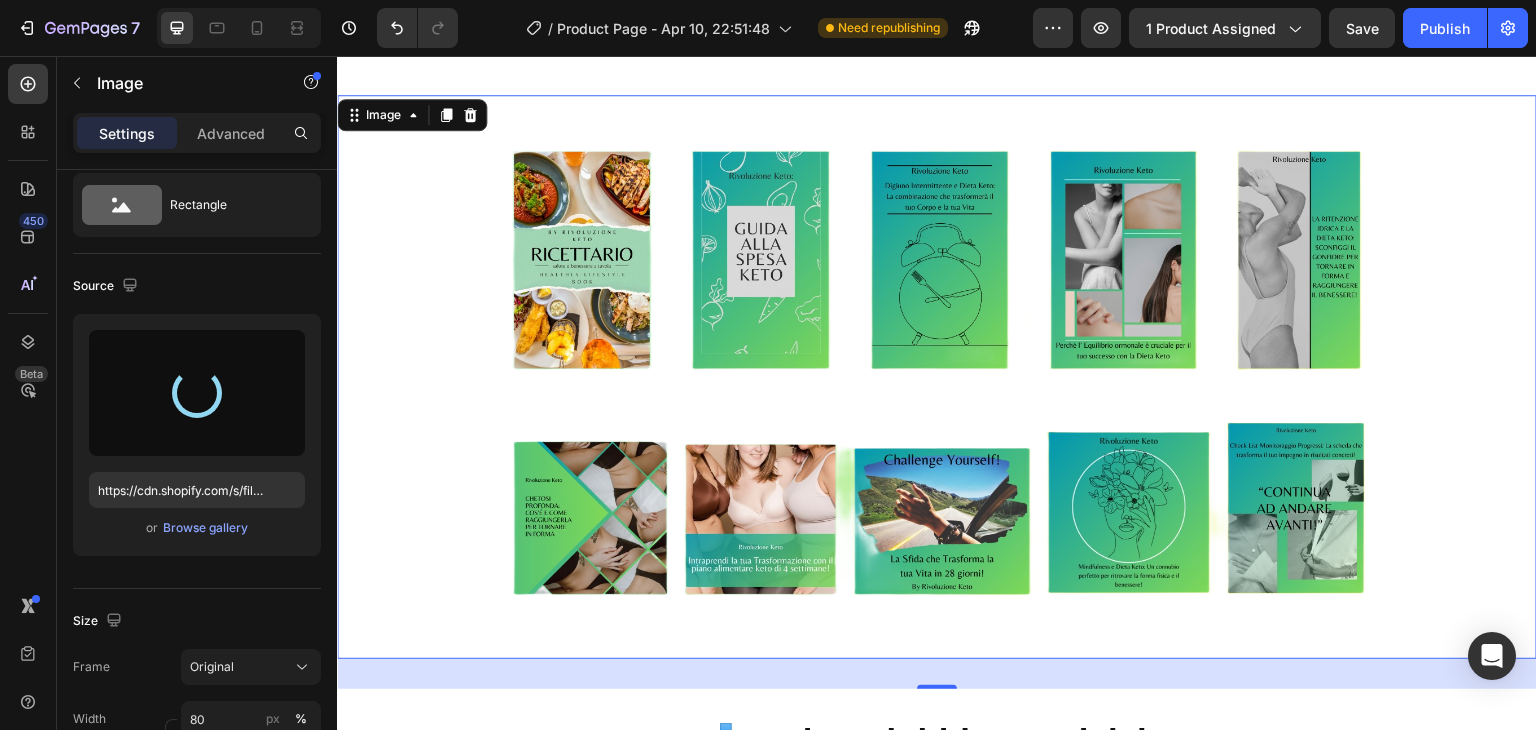 type on "https://cdn.shopify.com/s/files/1/0910/3071/6759/files/gempages_561648624333751509-41f2da3a-e54b-46de-b9c8-669f6f199deb.png" 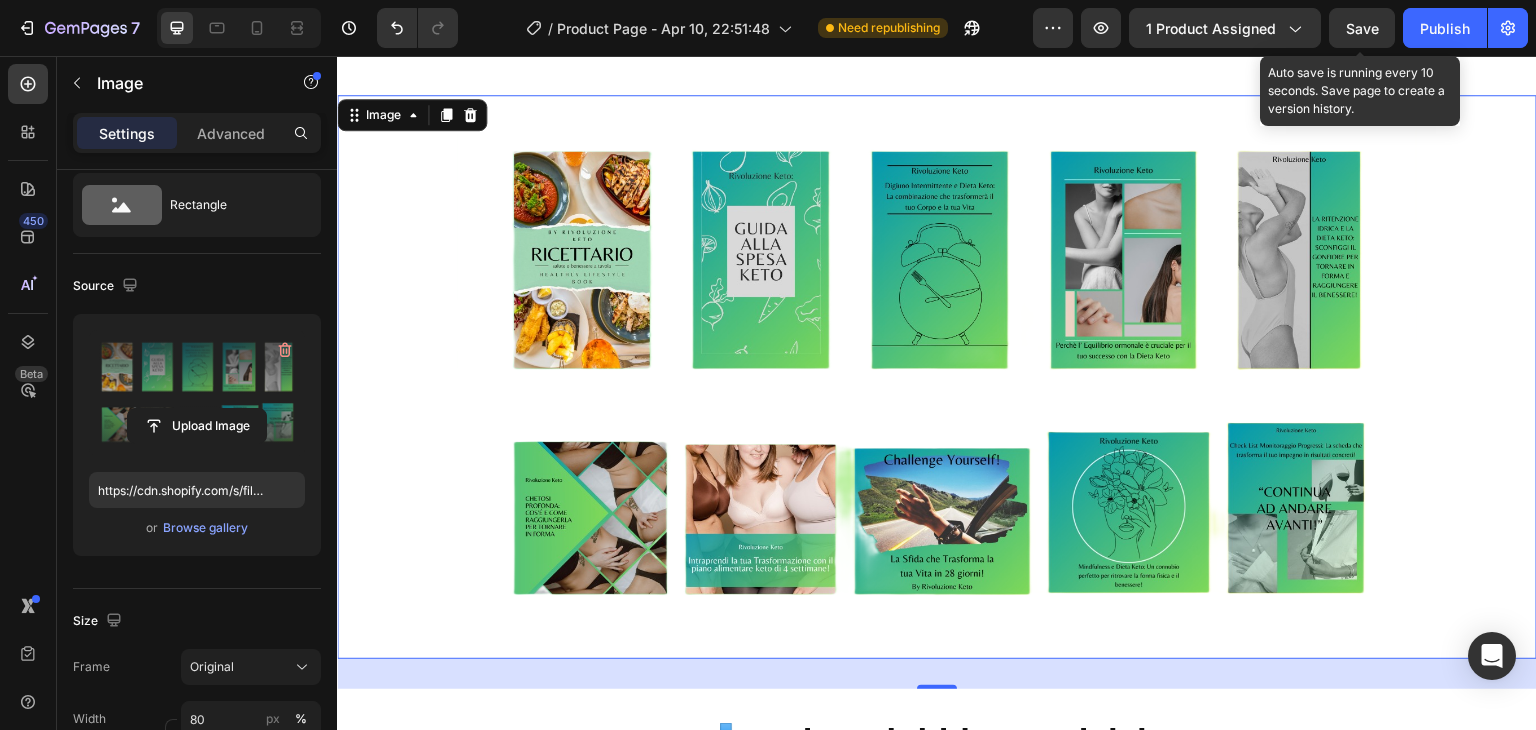 click on "Save" at bounding box center [1362, 28] 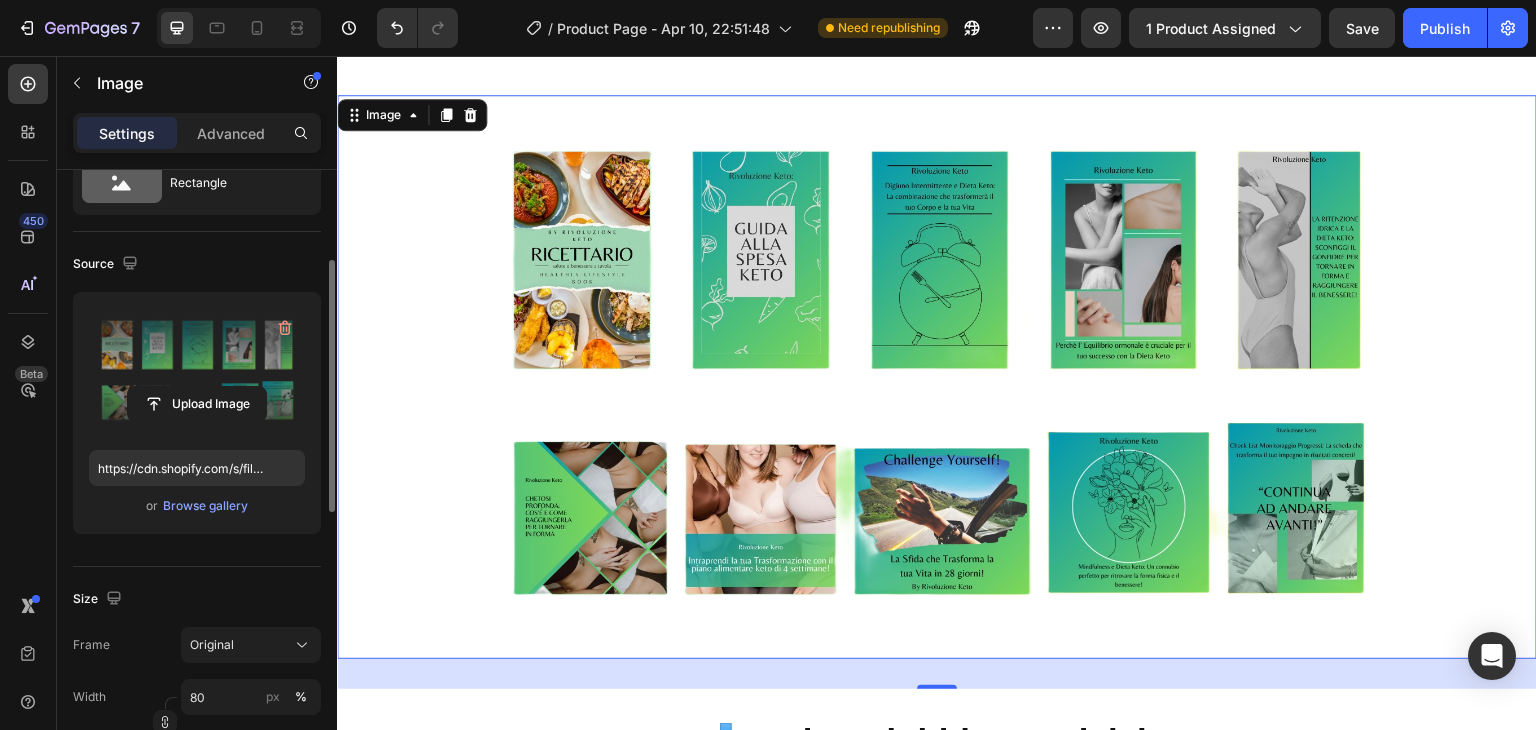 scroll, scrollTop: 217, scrollLeft: 0, axis: vertical 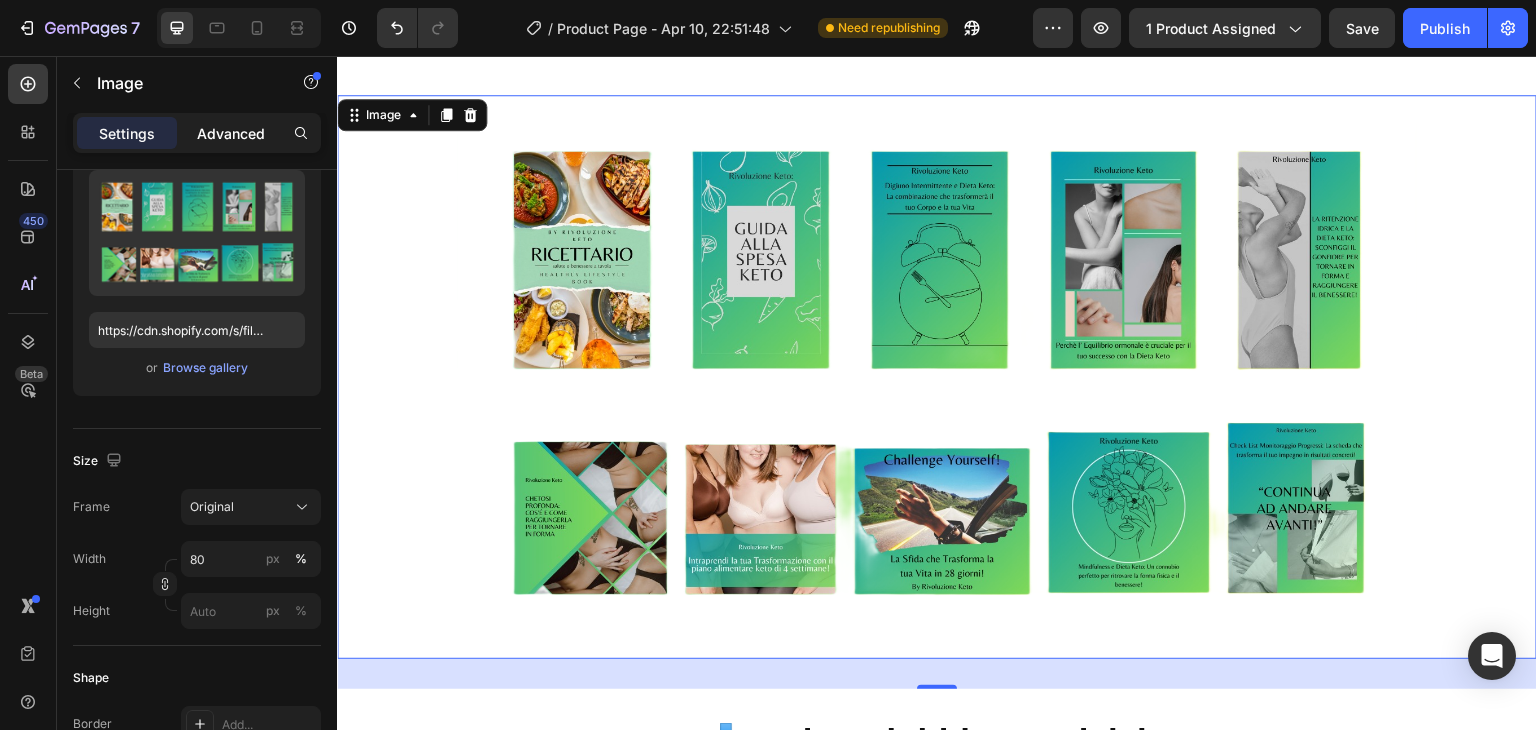 click on "Advanced" at bounding box center (231, 133) 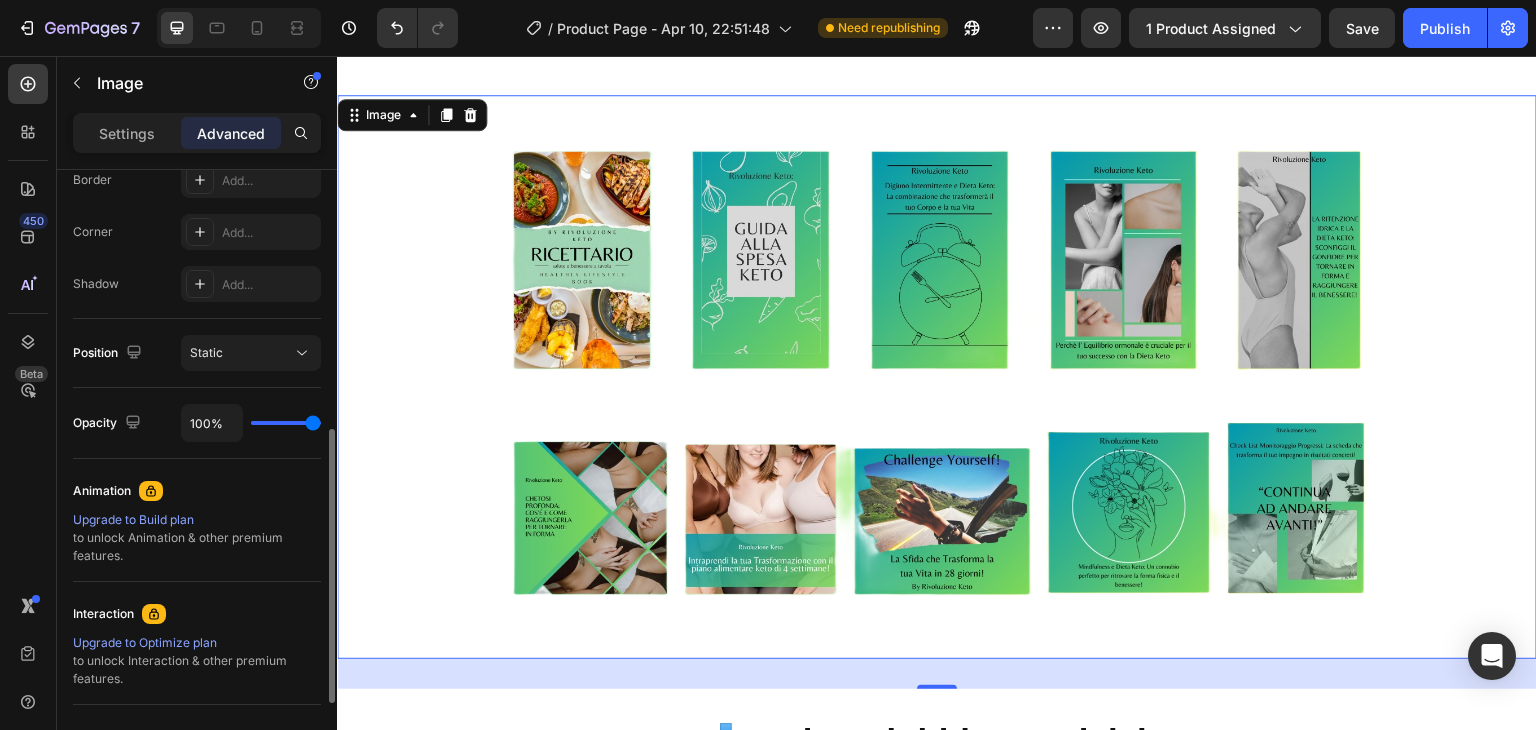 scroll, scrollTop: 568, scrollLeft: 0, axis: vertical 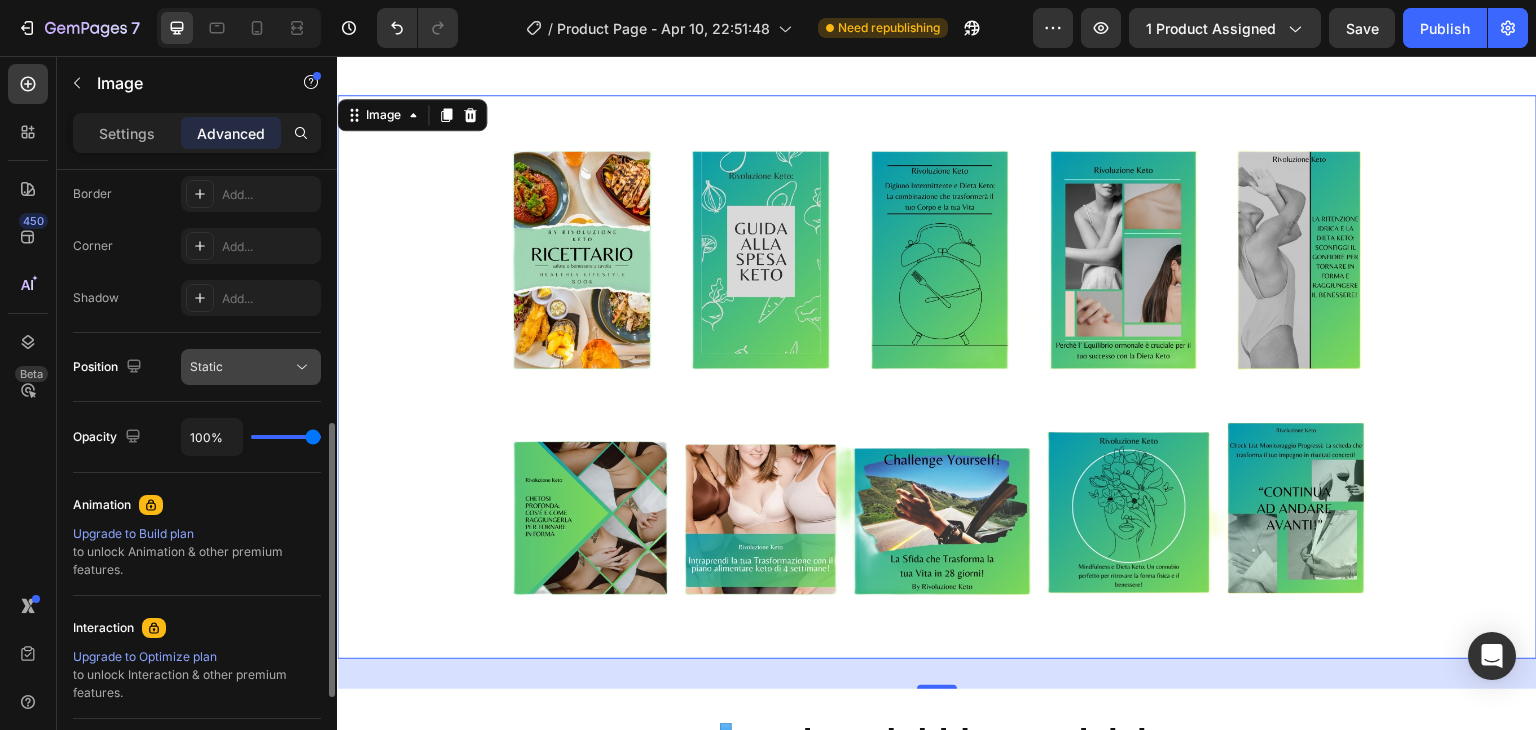 click 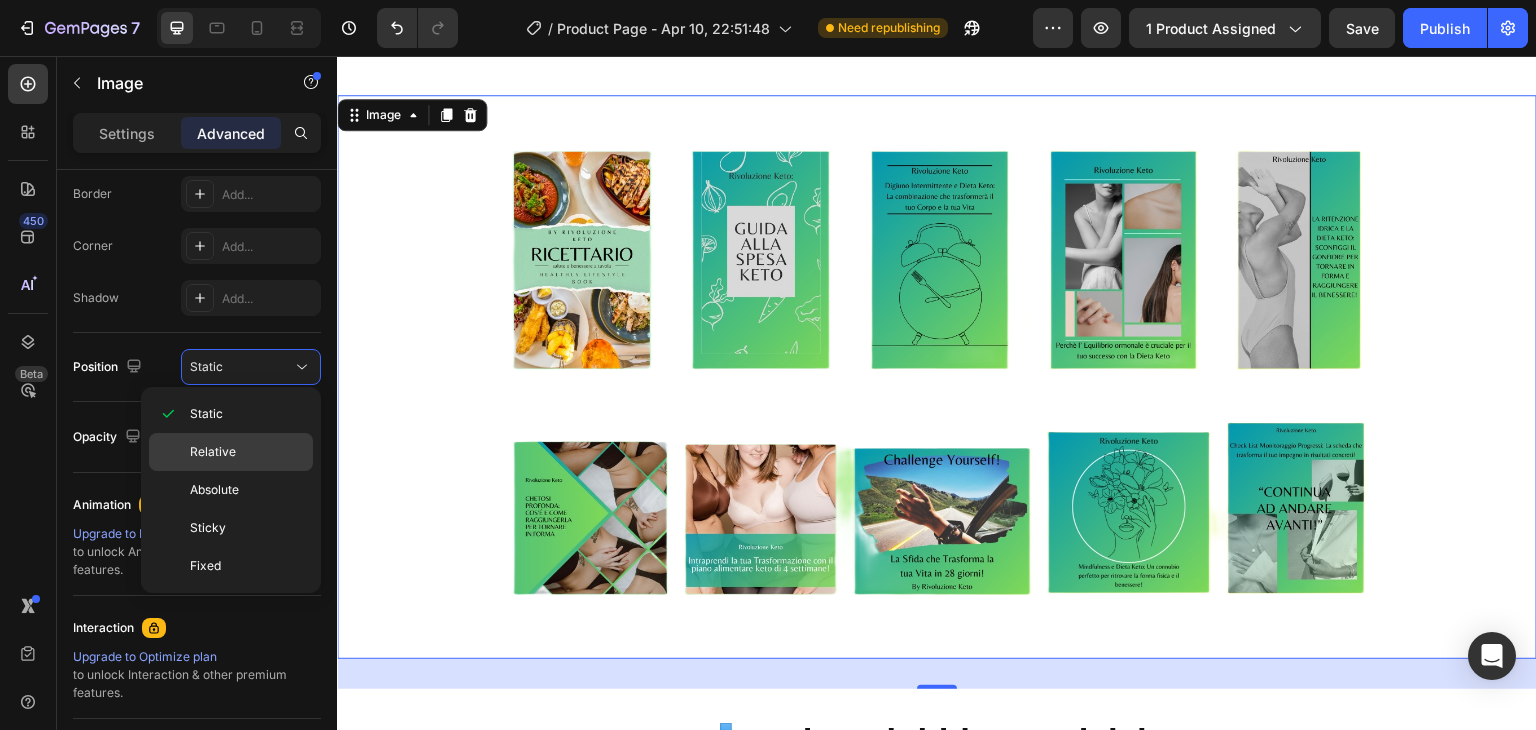click on "Relative" at bounding box center (213, 452) 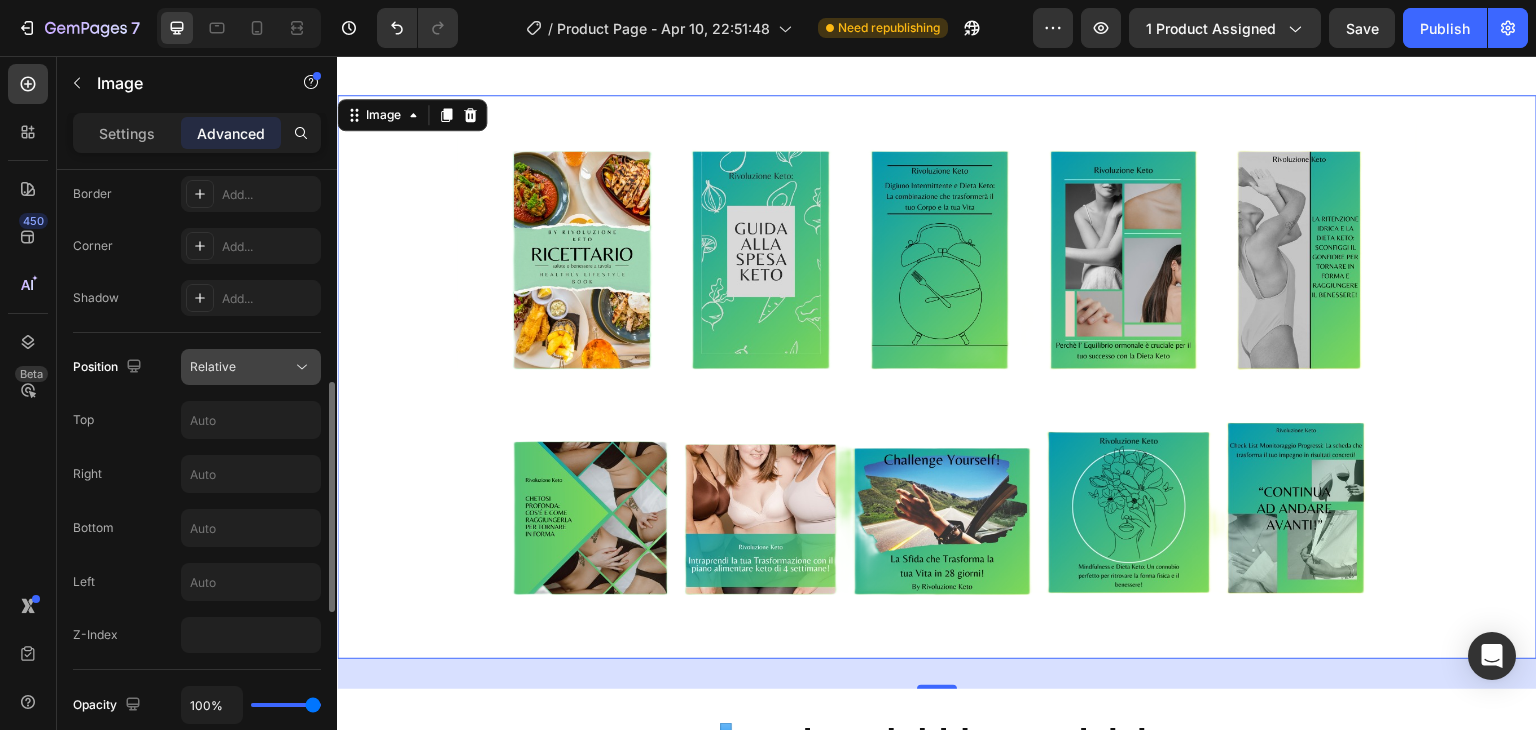 click 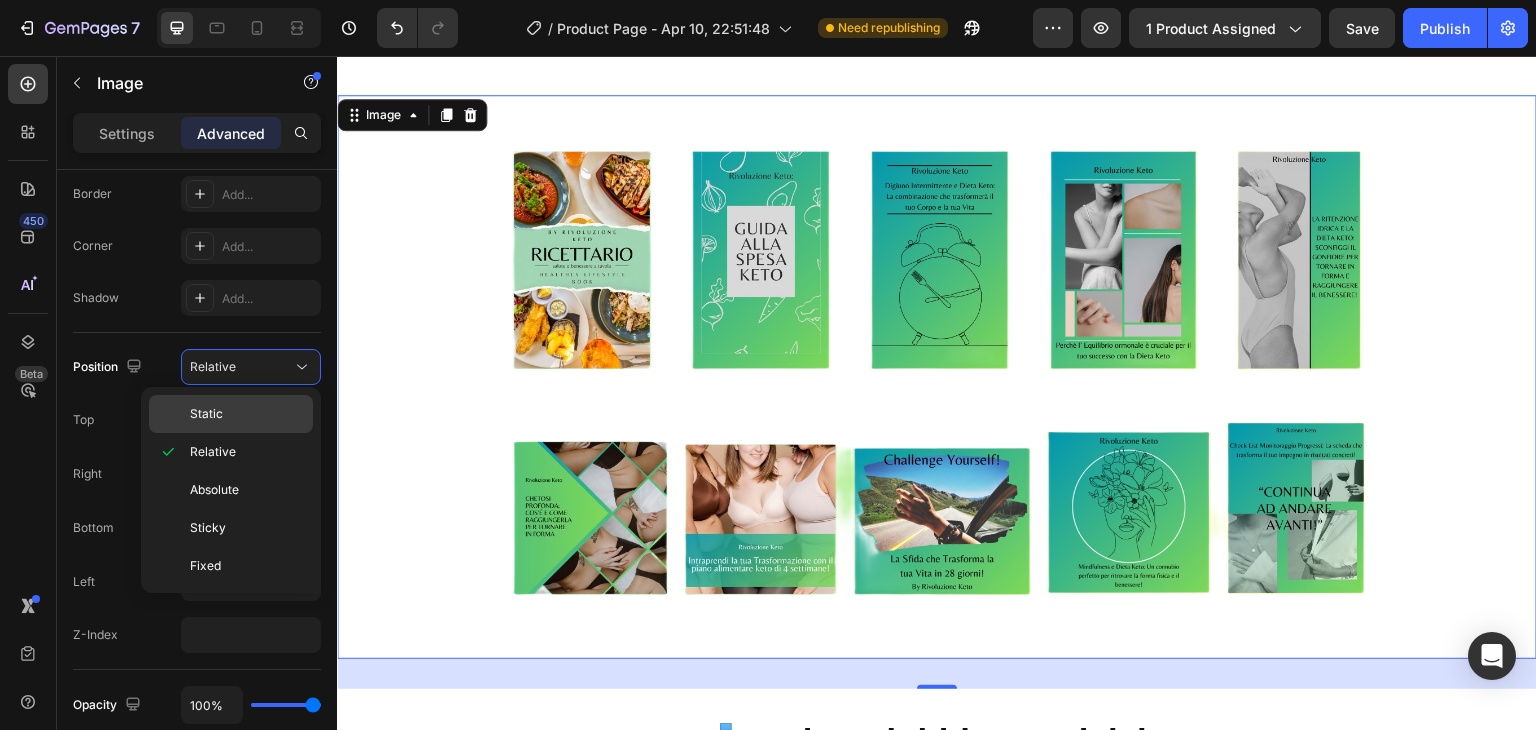 click on "Static" at bounding box center (206, 414) 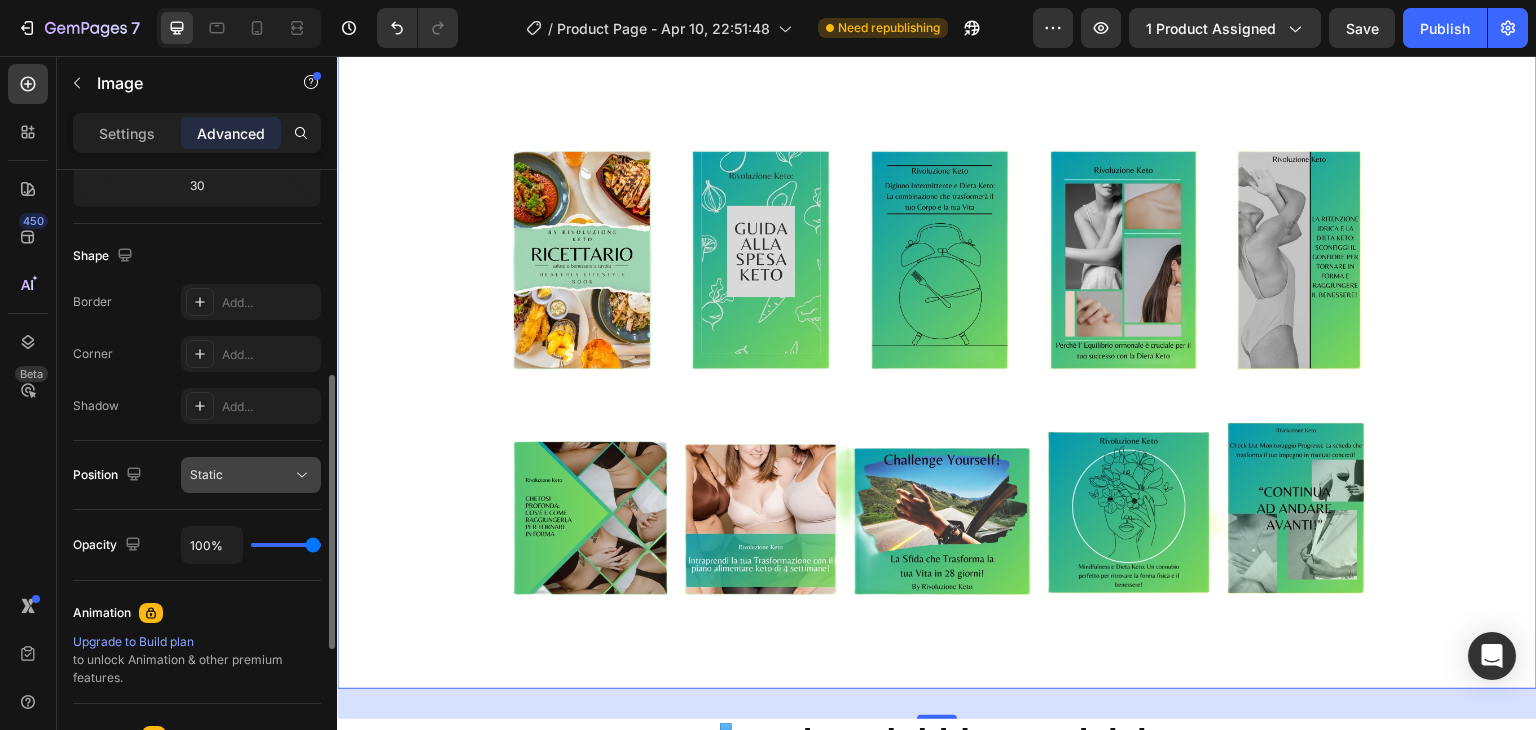 scroll, scrollTop: 445, scrollLeft: 0, axis: vertical 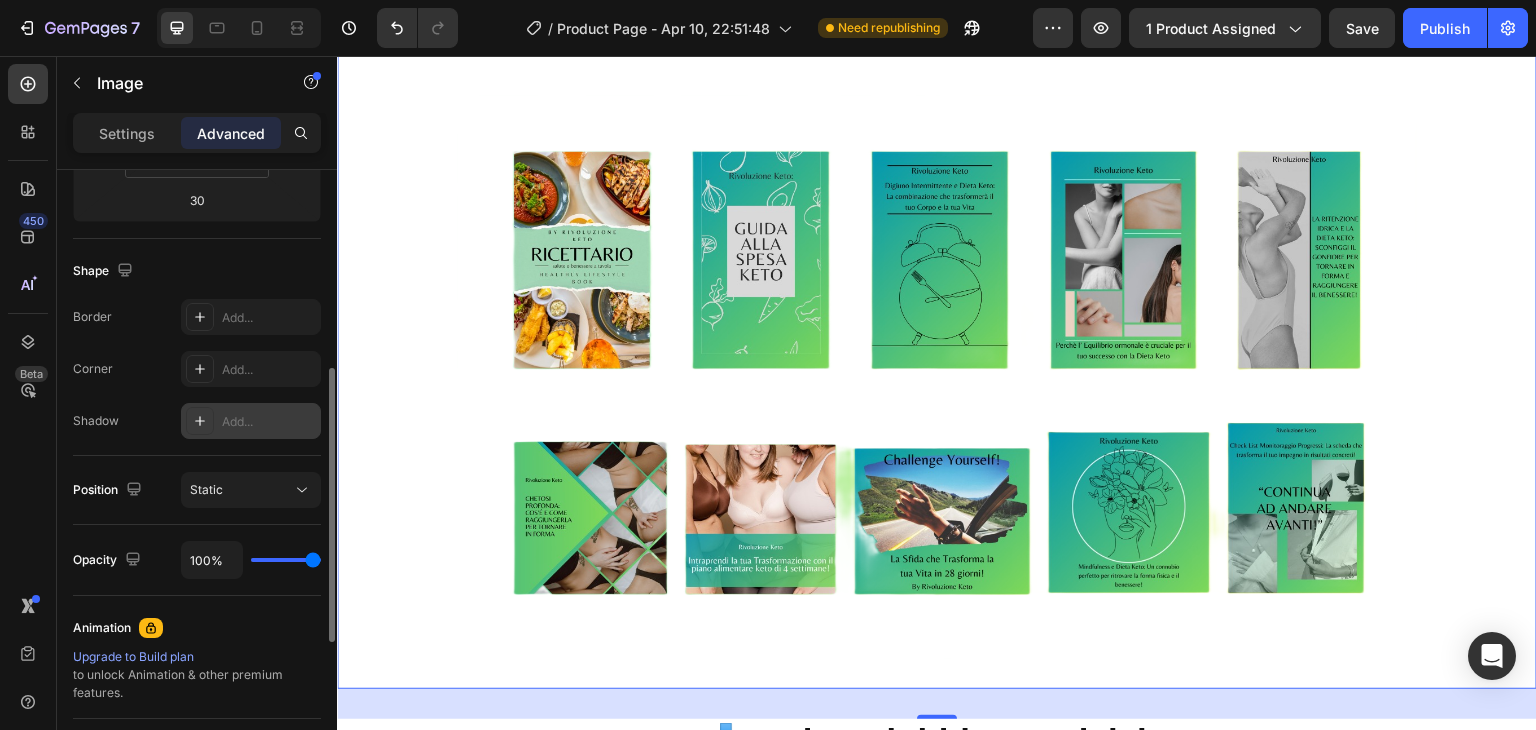 click on "Add..." at bounding box center [269, 422] 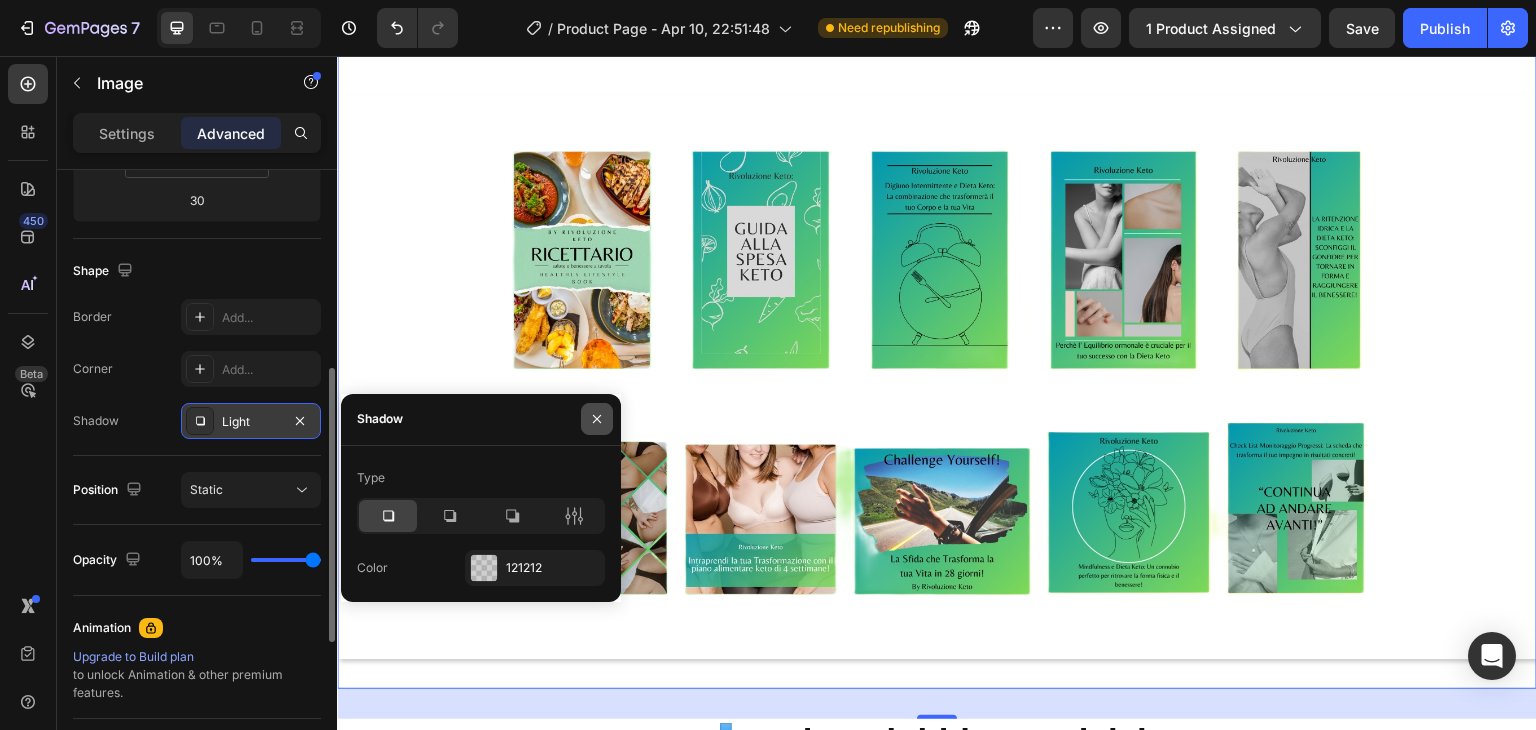 click 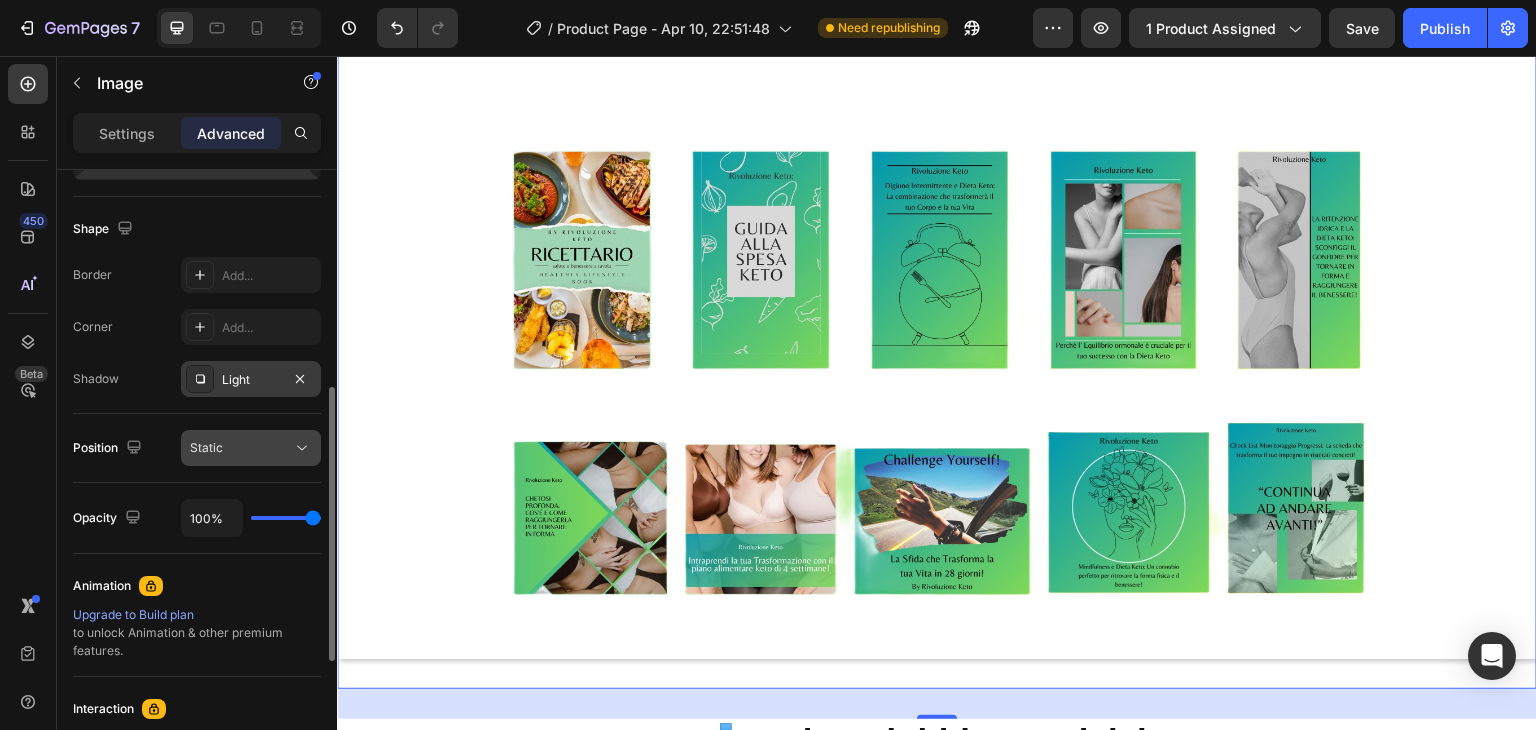 scroll, scrollTop: 422, scrollLeft: 0, axis: vertical 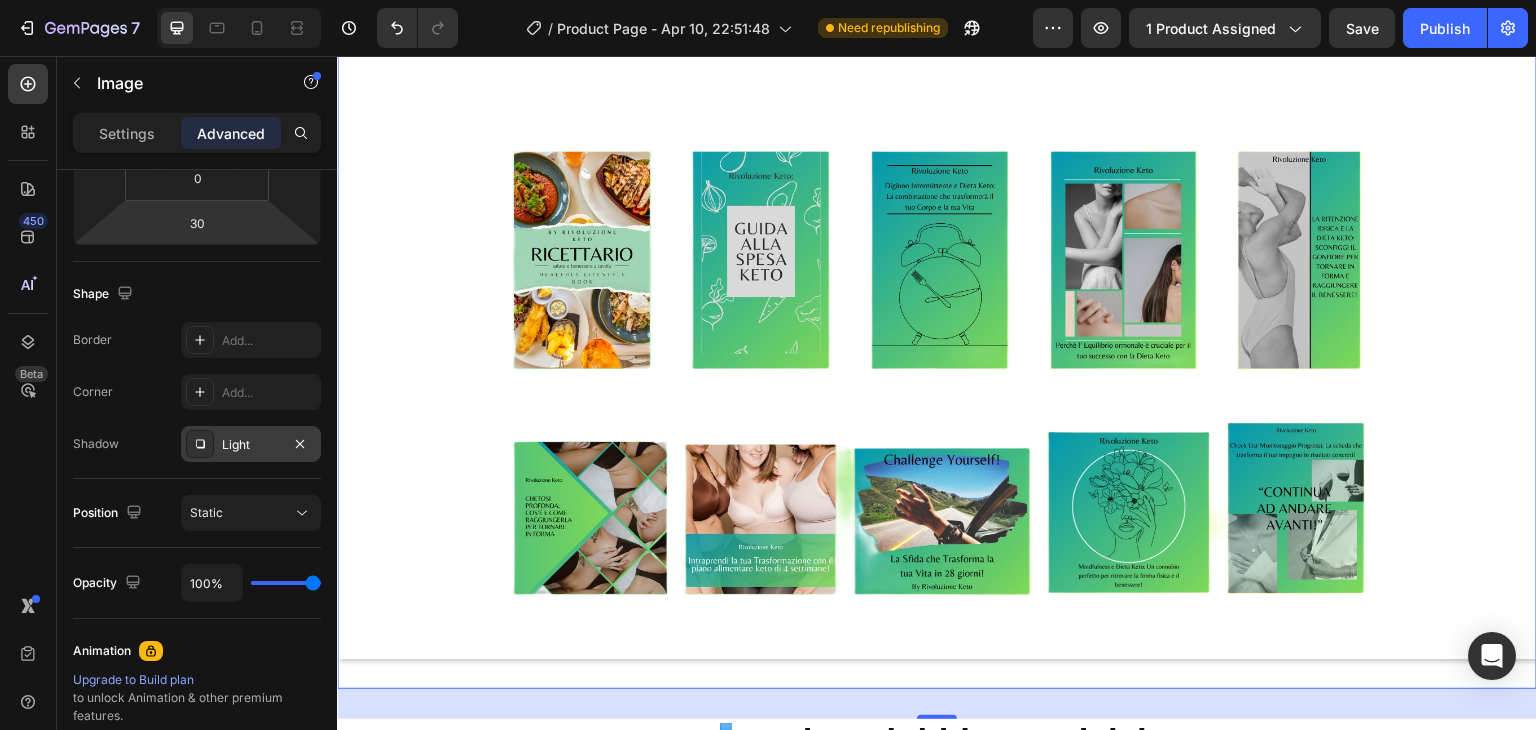 click on "Light" at bounding box center [251, 445] 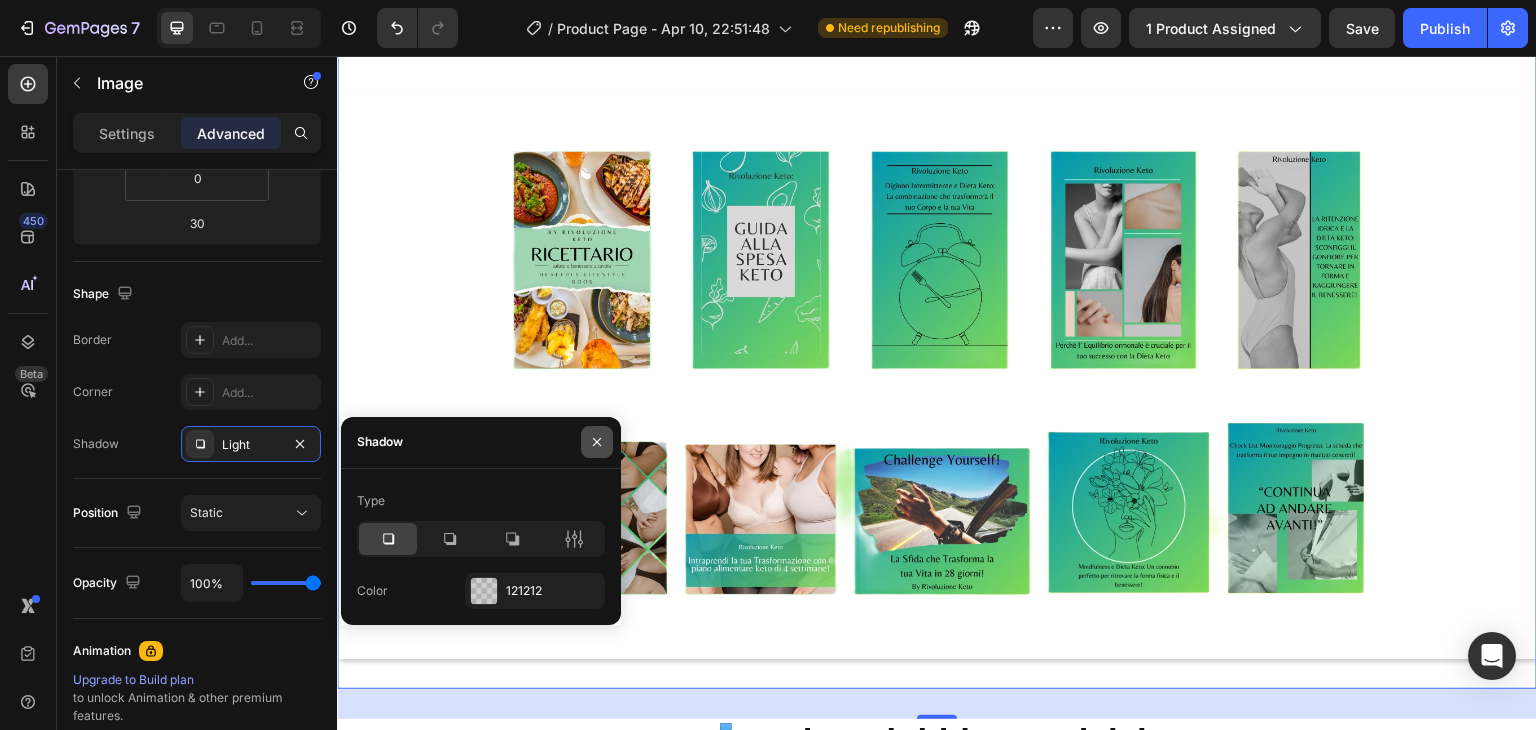 click 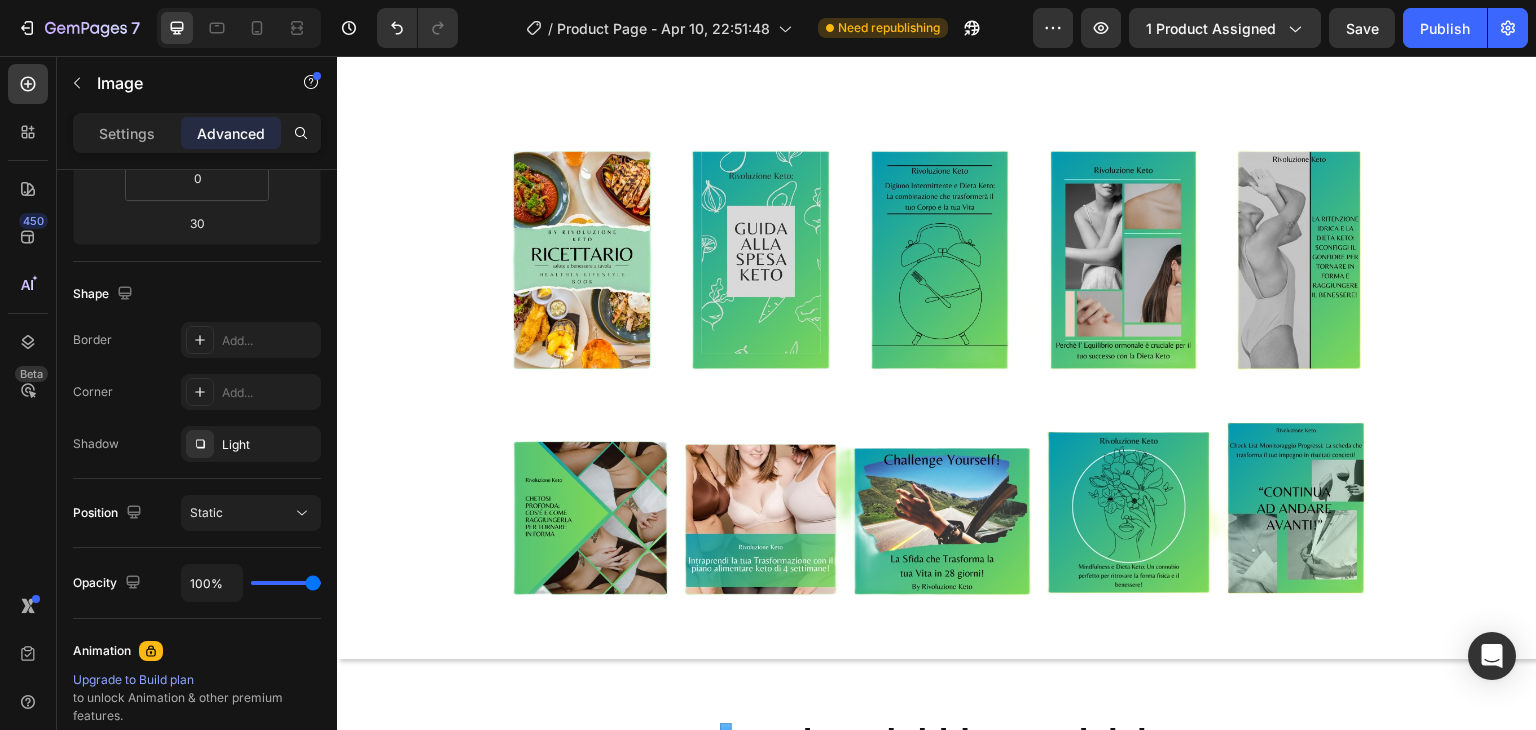scroll, scrollTop: 39477, scrollLeft: 0, axis: vertical 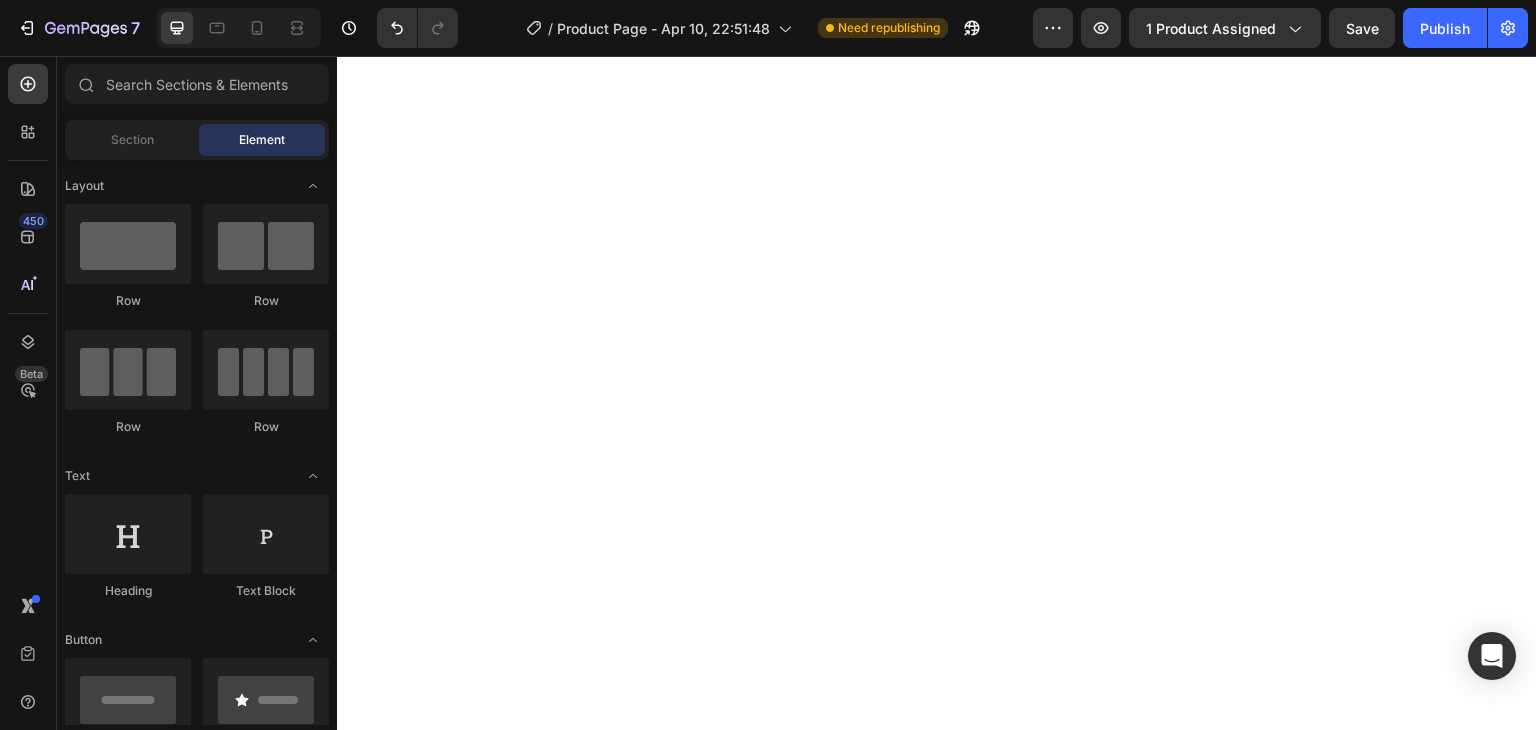 drag, startPoint x: 1529, startPoint y: 615, endPoint x: 1323, endPoint y: 72, distance: 580.76245 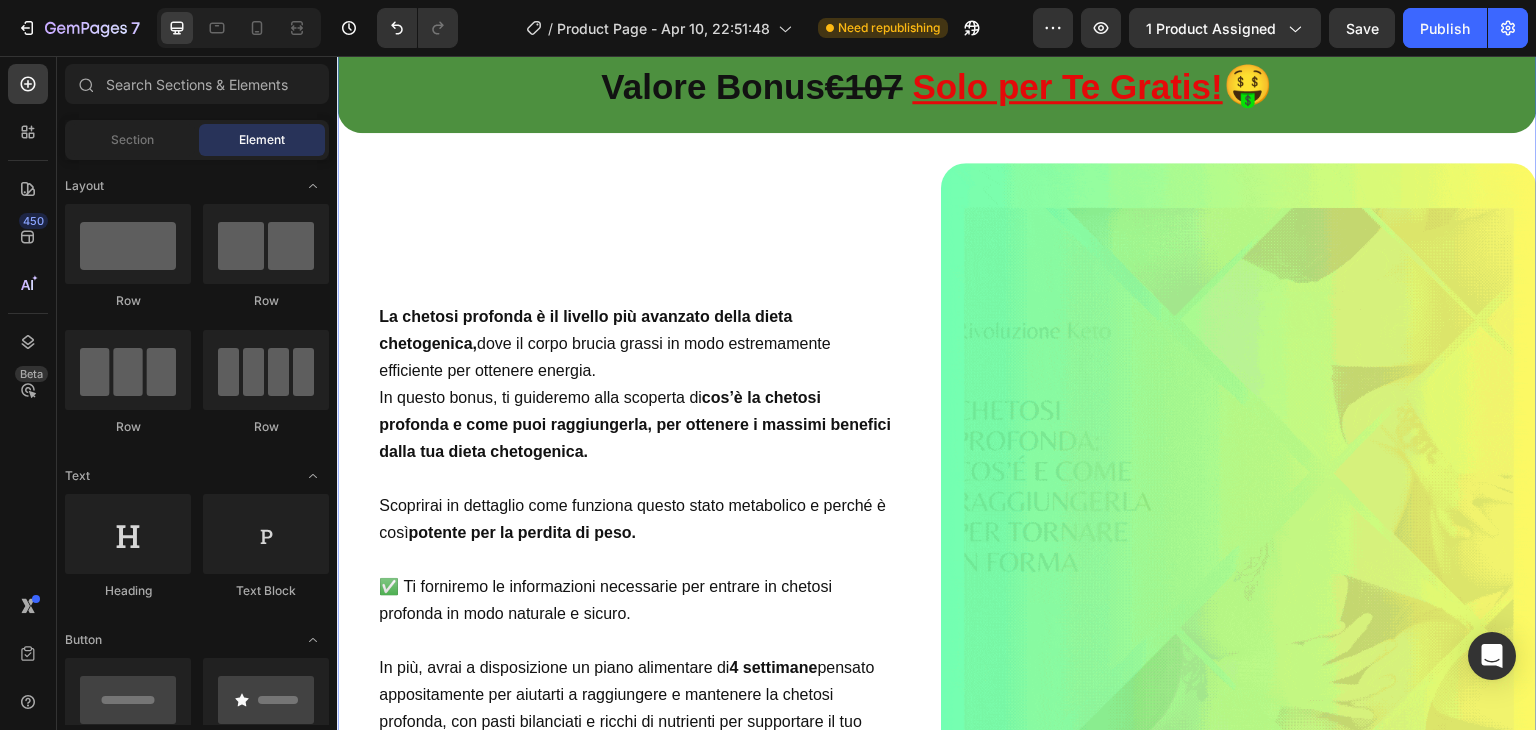 scroll, scrollTop: 16549, scrollLeft: 0, axis: vertical 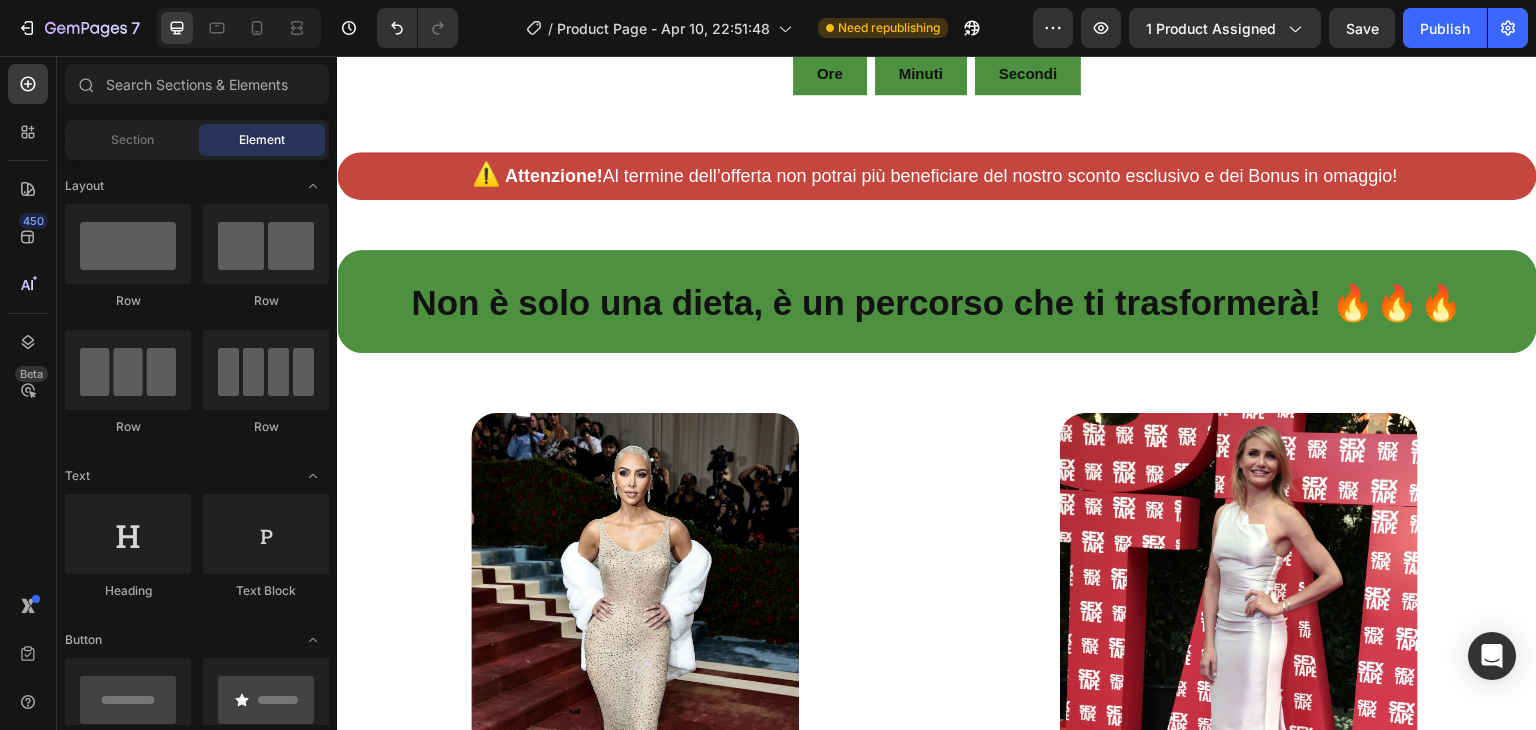 click at bounding box center (937, -106) 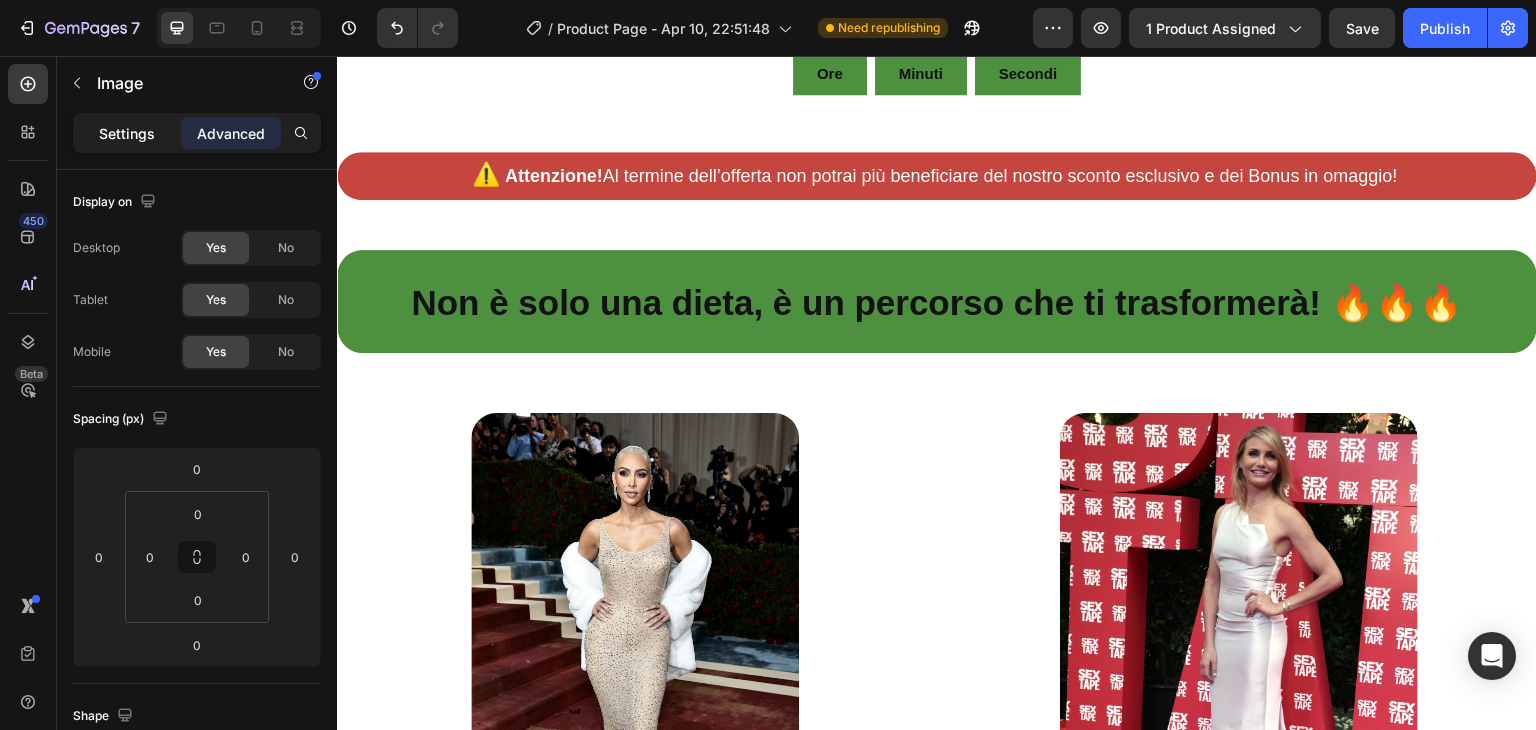 click on "Settings" at bounding box center [127, 133] 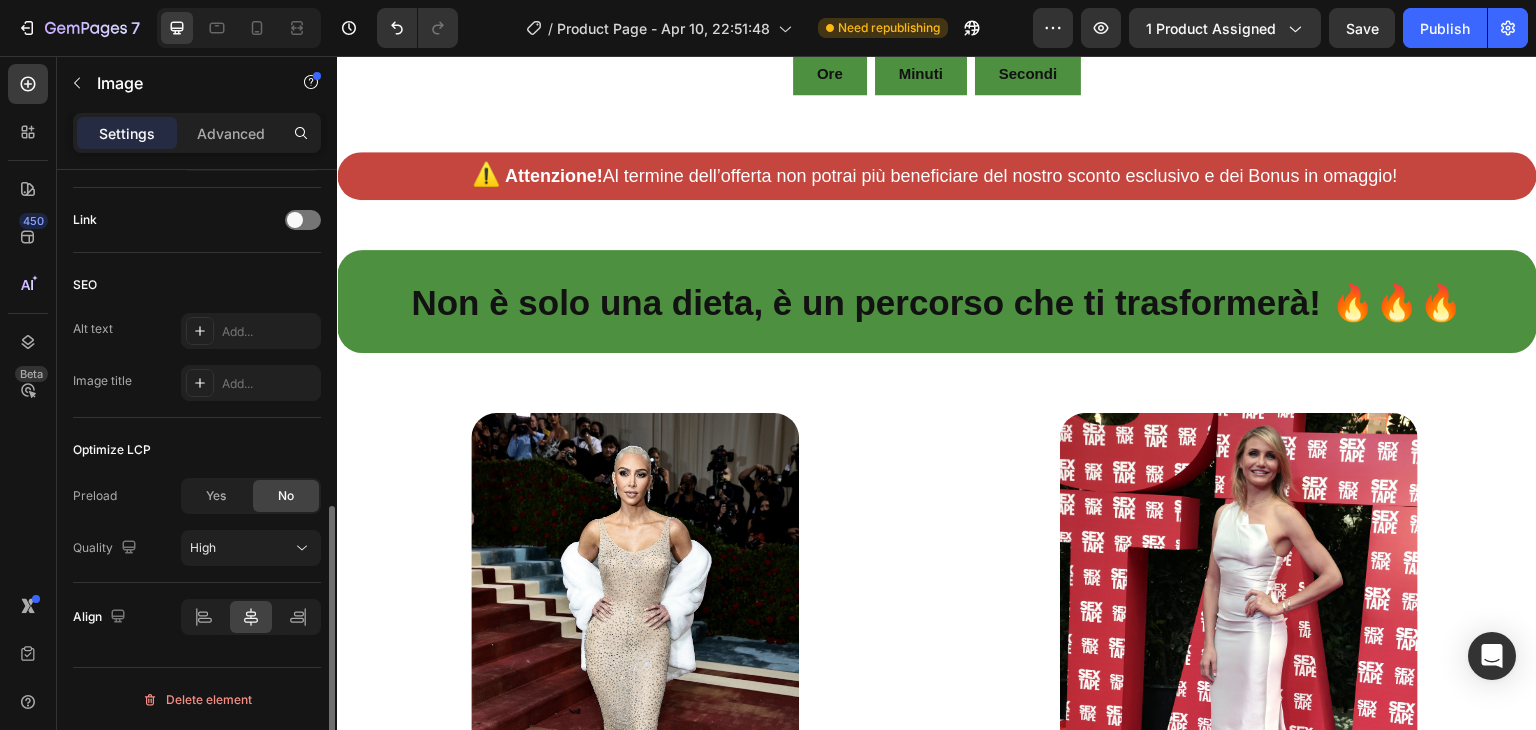 scroll, scrollTop: 654, scrollLeft: 0, axis: vertical 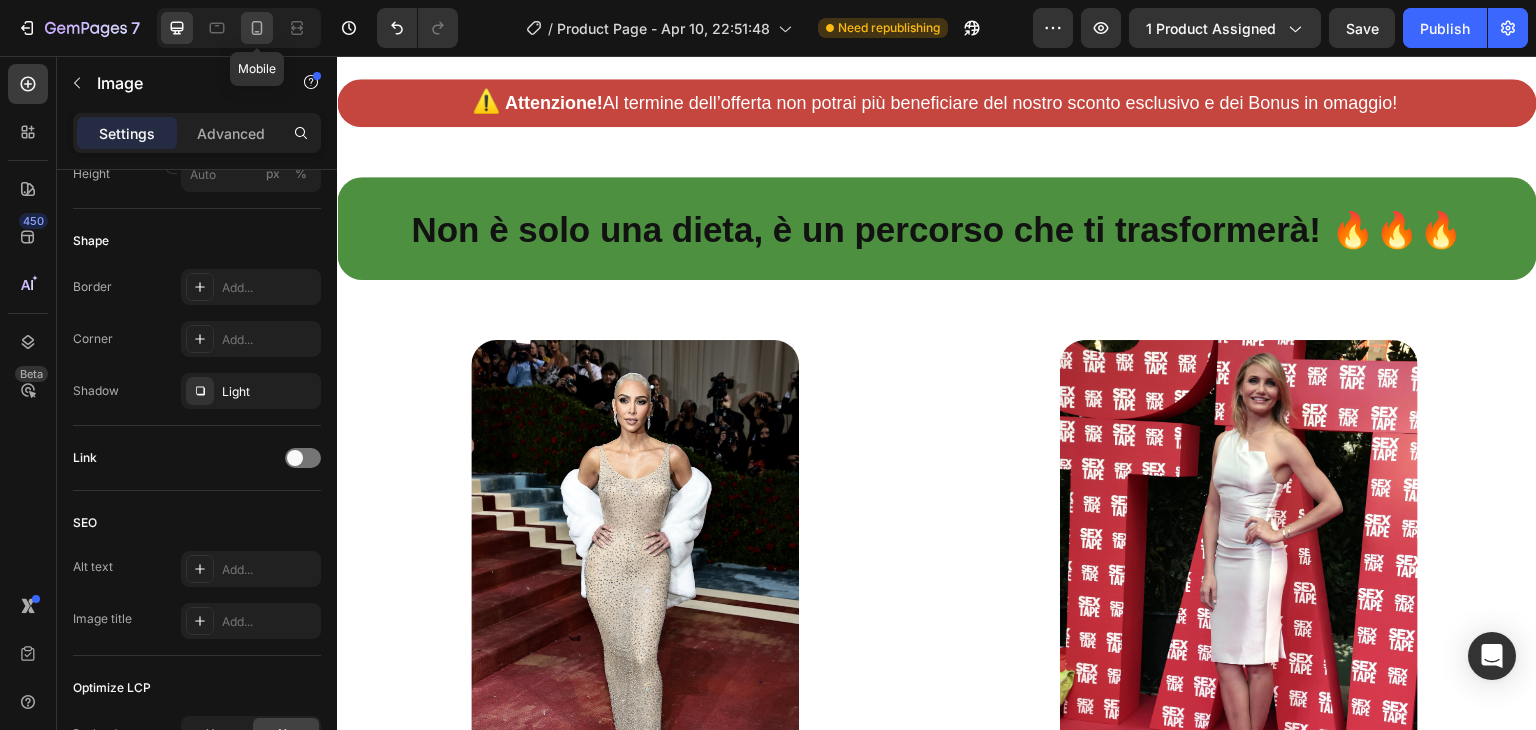 click 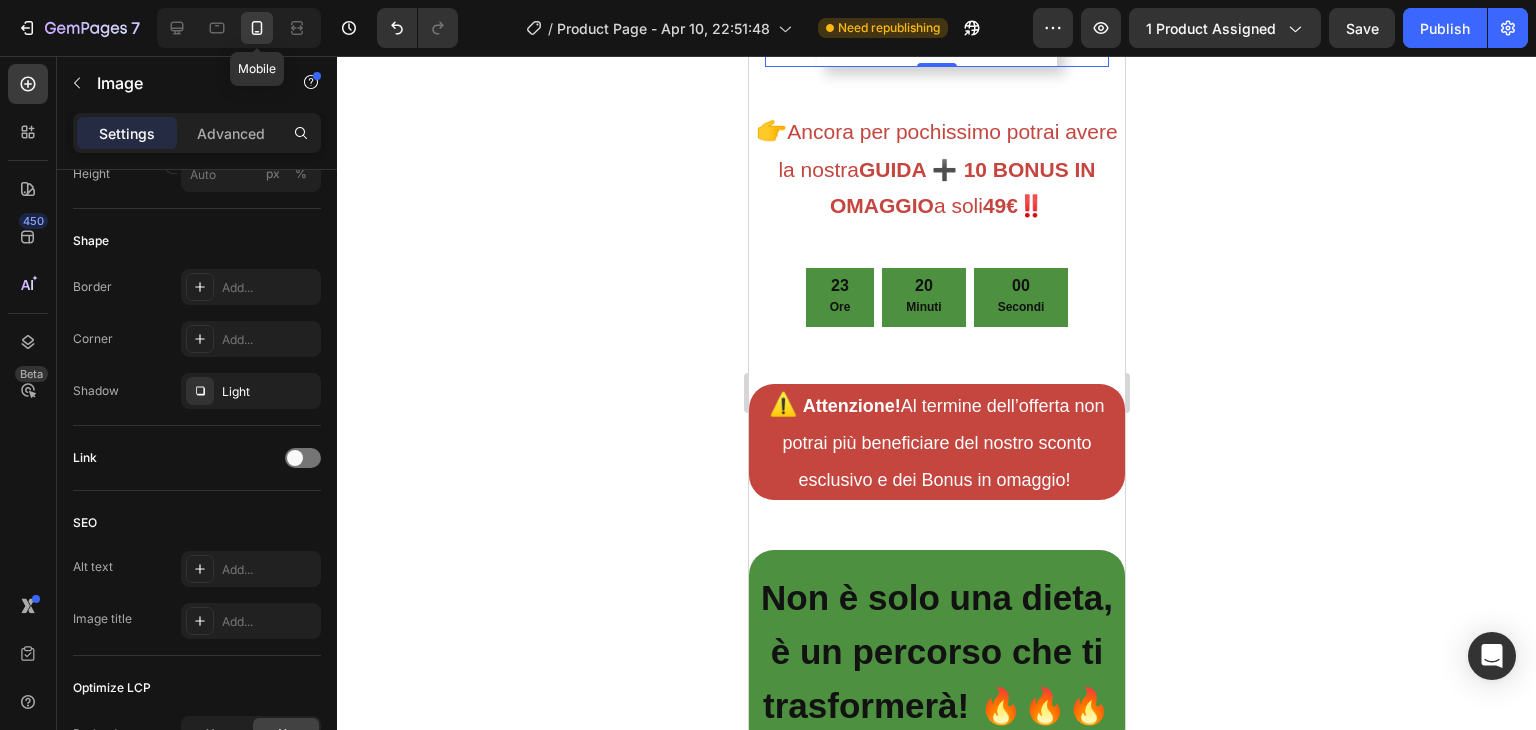 scroll, scrollTop: 1090, scrollLeft: 0, axis: vertical 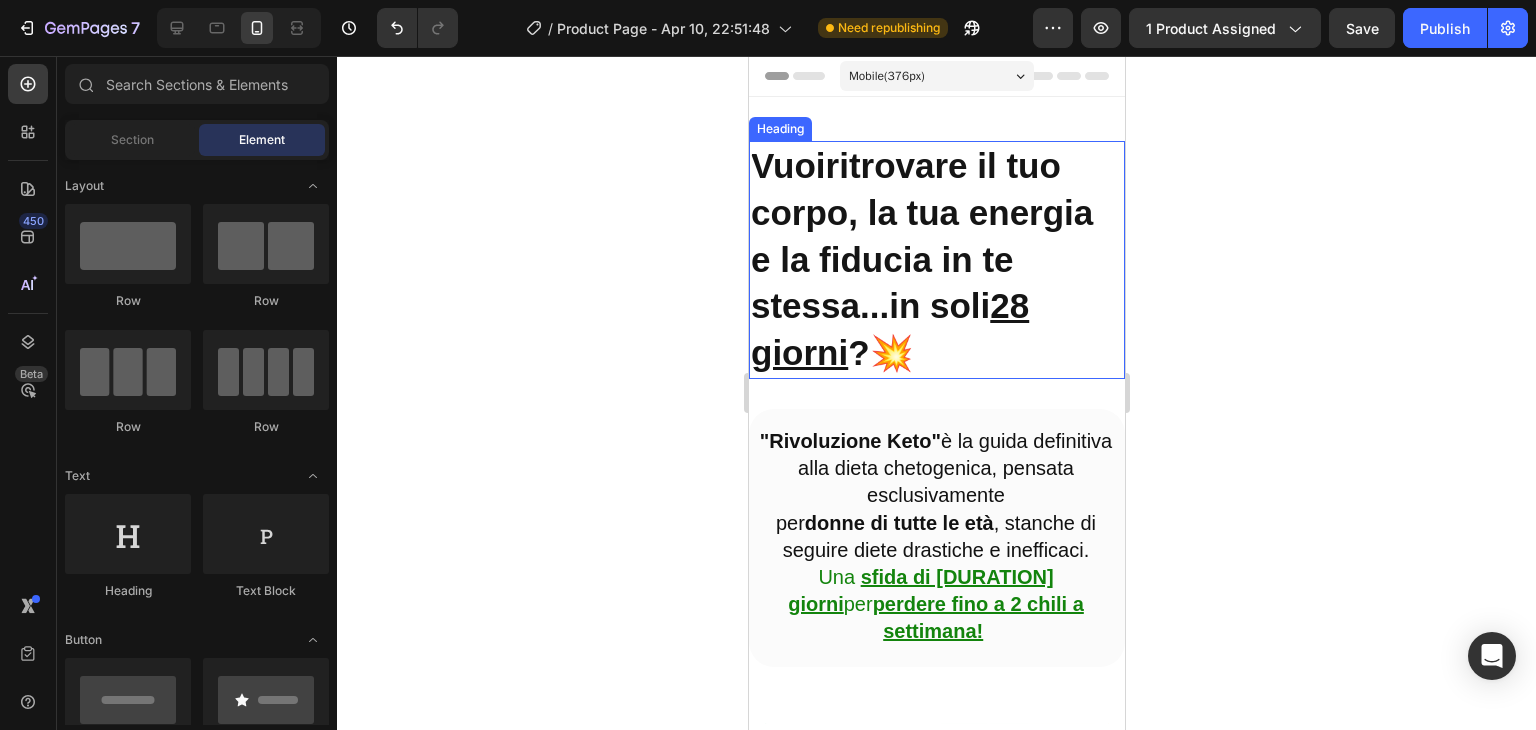click on "Vuoi  ritrovare il tuo corpo, la tua energia e la fiducia in te stessa...  in soli  28 giorni ?  💥" at bounding box center (936, 260) 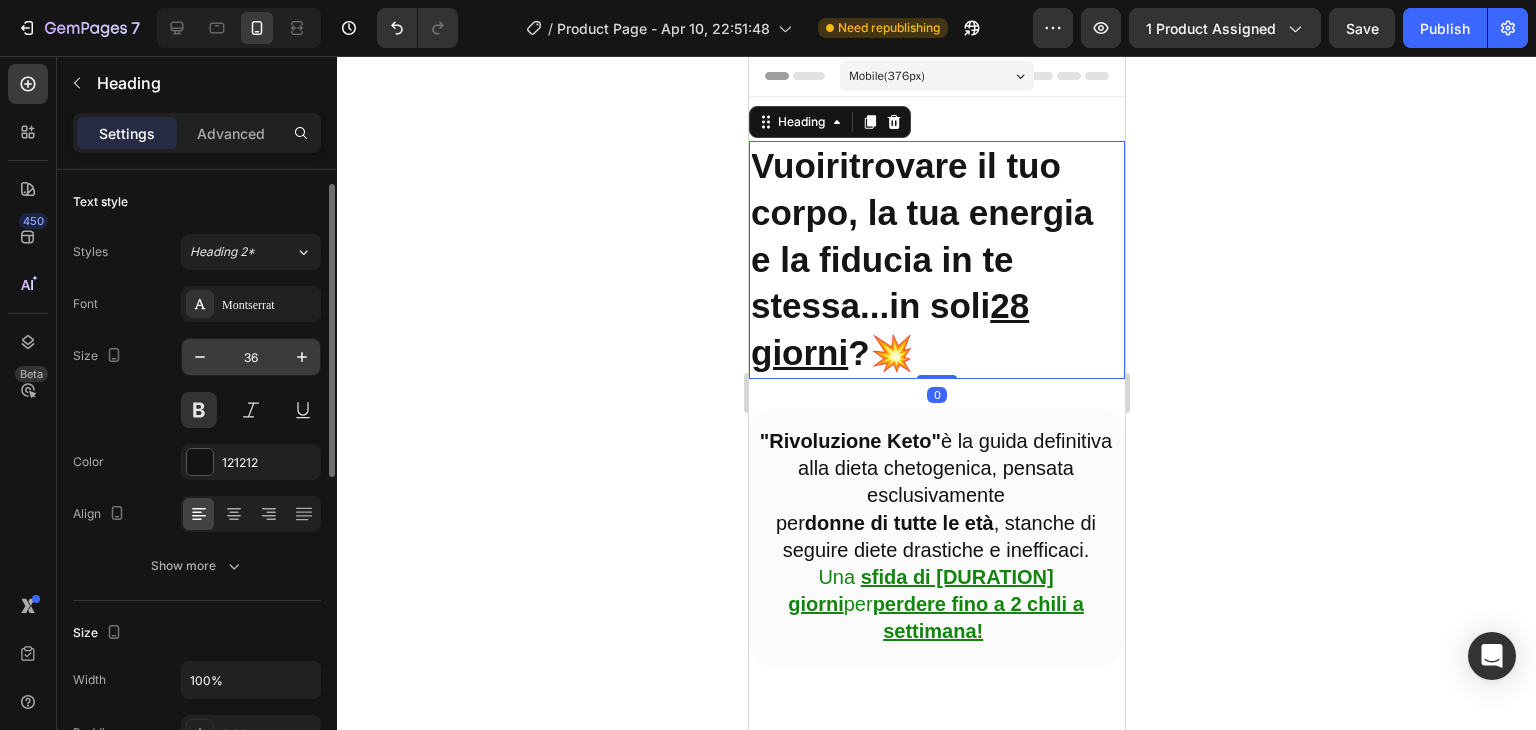 scroll, scrollTop: 210, scrollLeft: 0, axis: vertical 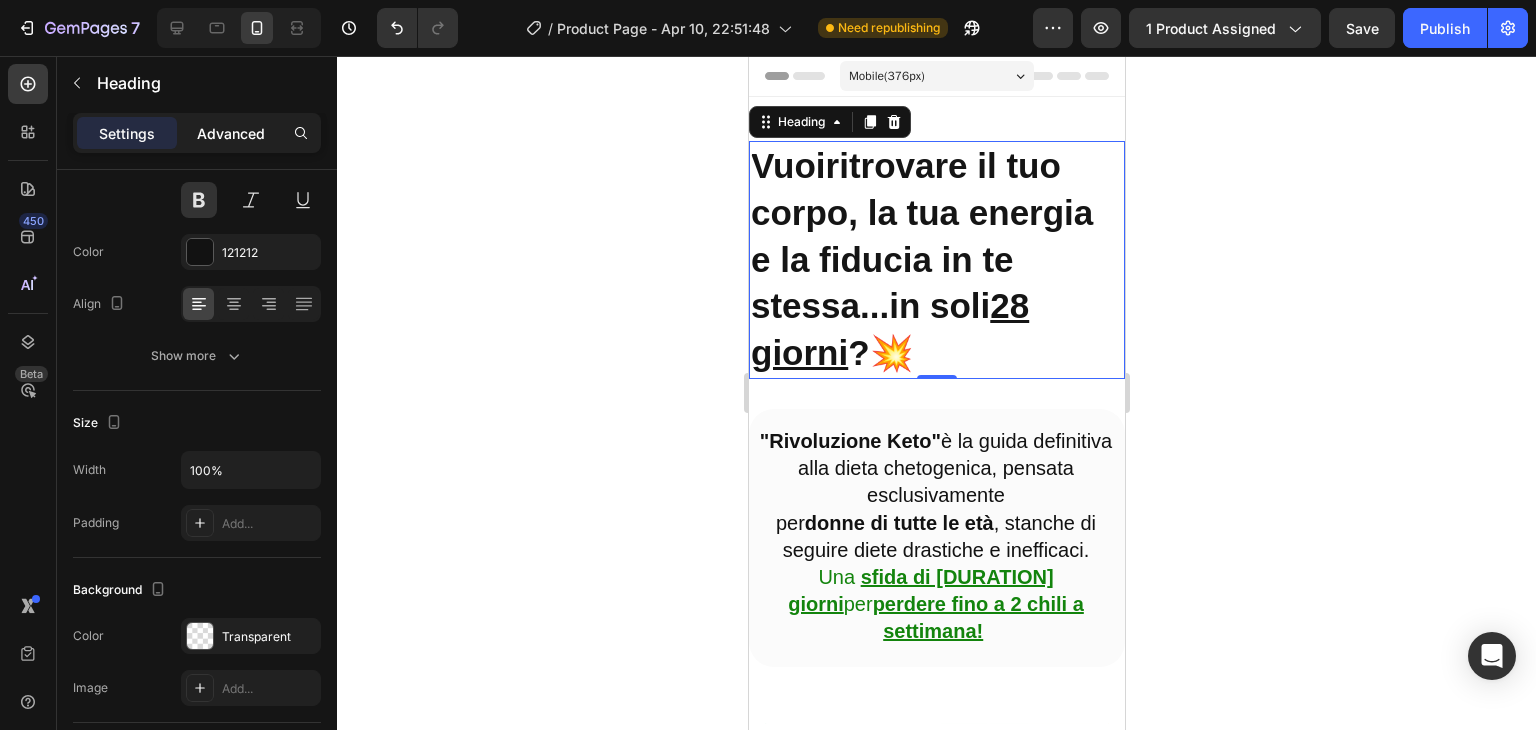 click on "Advanced" at bounding box center (231, 133) 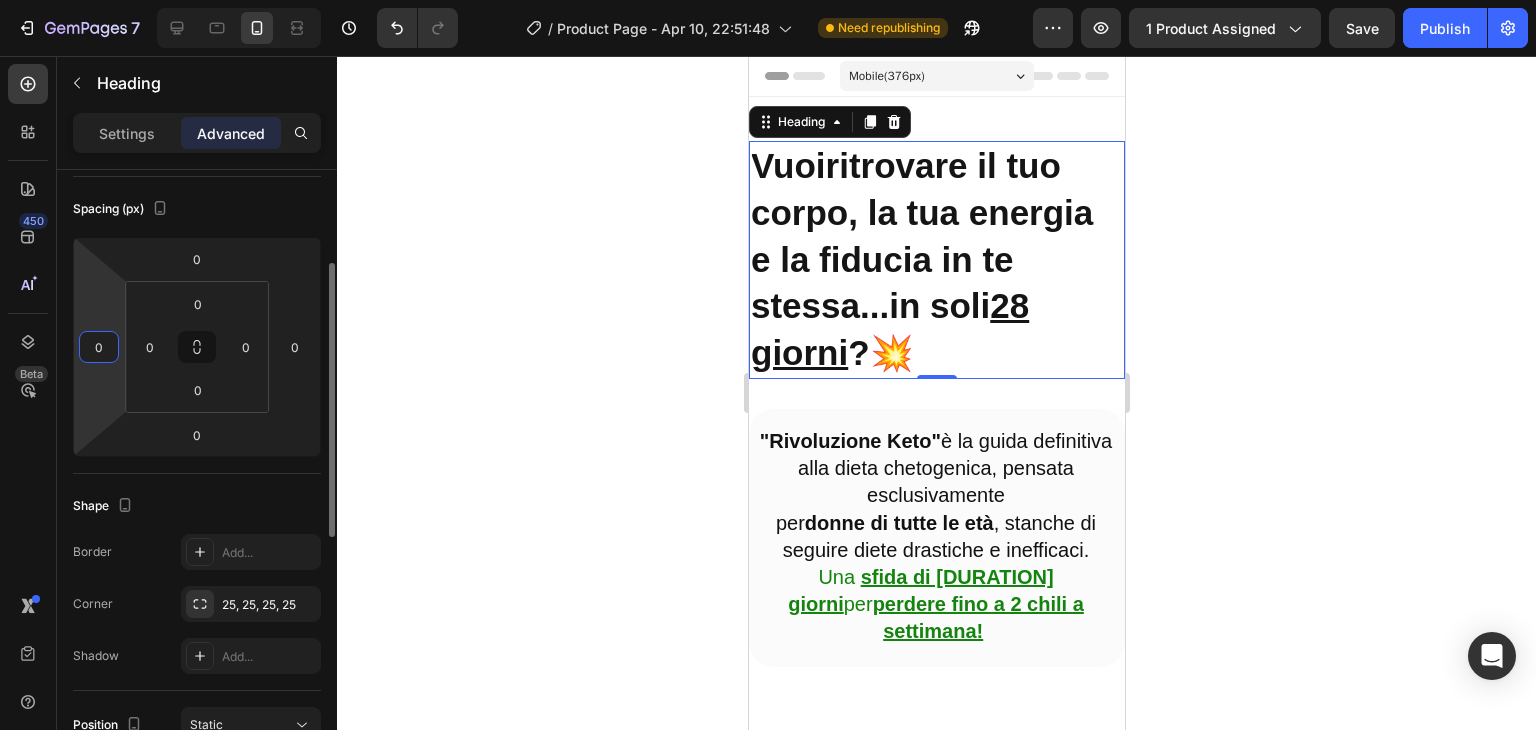 click on "0" at bounding box center [99, 347] 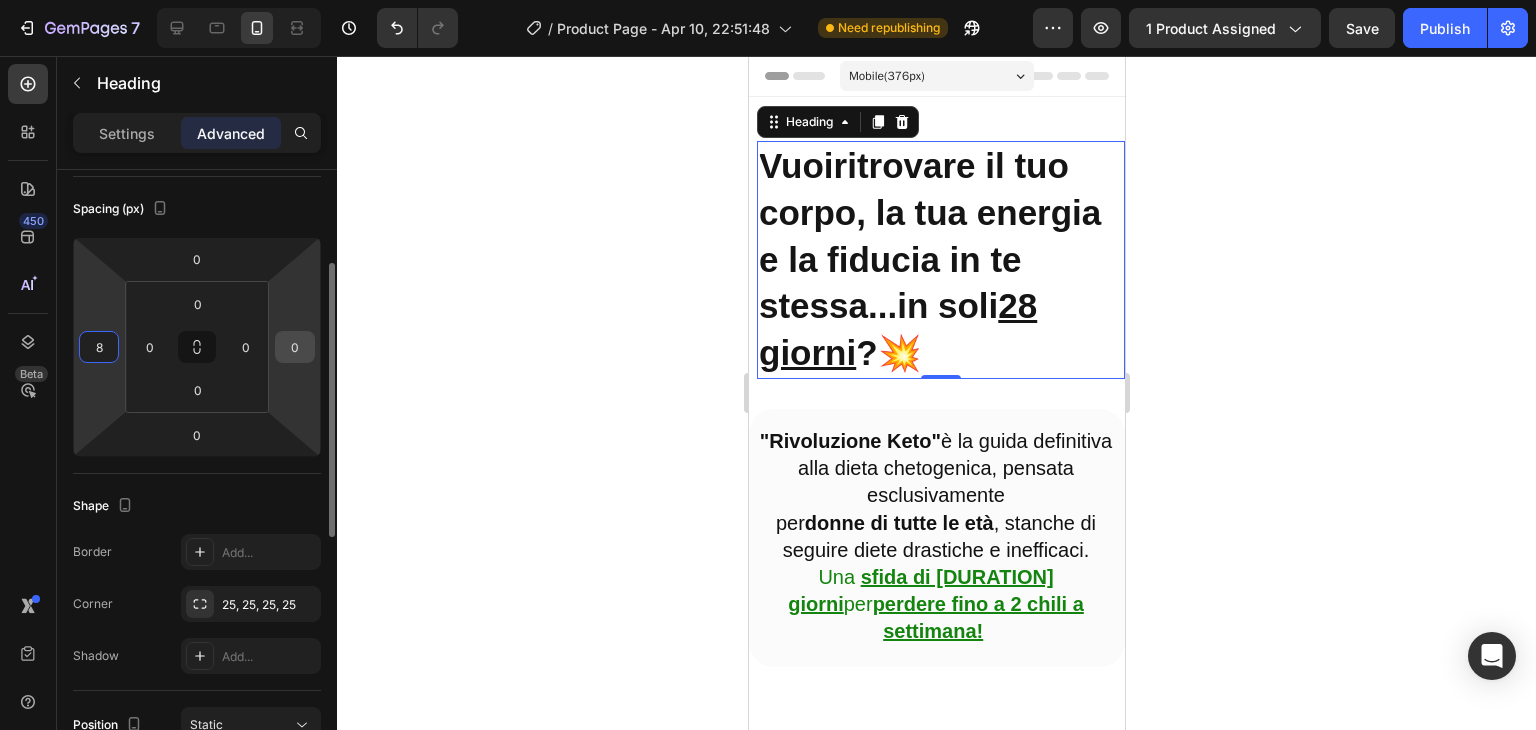 type on "8" 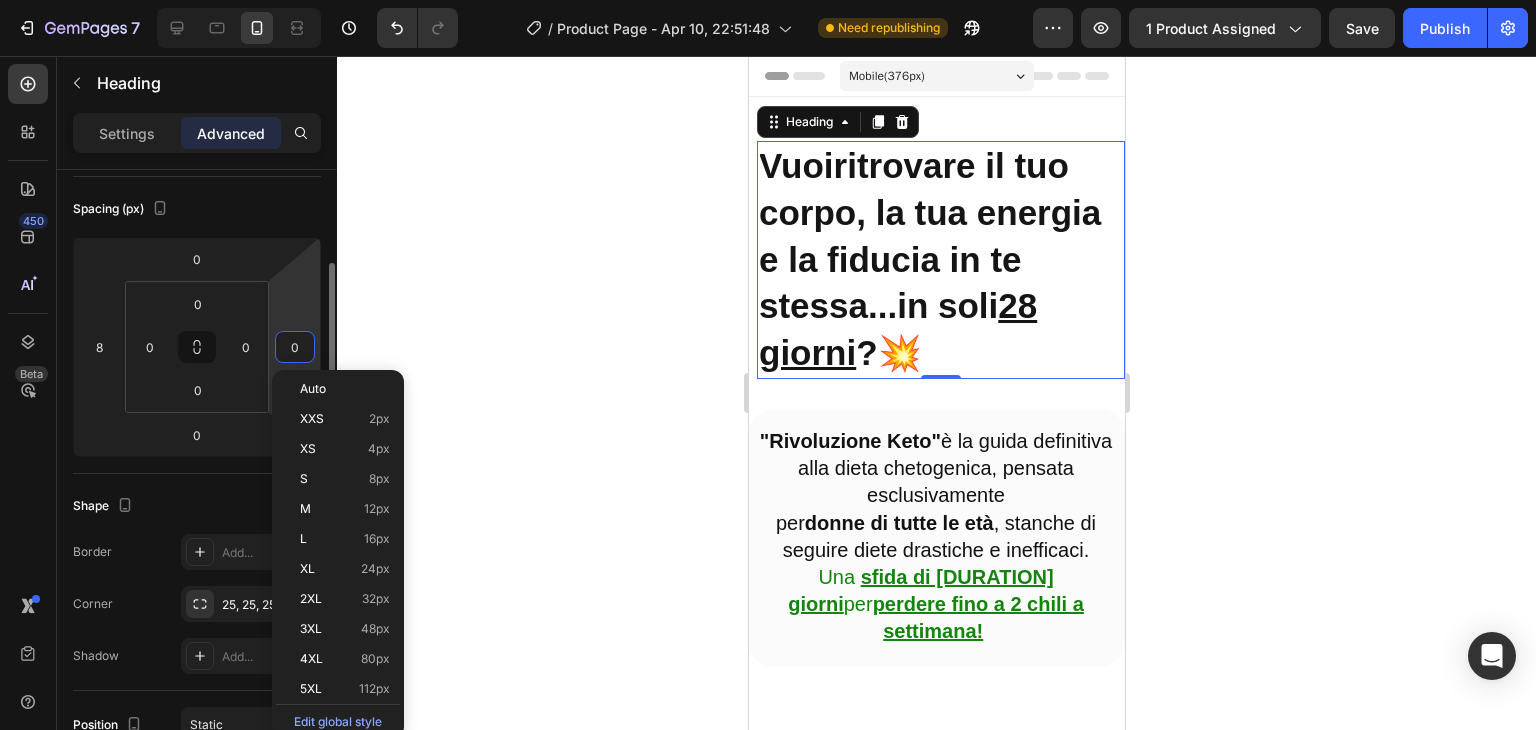 type on "8" 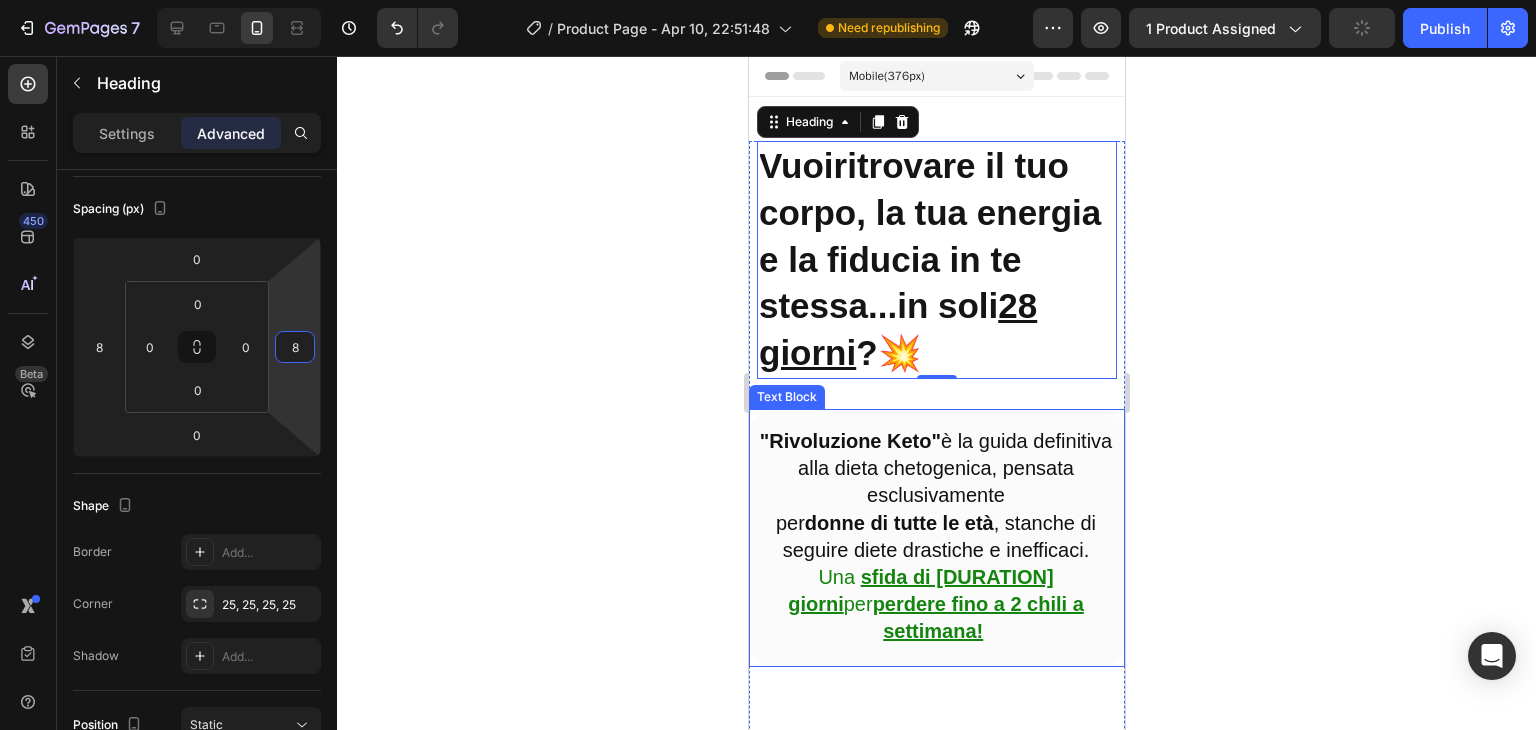 click on ""Rivoluzione Keto"  è la guida definitiva alla dieta chetogenica, pensata esclusivamente" at bounding box center [935, 468] 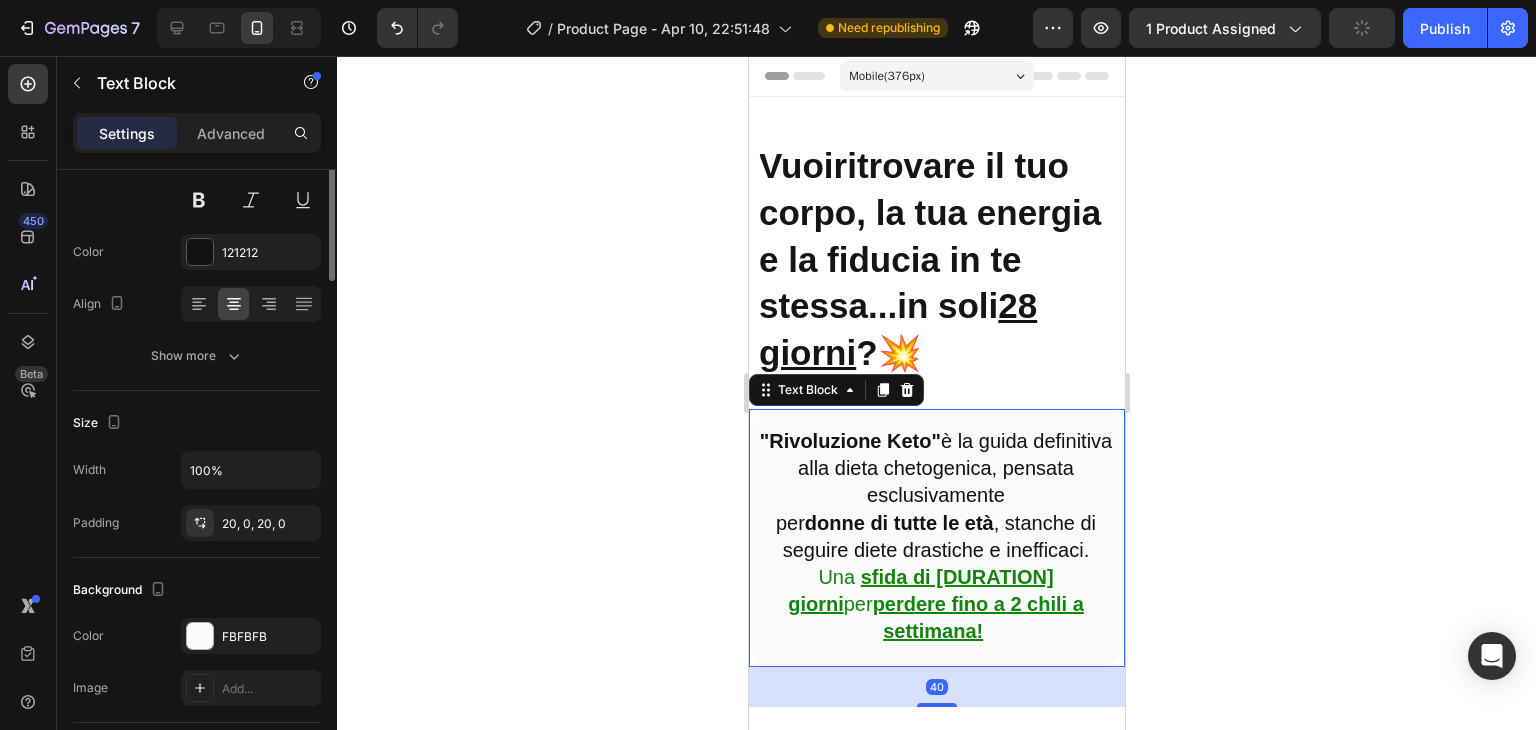 scroll, scrollTop: 0, scrollLeft: 0, axis: both 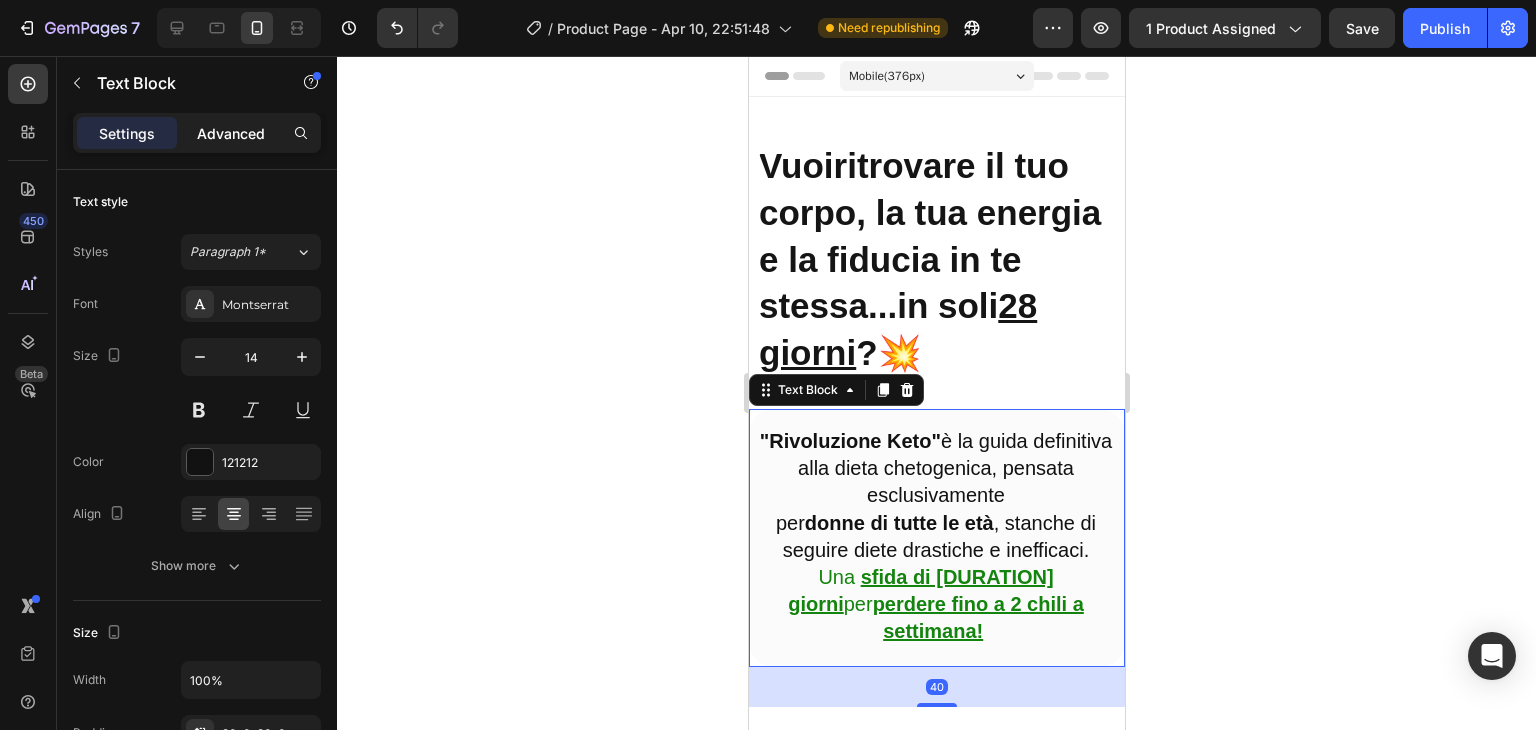 click on "Advanced" at bounding box center (231, 133) 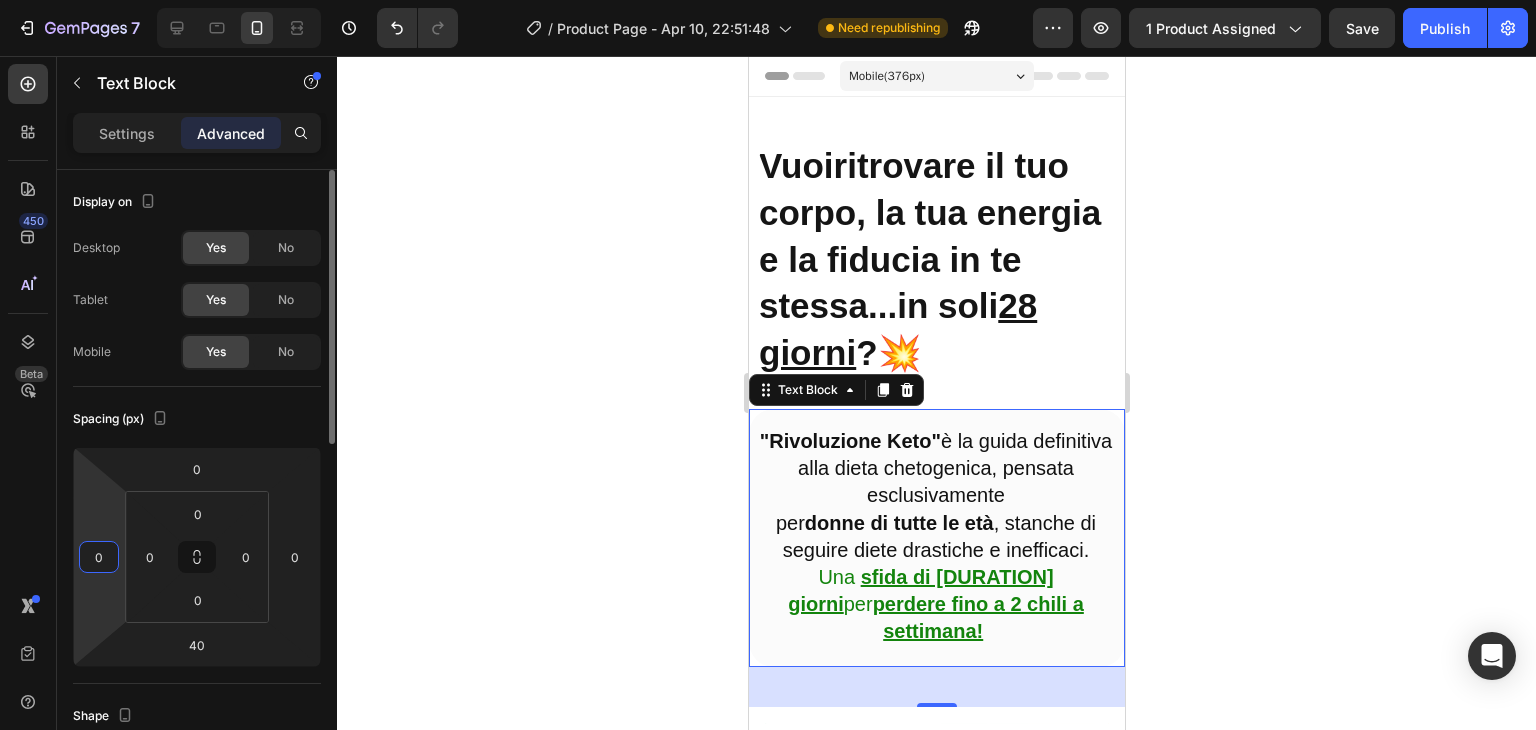 click on "0" at bounding box center [99, 557] 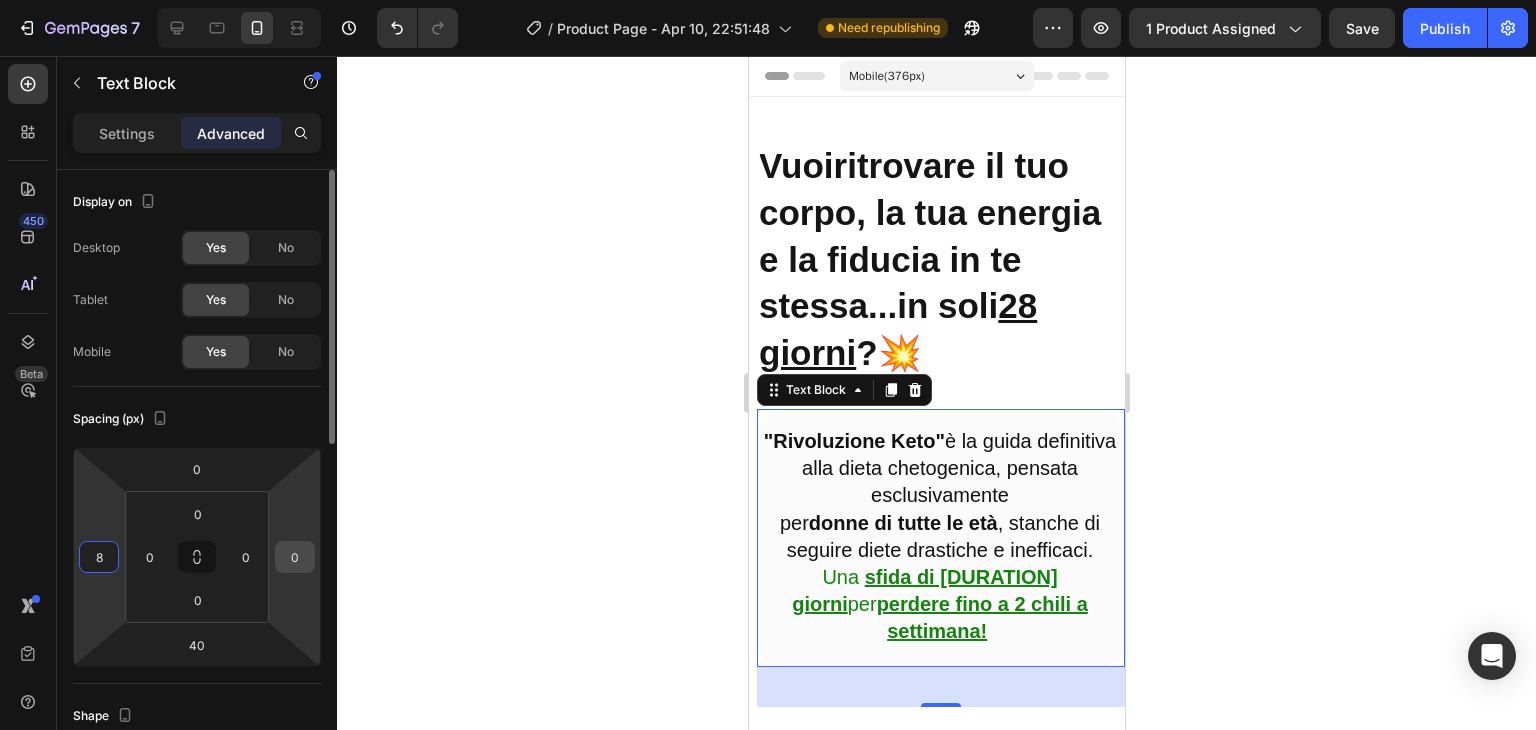 type on "8" 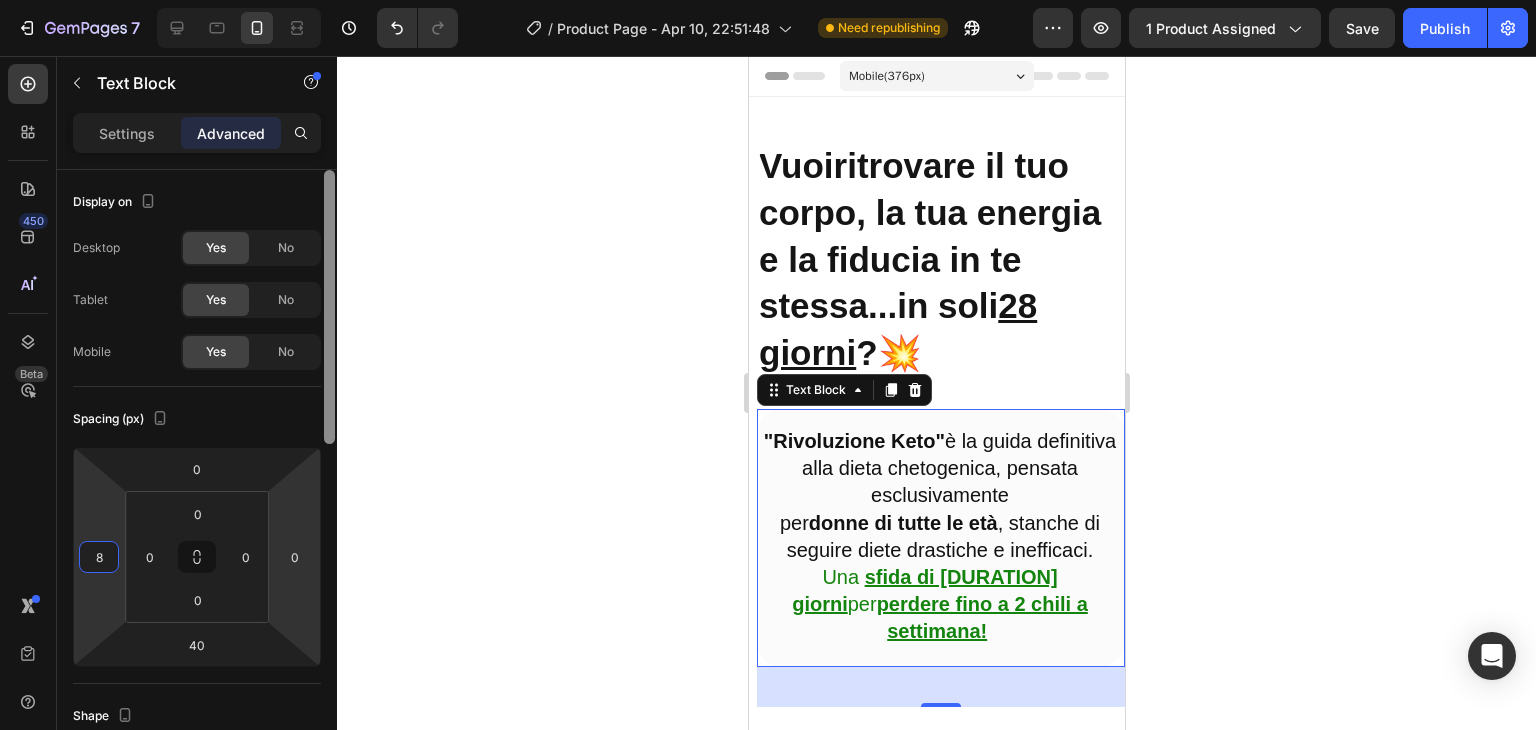 drag, startPoint x: 301, startPoint y: 559, endPoint x: 324, endPoint y: 559, distance: 23 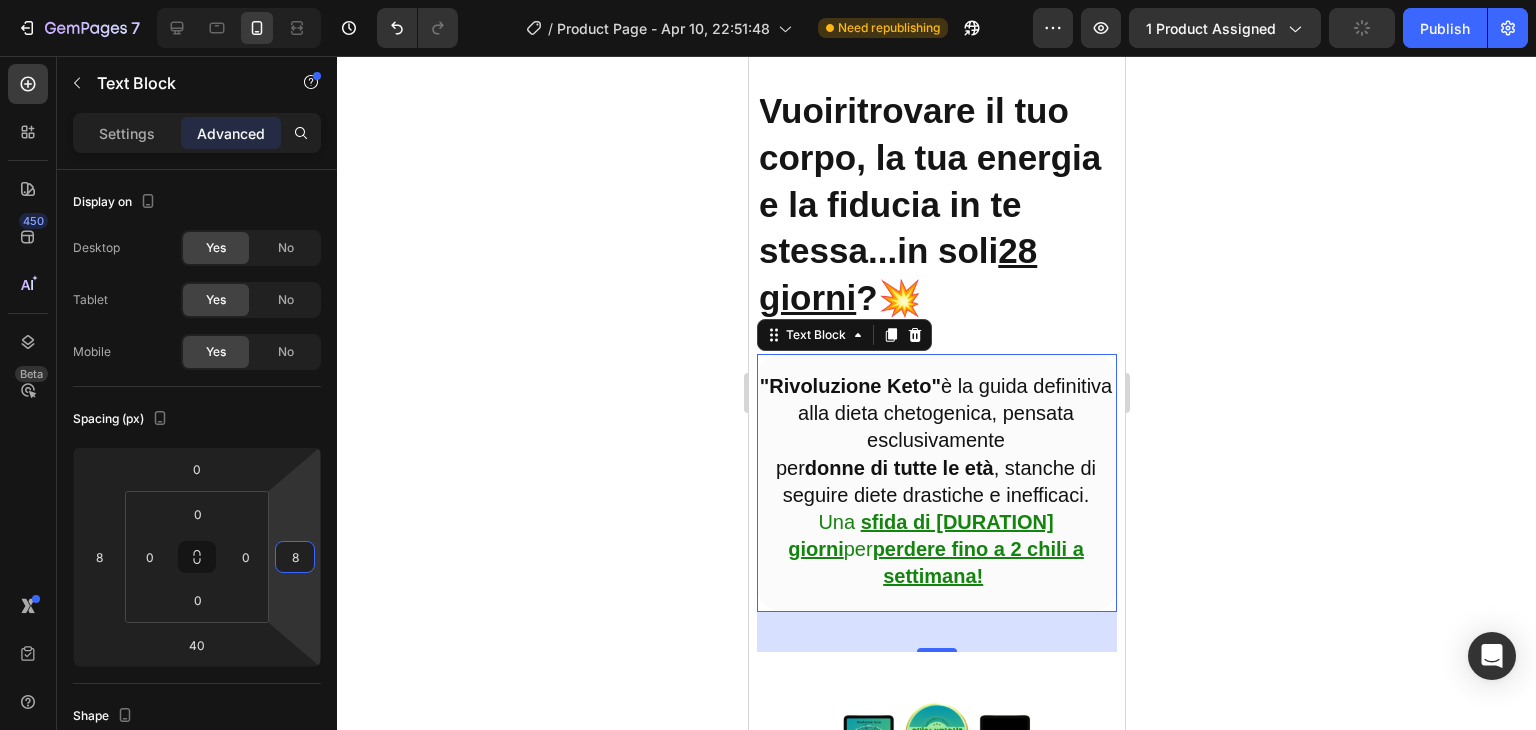 scroll, scrollTop: 88, scrollLeft: 0, axis: vertical 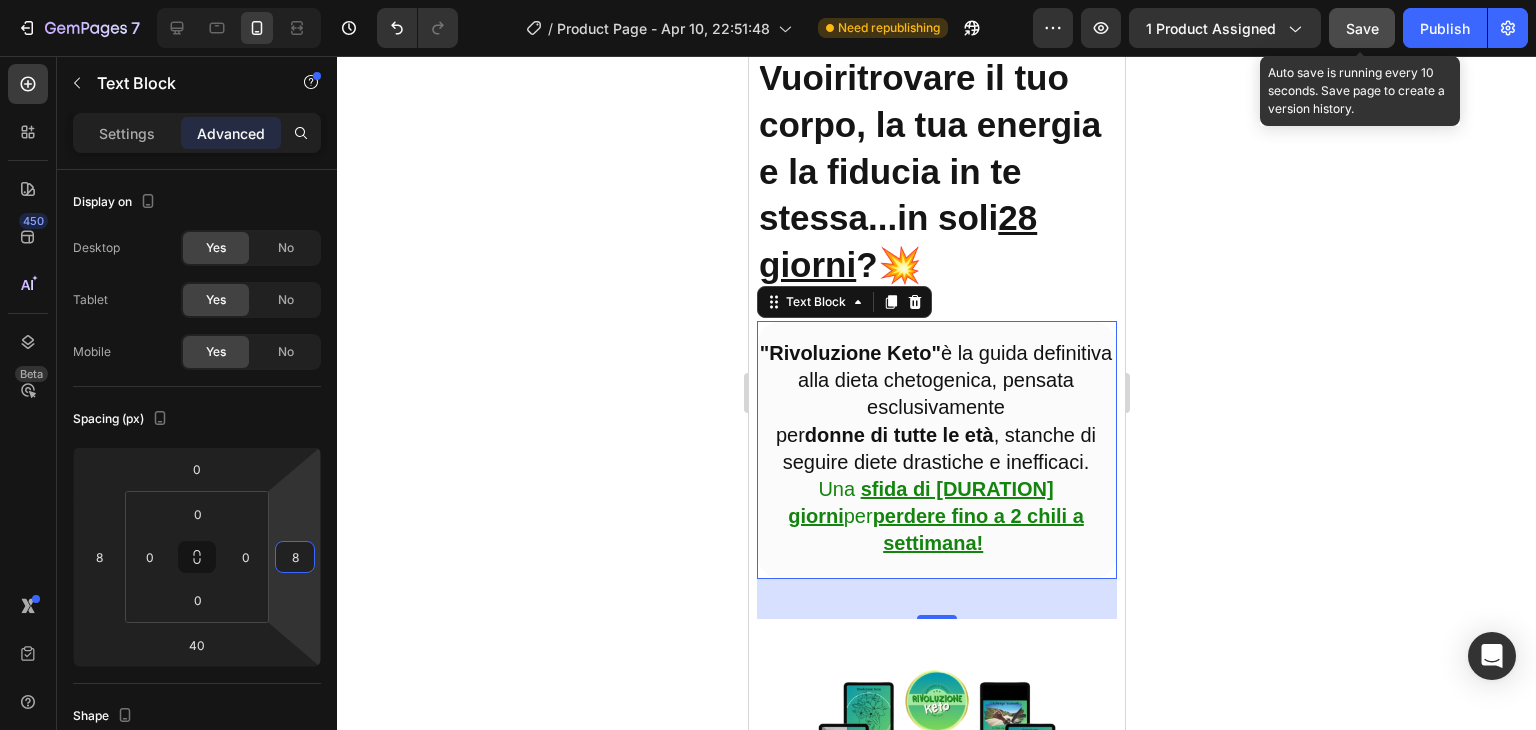 type on "8" 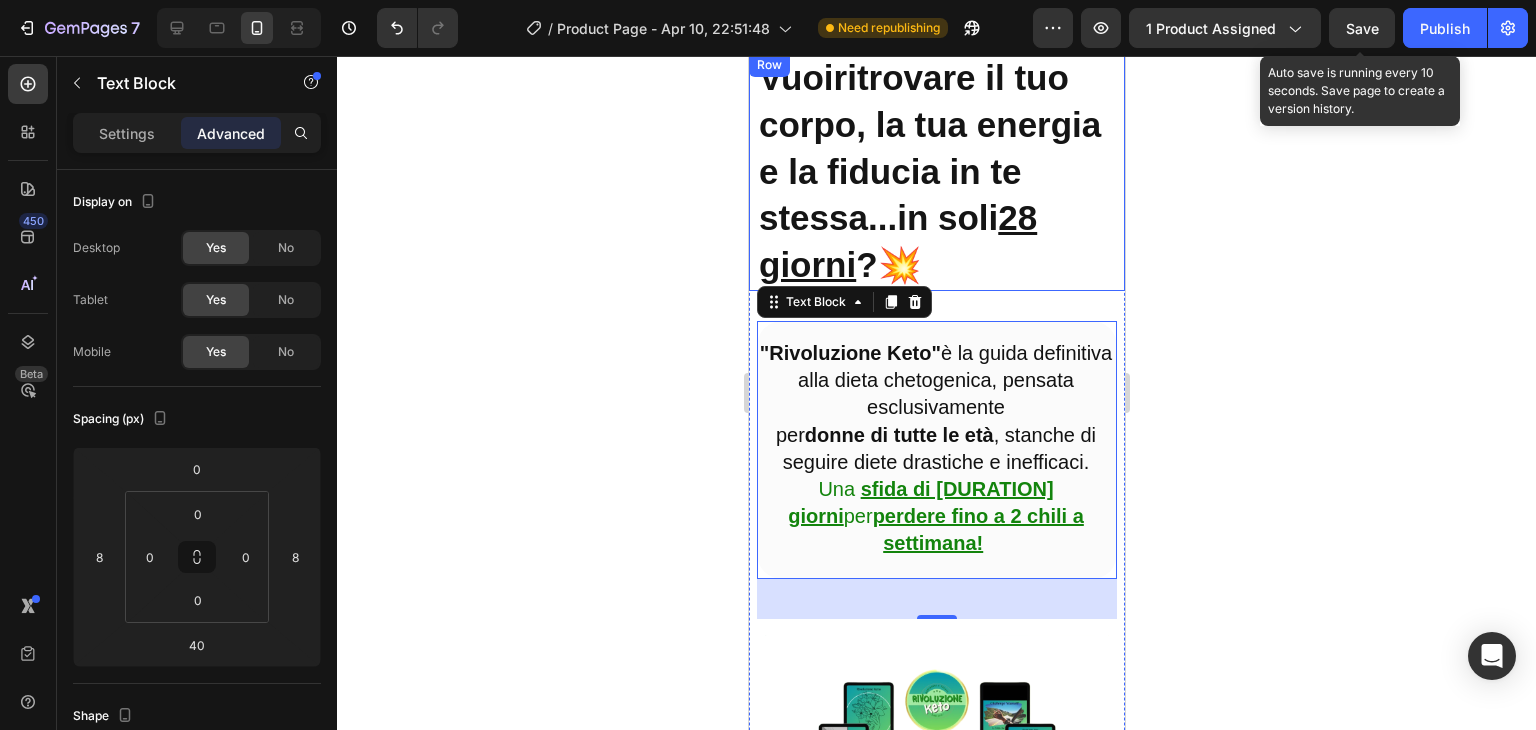 click on "Save" at bounding box center (1362, 28) 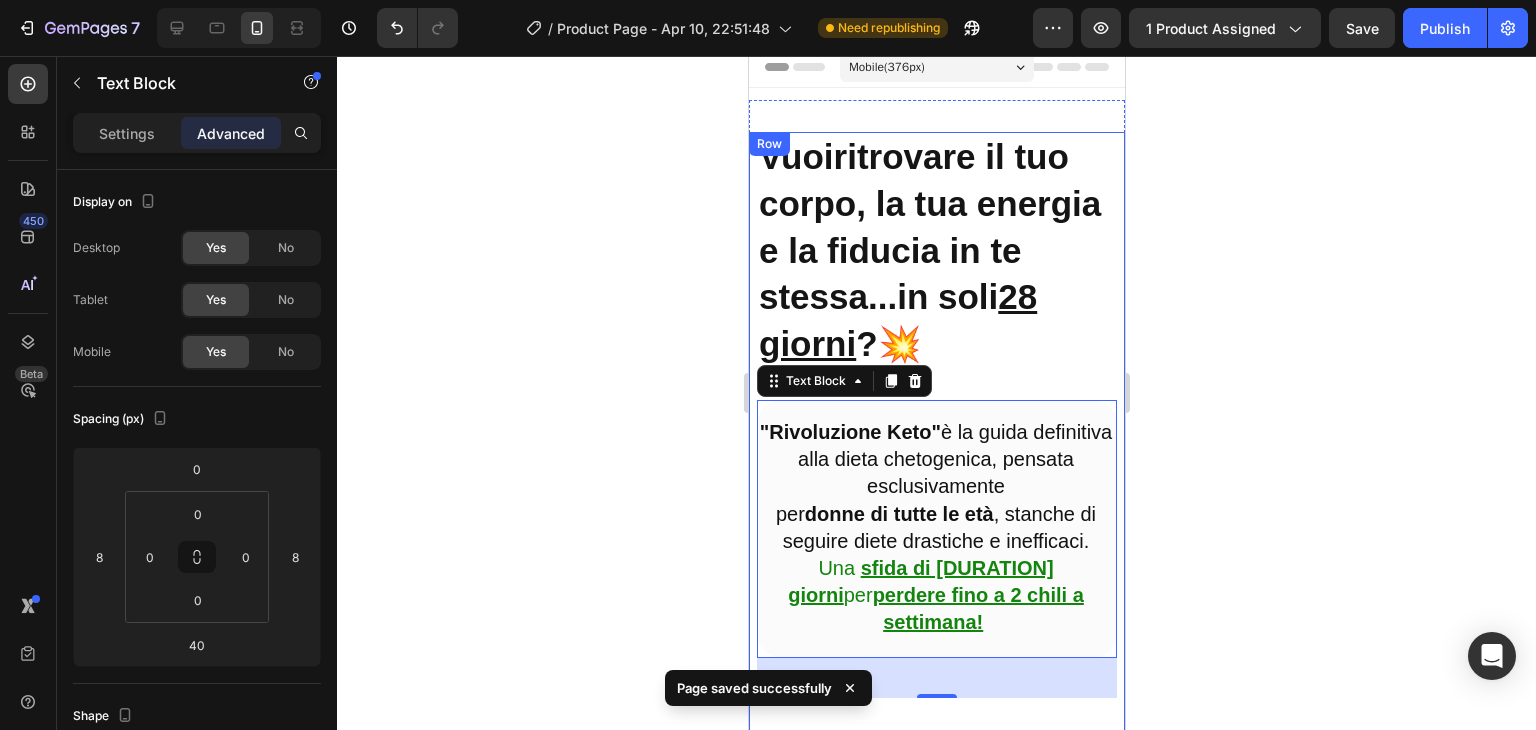 scroll, scrollTop: 0, scrollLeft: 0, axis: both 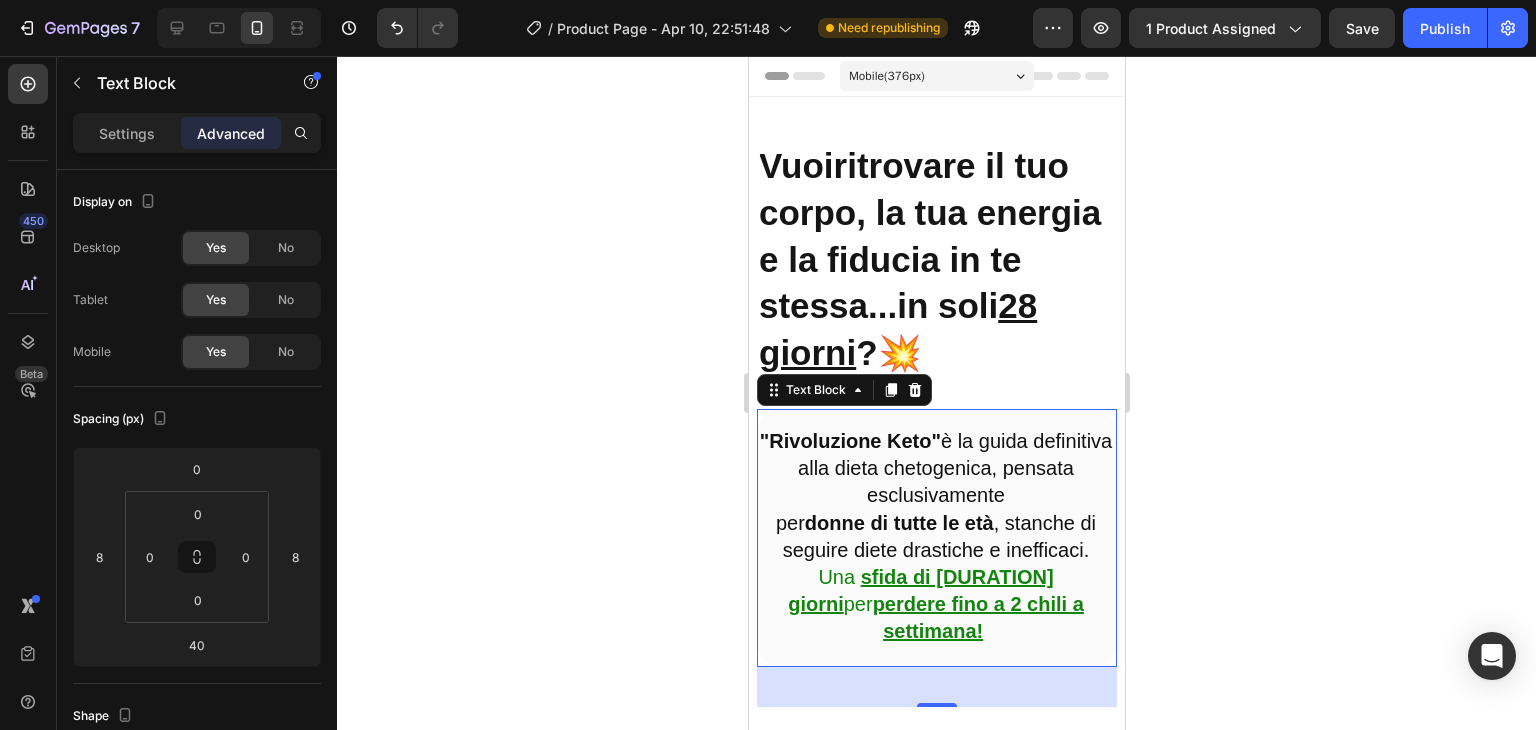 click 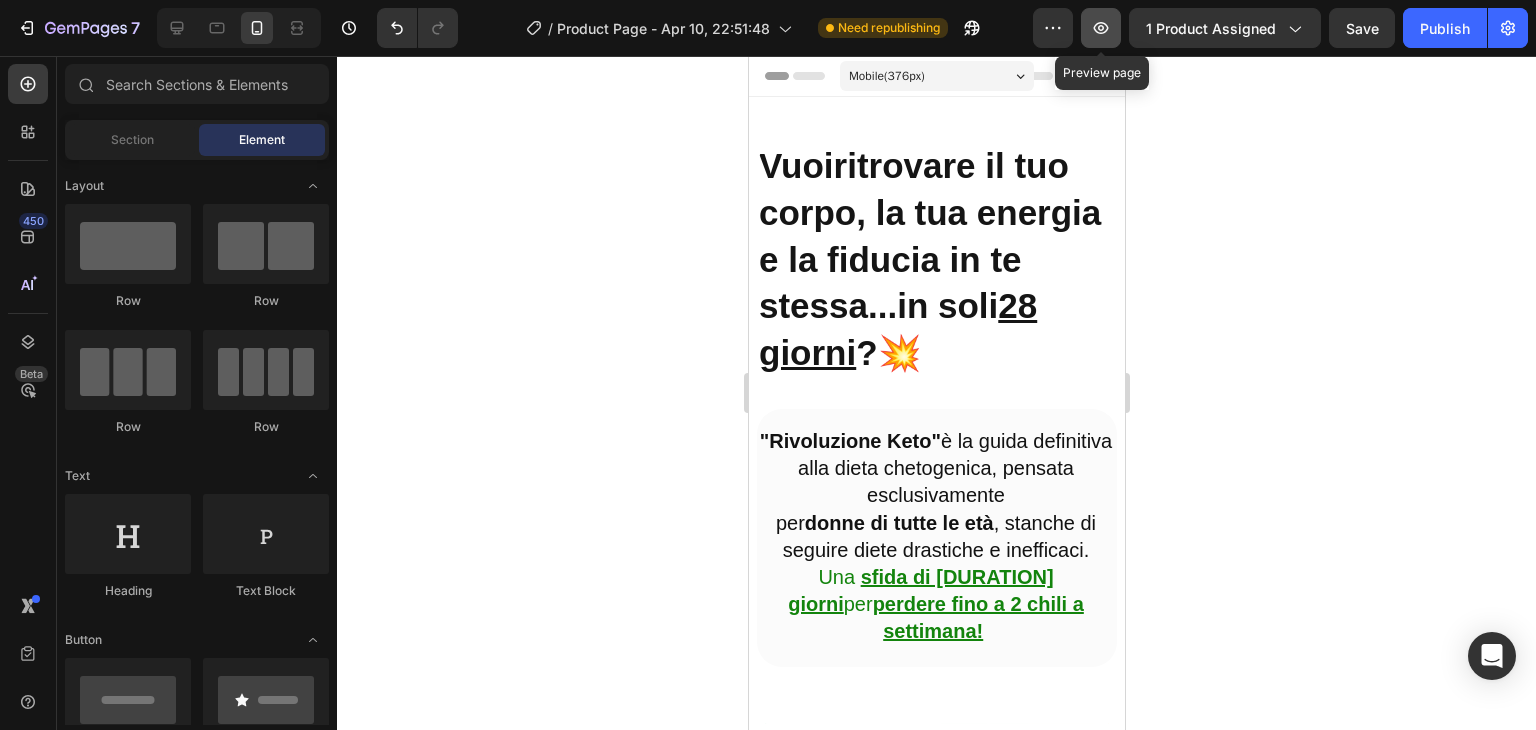 click 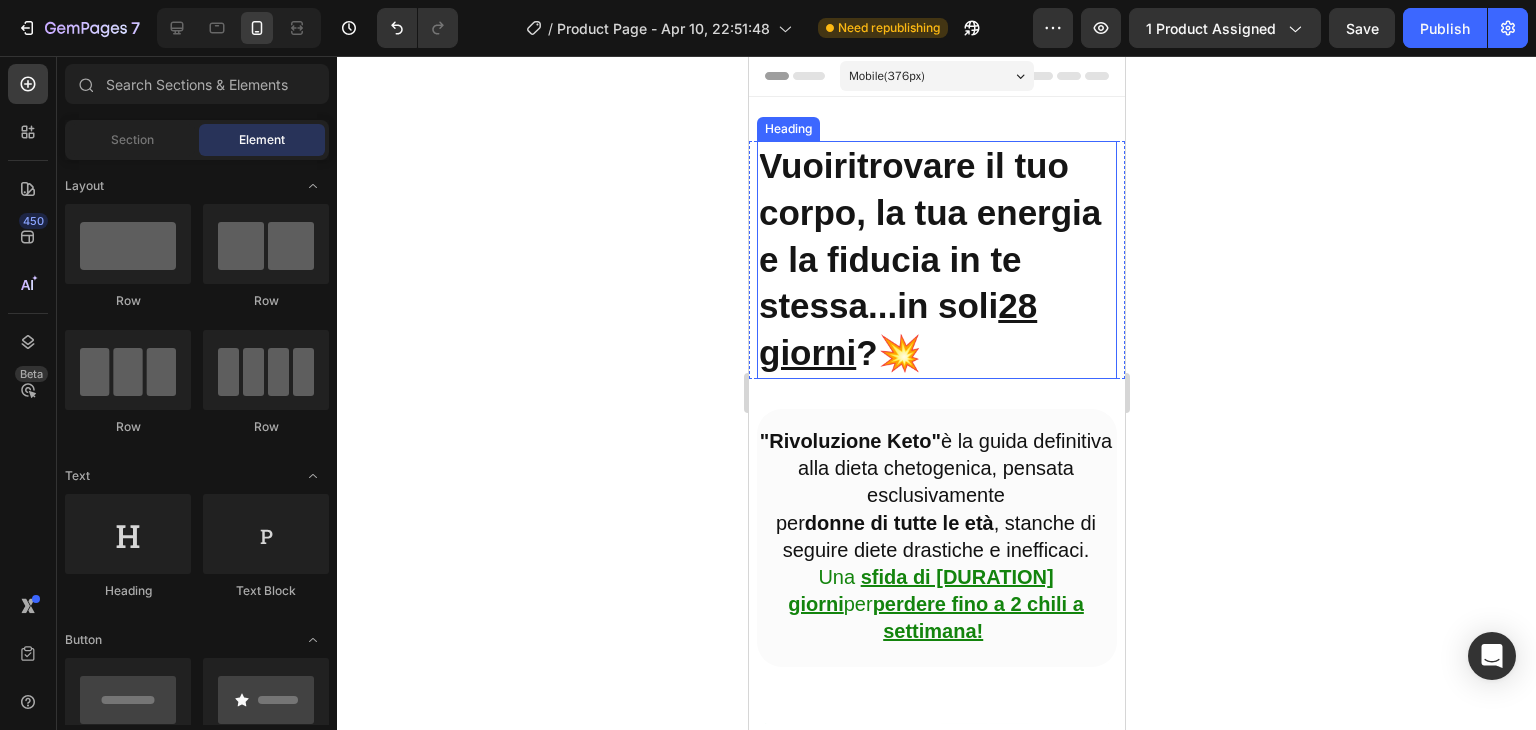 click on "Vuoi  ritrovare il tuo corpo, la tua energia e la fiducia in te stessa...  in soli  28 giorni ?  💥" at bounding box center [936, 260] 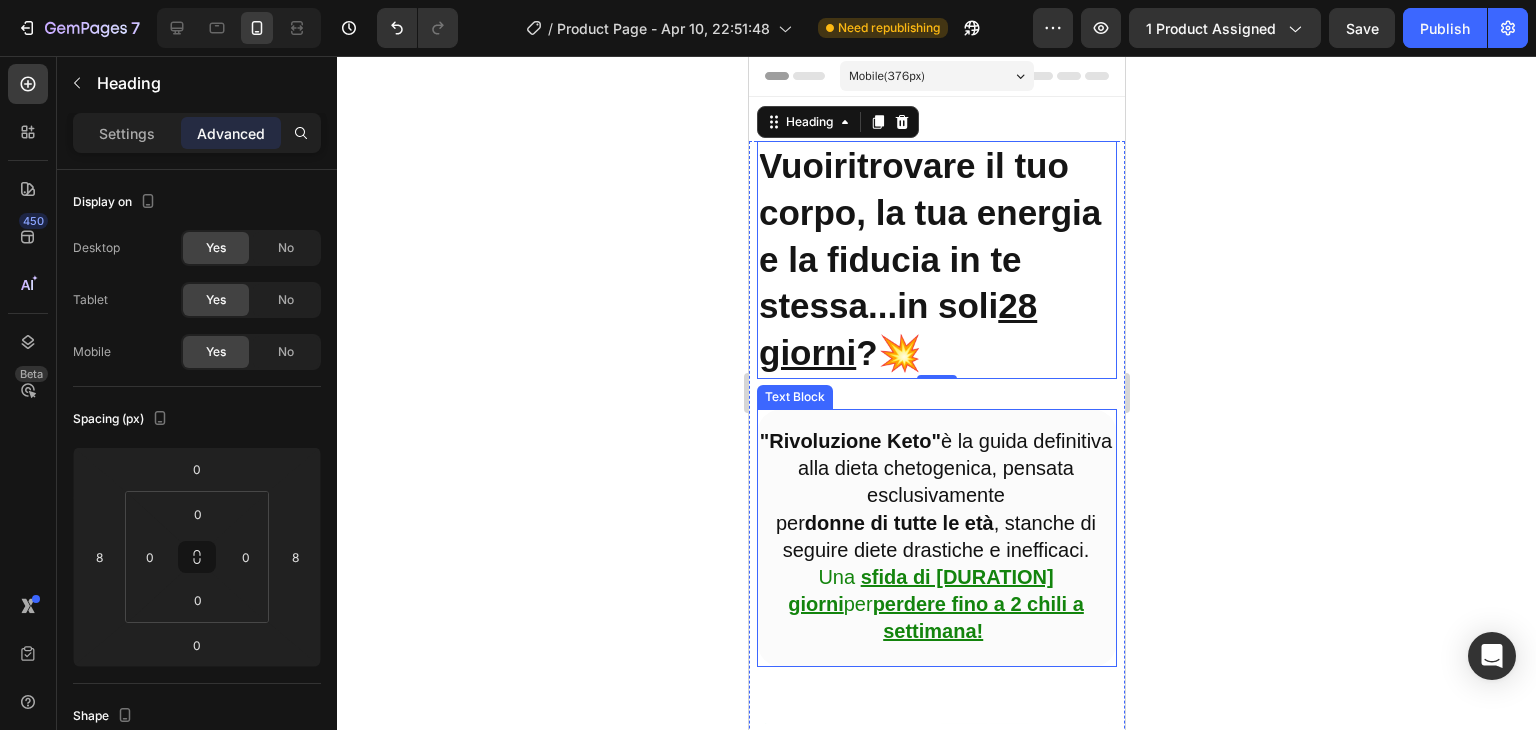click on ""Rivoluzione Keto"  è la guida definitiva alla dieta chetogenica, pensata esclusivamente" at bounding box center [935, 468] 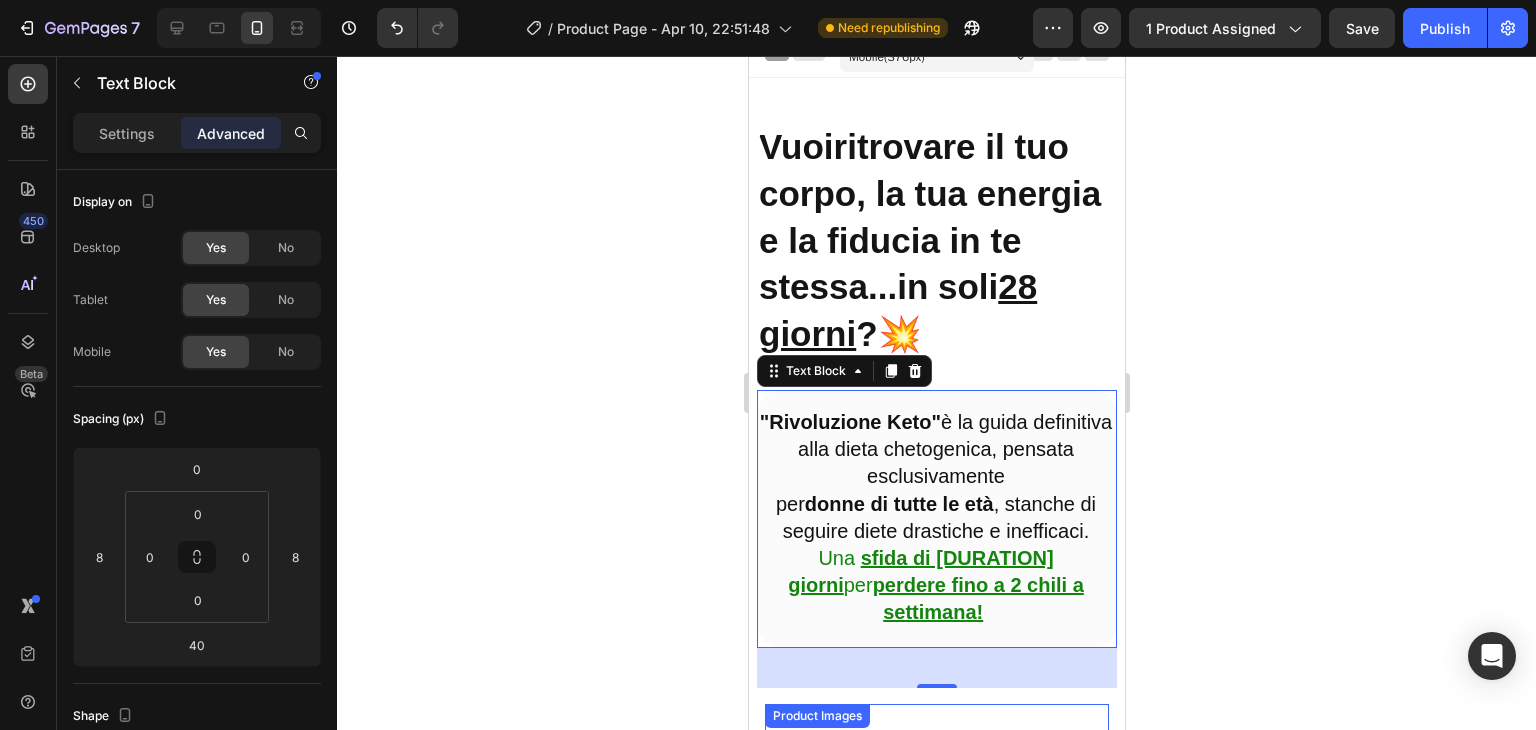 scroll, scrollTop: 0, scrollLeft: 0, axis: both 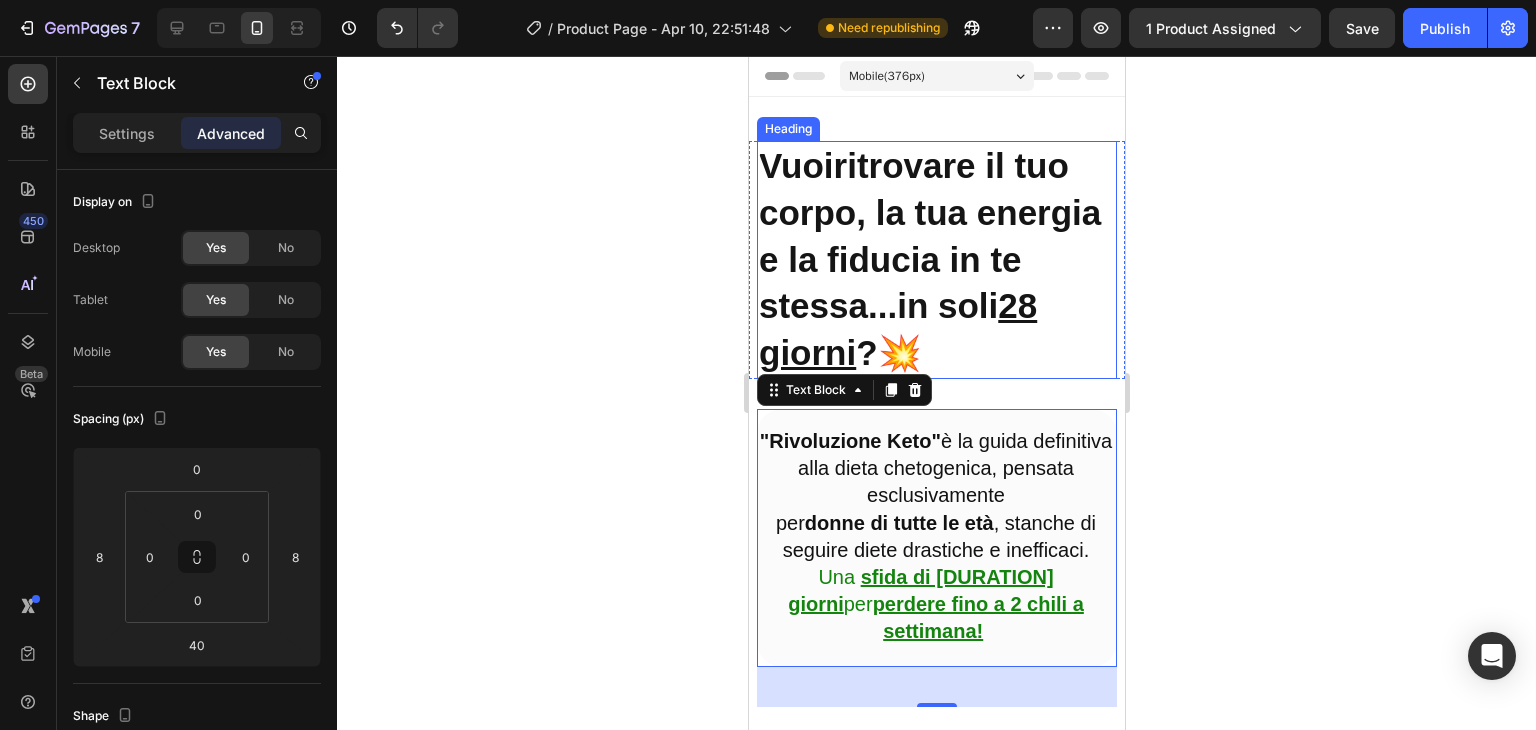 click on "ritrovare il tuo corpo, la tua energia e la fiducia in te stessa..." at bounding box center (929, 235) 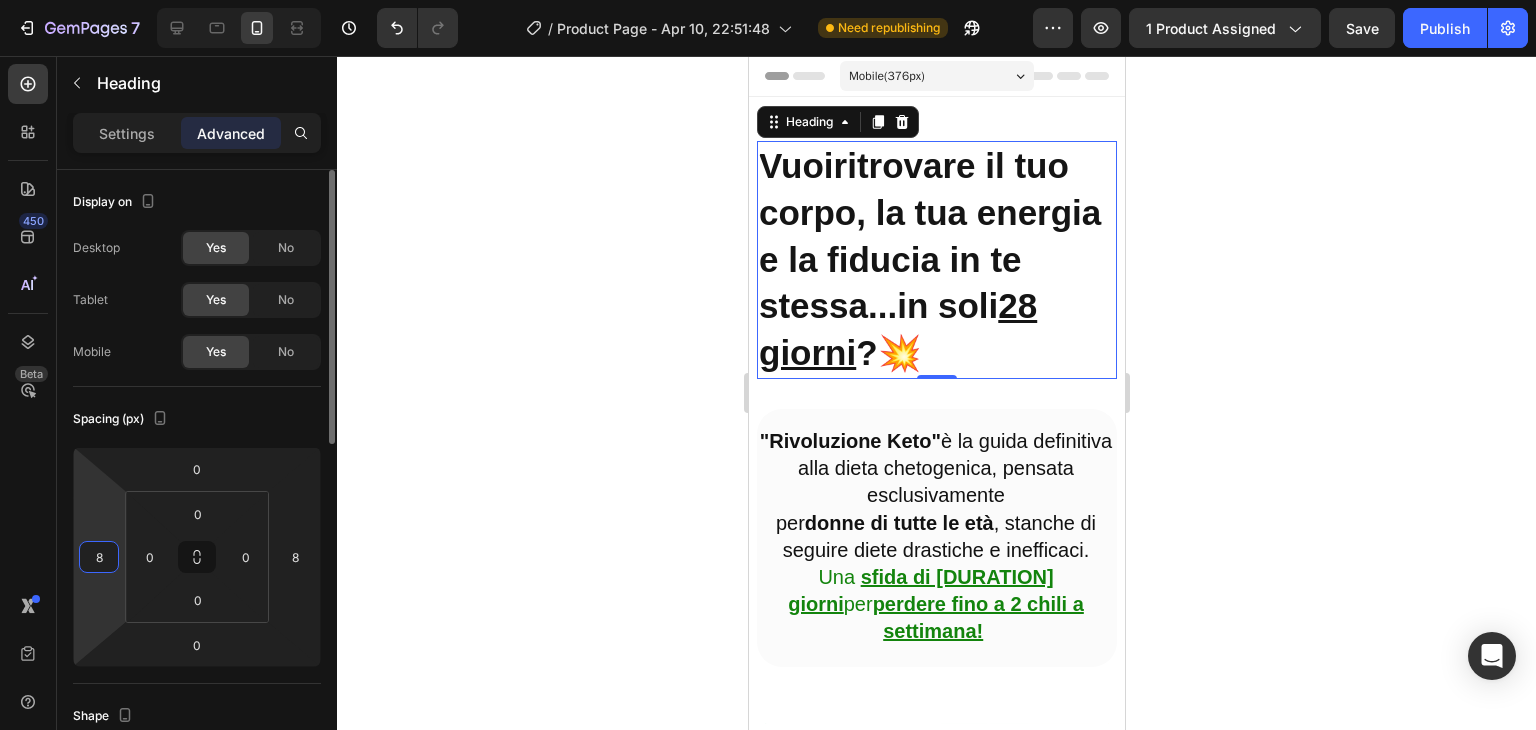 click on "8" at bounding box center (99, 557) 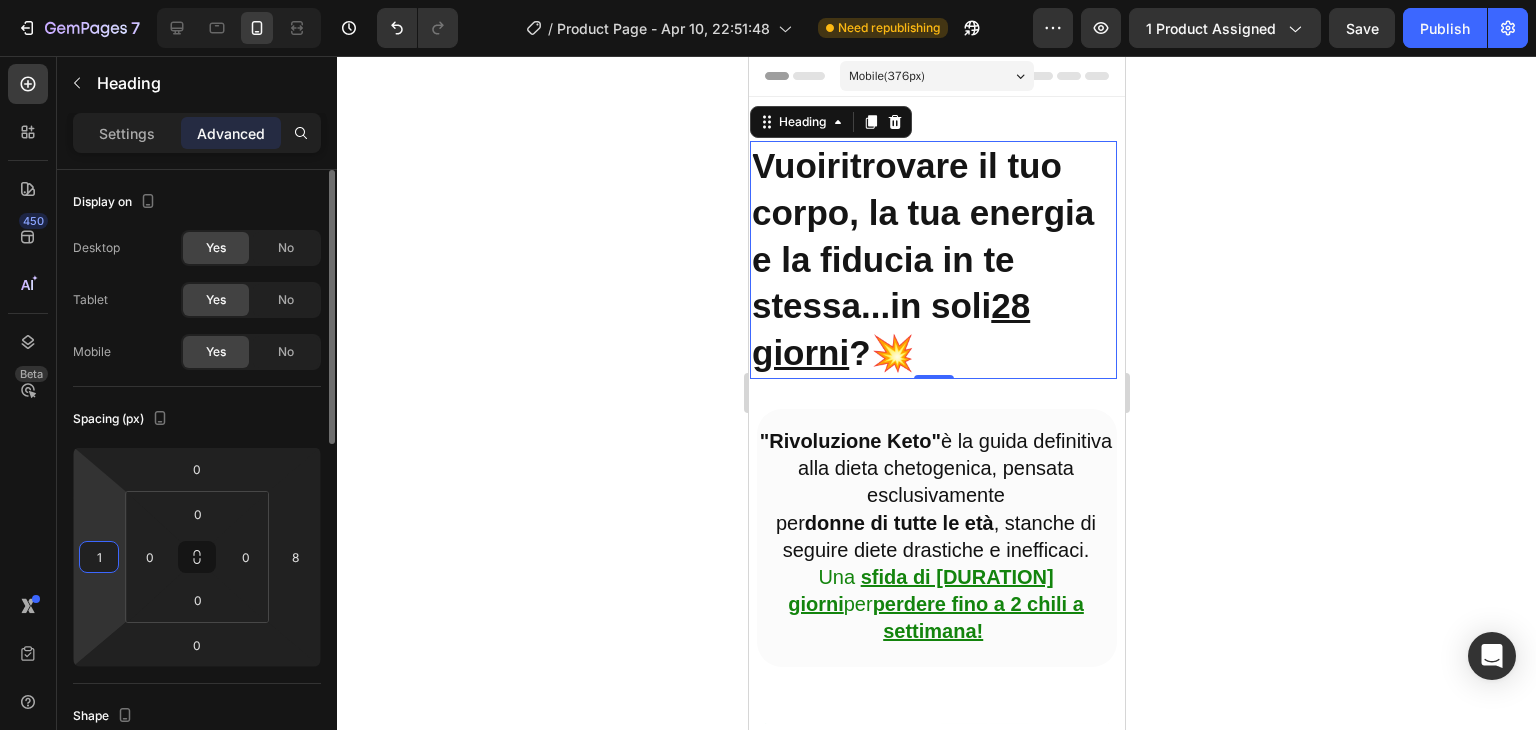 type on "12" 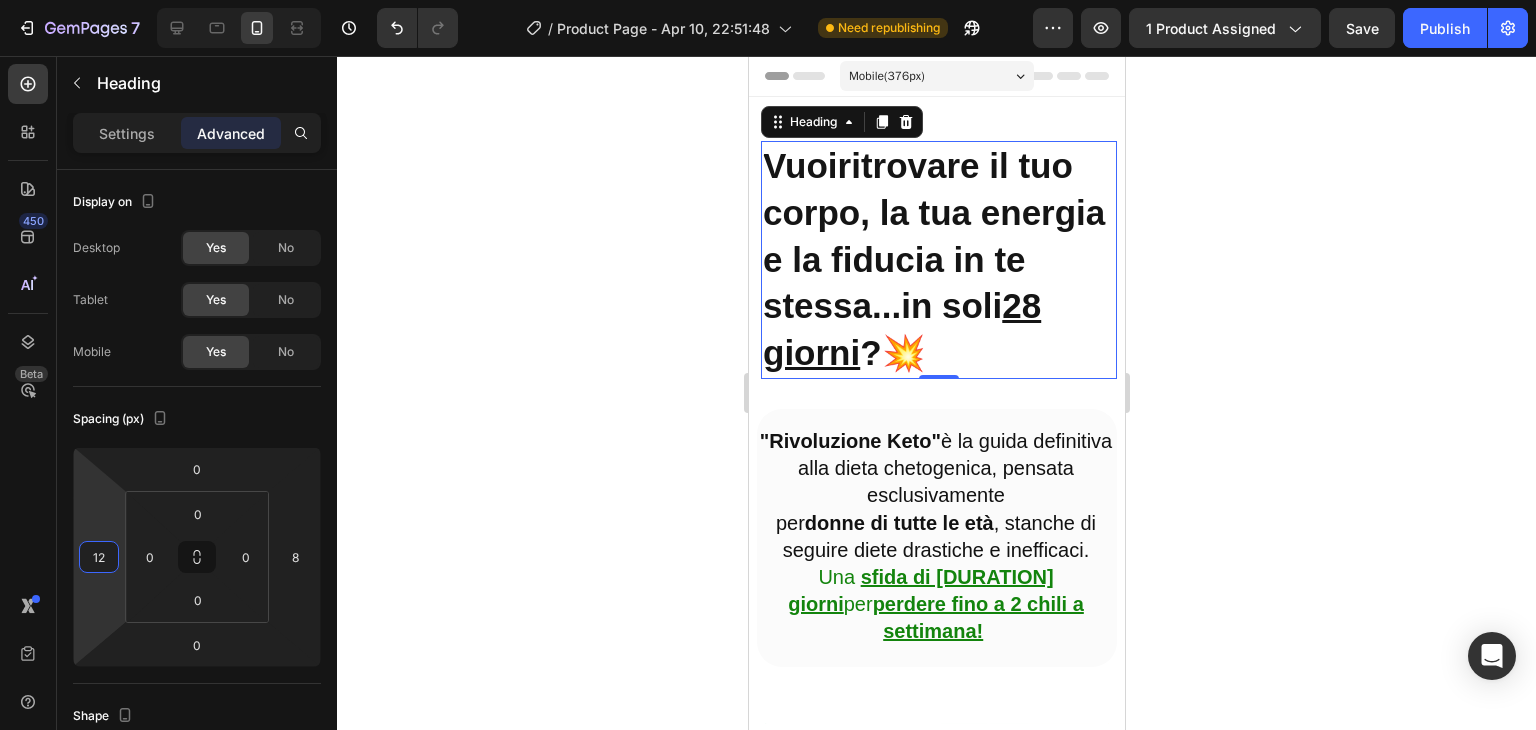 click 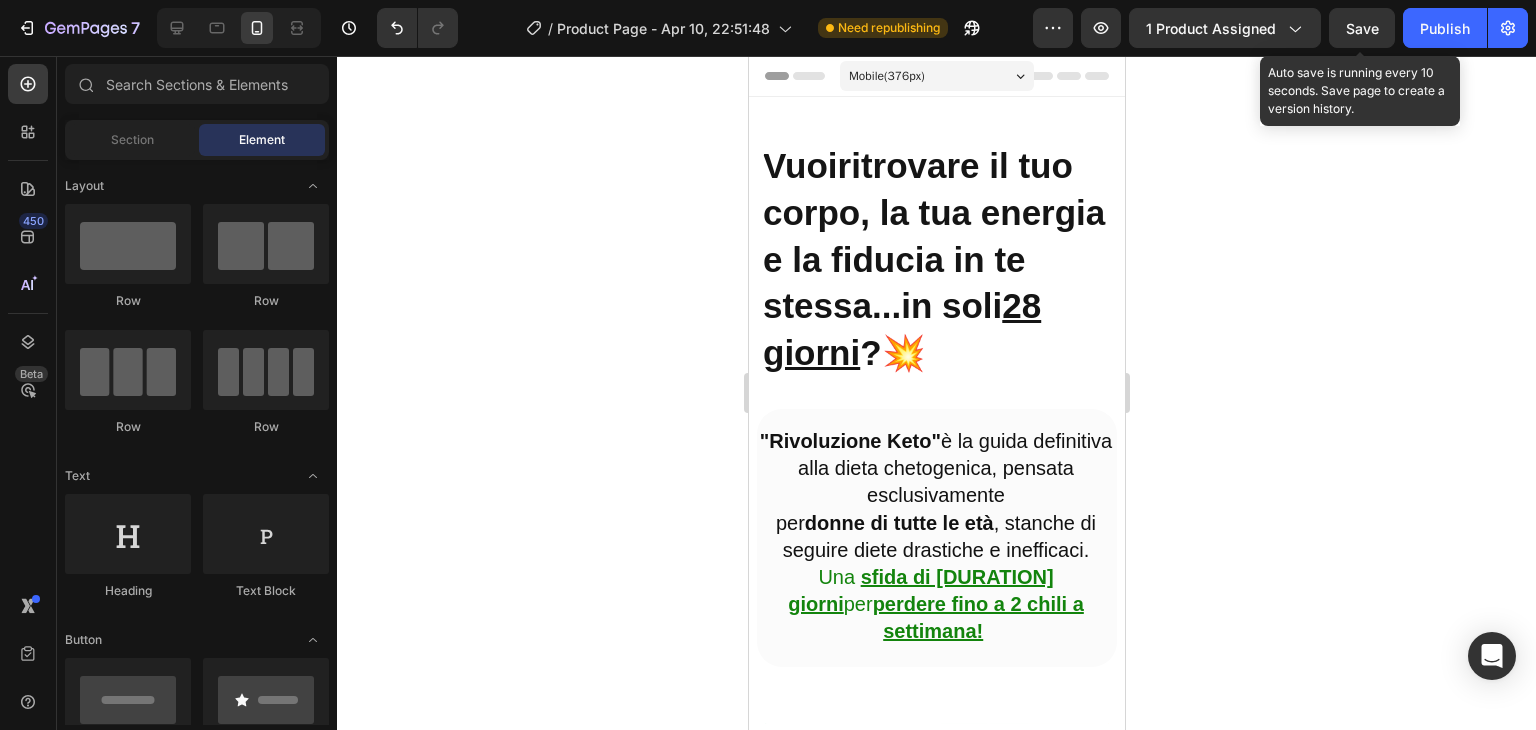 click on "Save" at bounding box center (1362, 28) 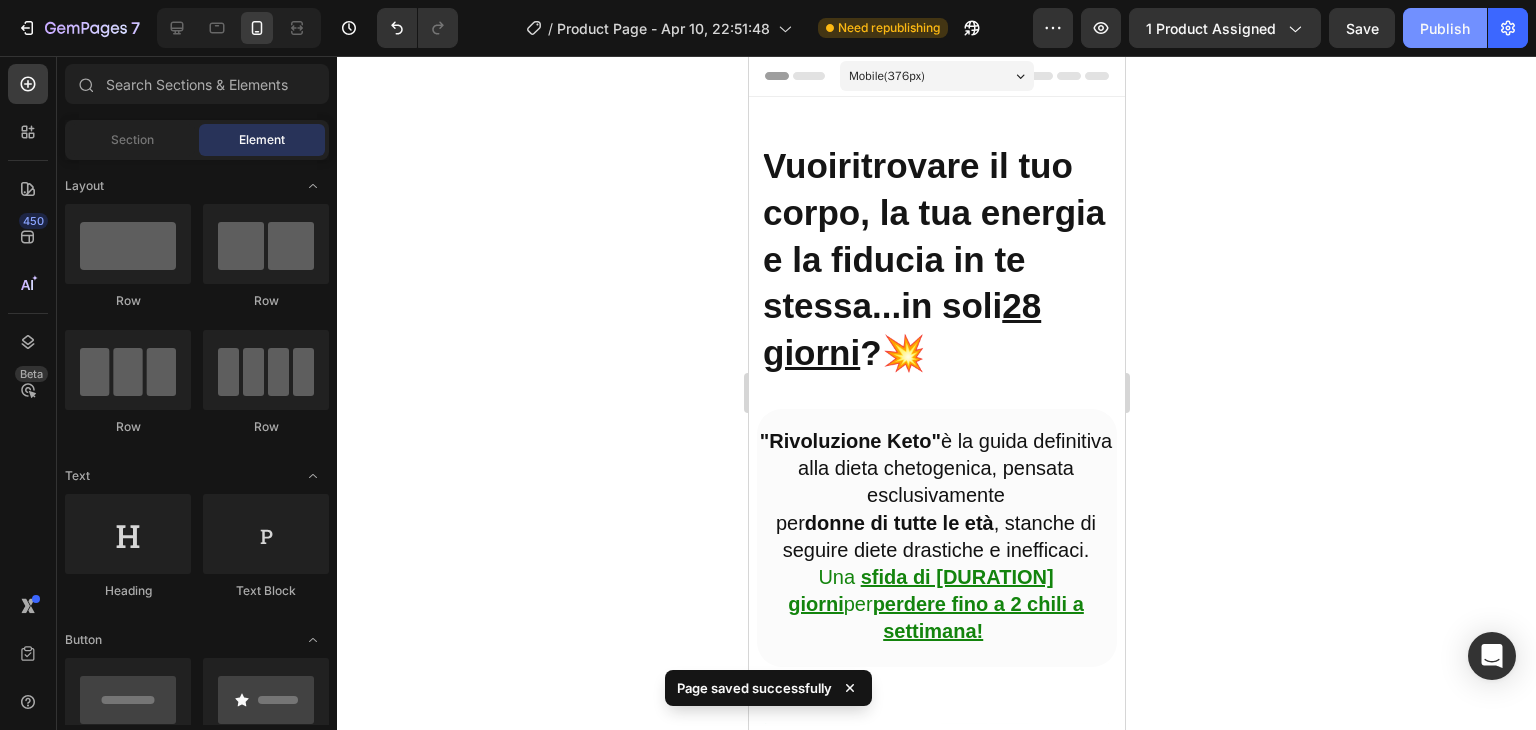 click on "Publish" at bounding box center (1445, 28) 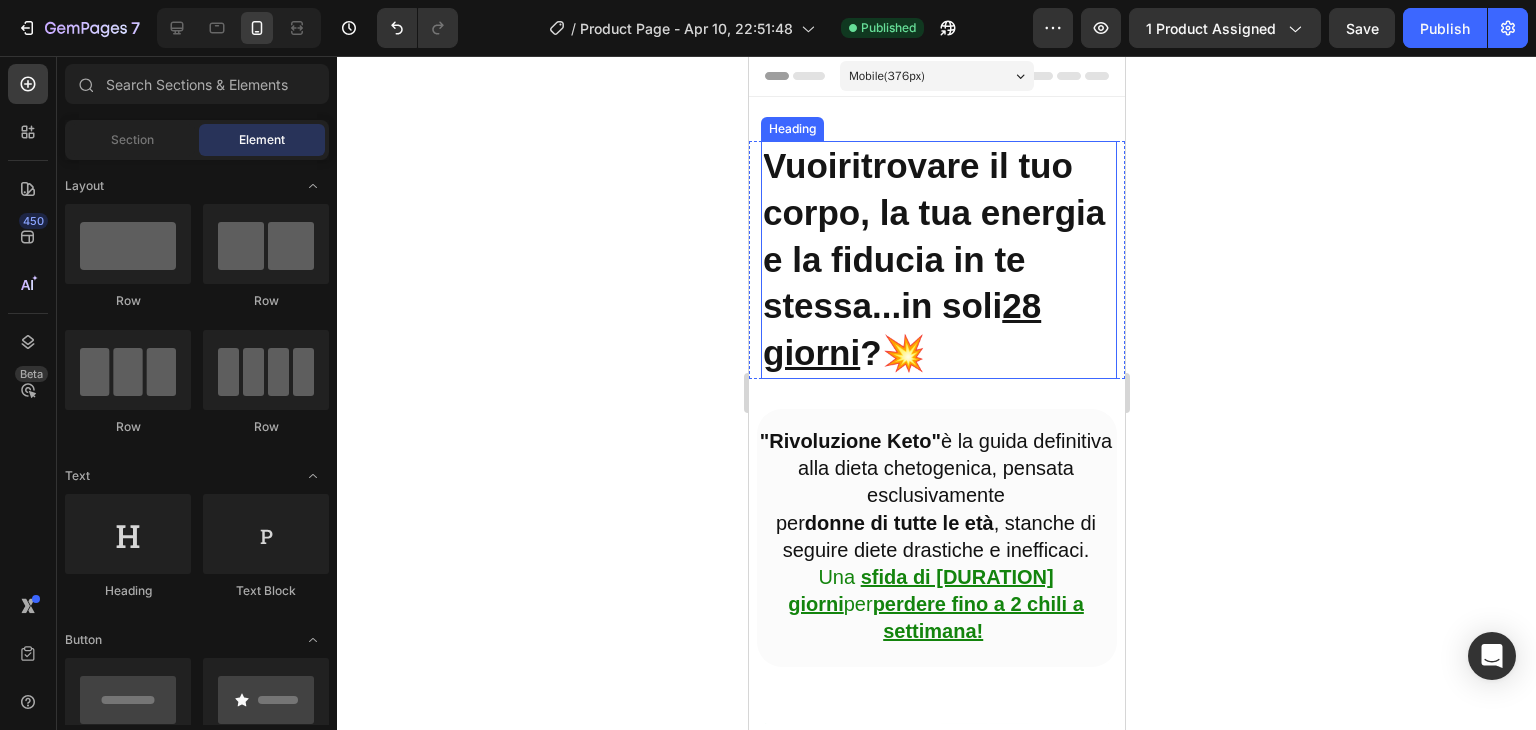 click on "ritrovare il tuo corpo, la tua energia e la fiducia in te stessa..." at bounding box center (933, 235) 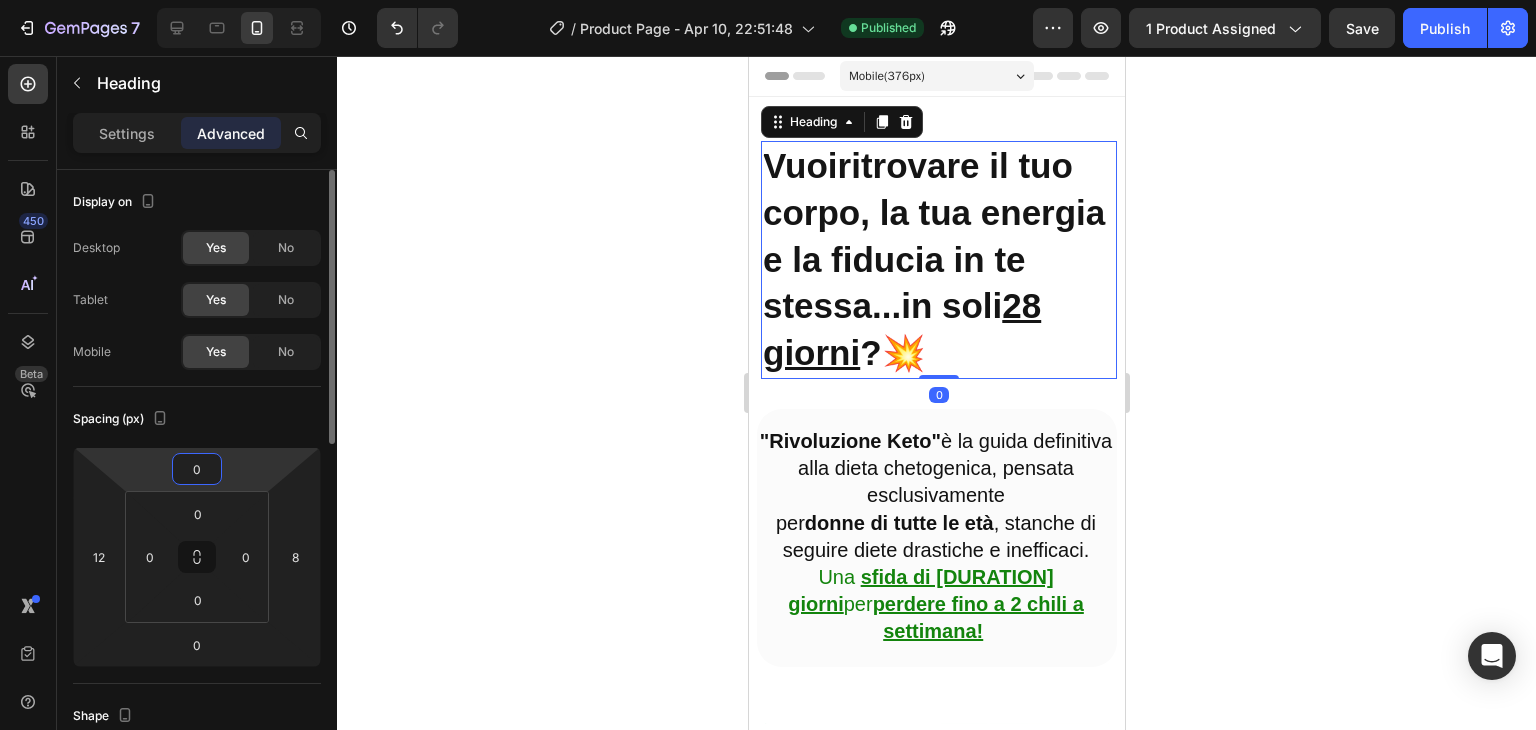 click on "0" at bounding box center [197, 469] 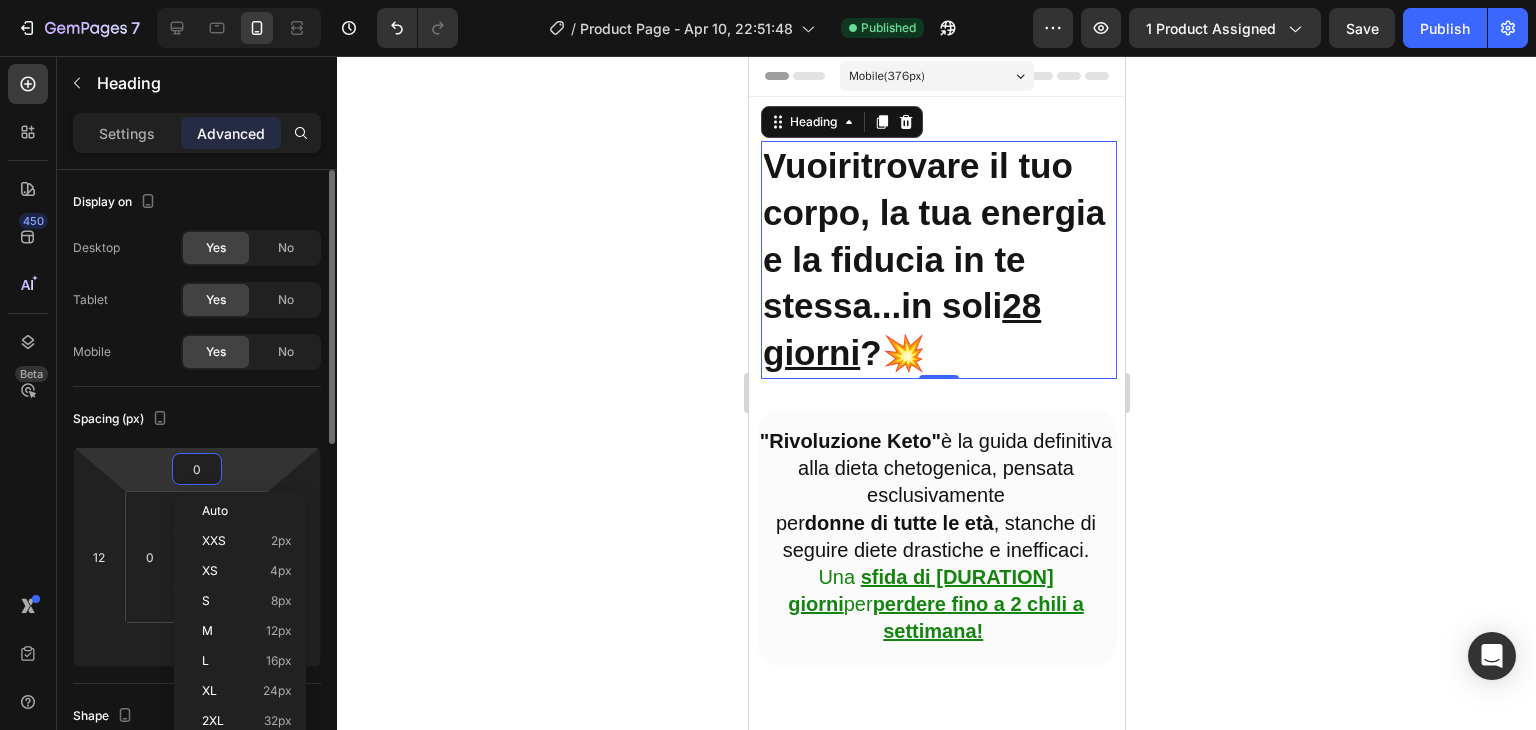 type on "8" 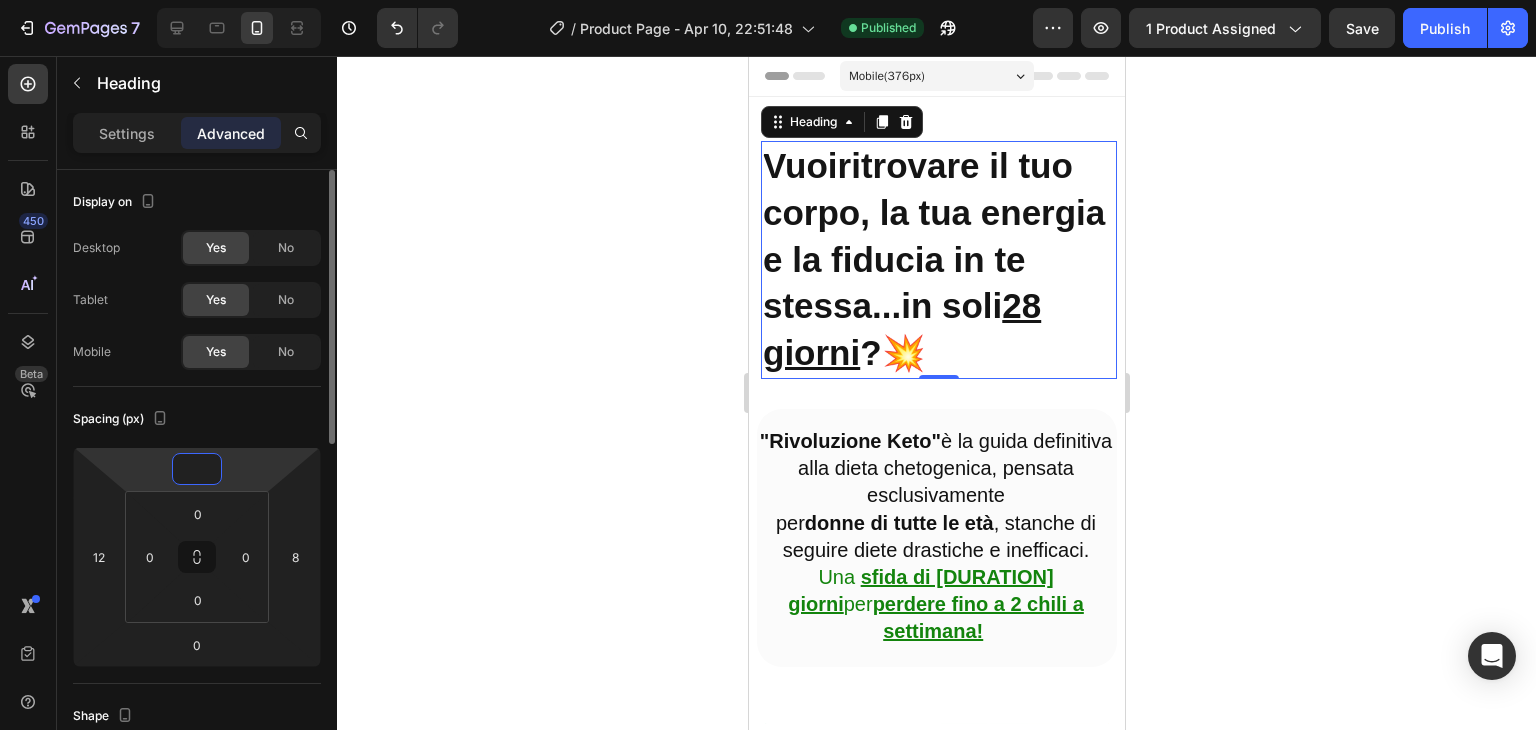 type on "0" 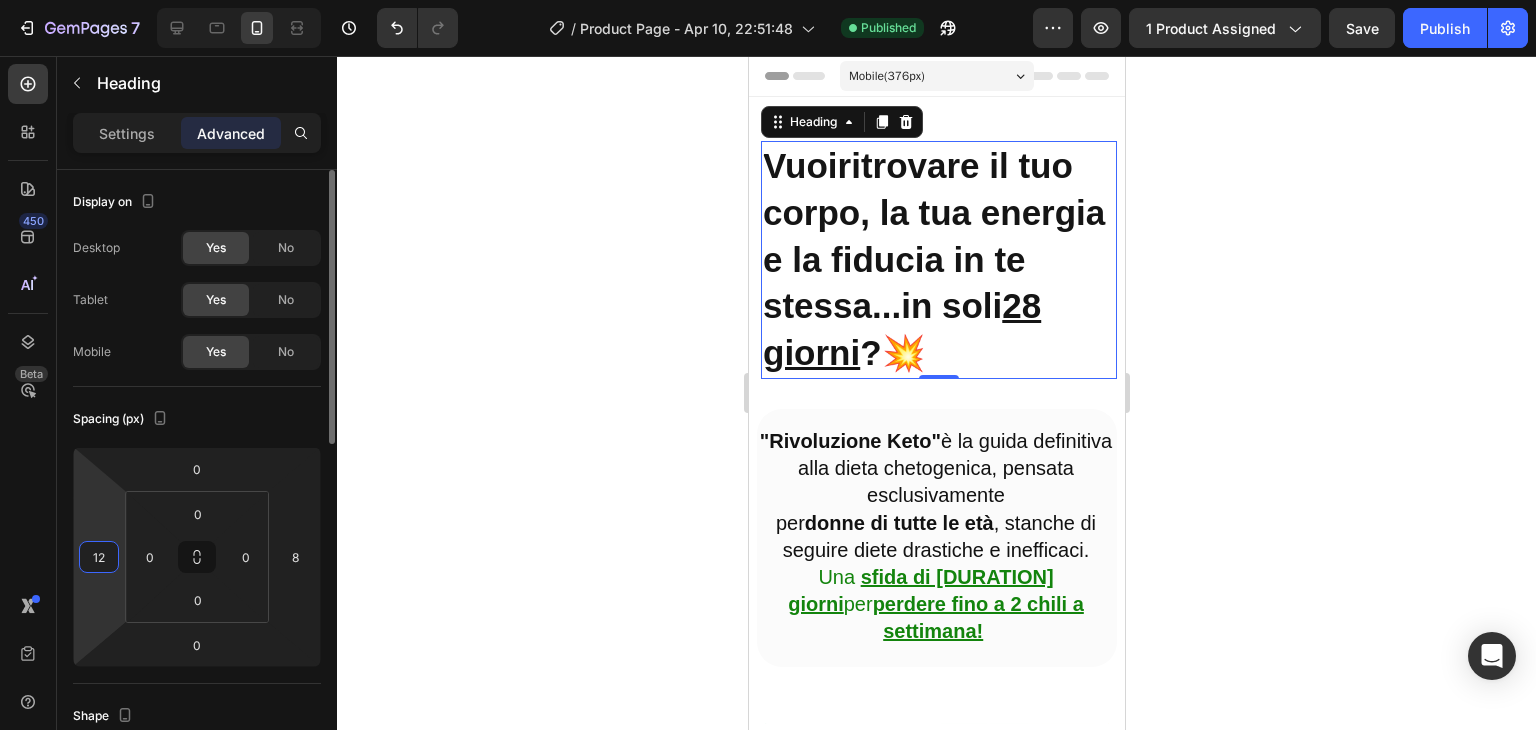 click on "12" at bounding box center [99, 557] 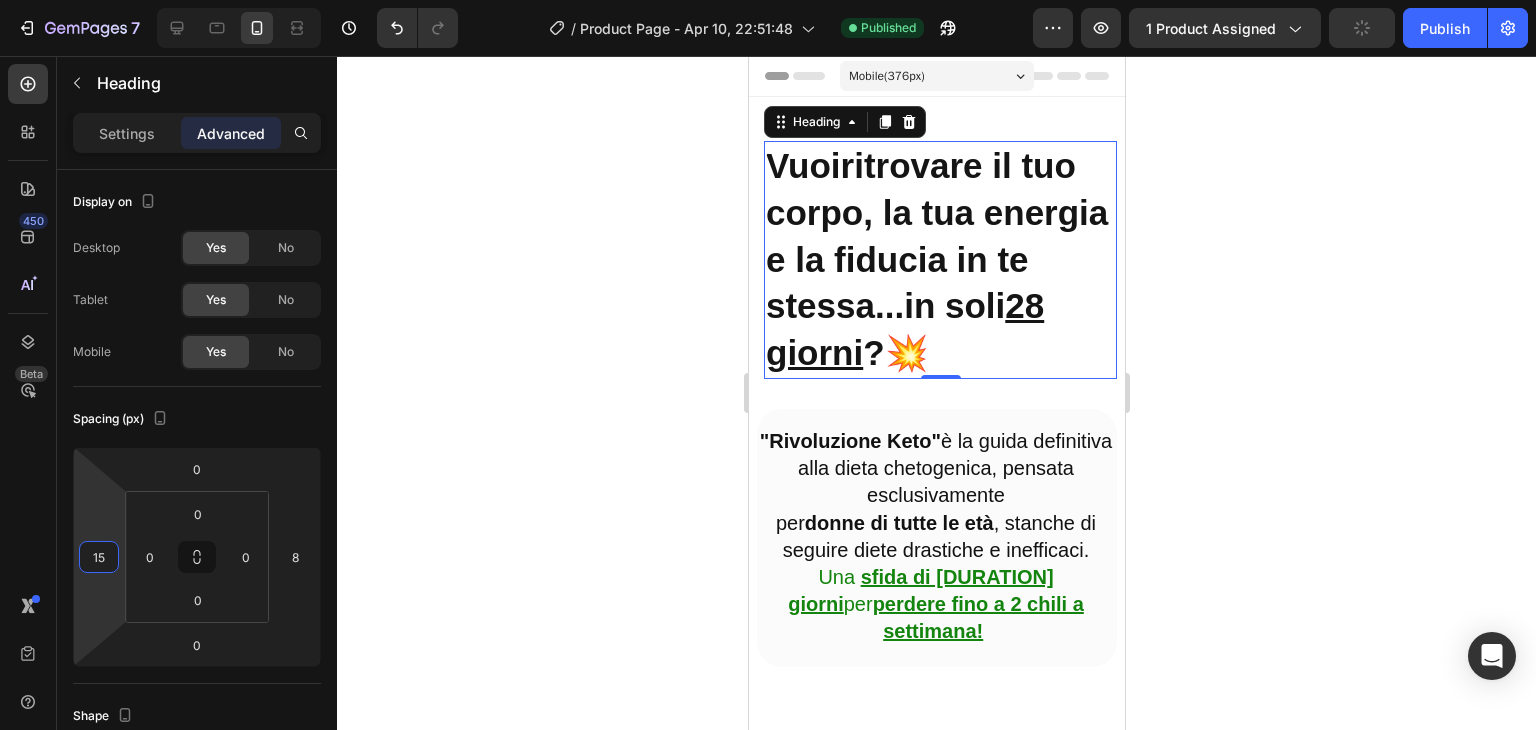 type on "15" 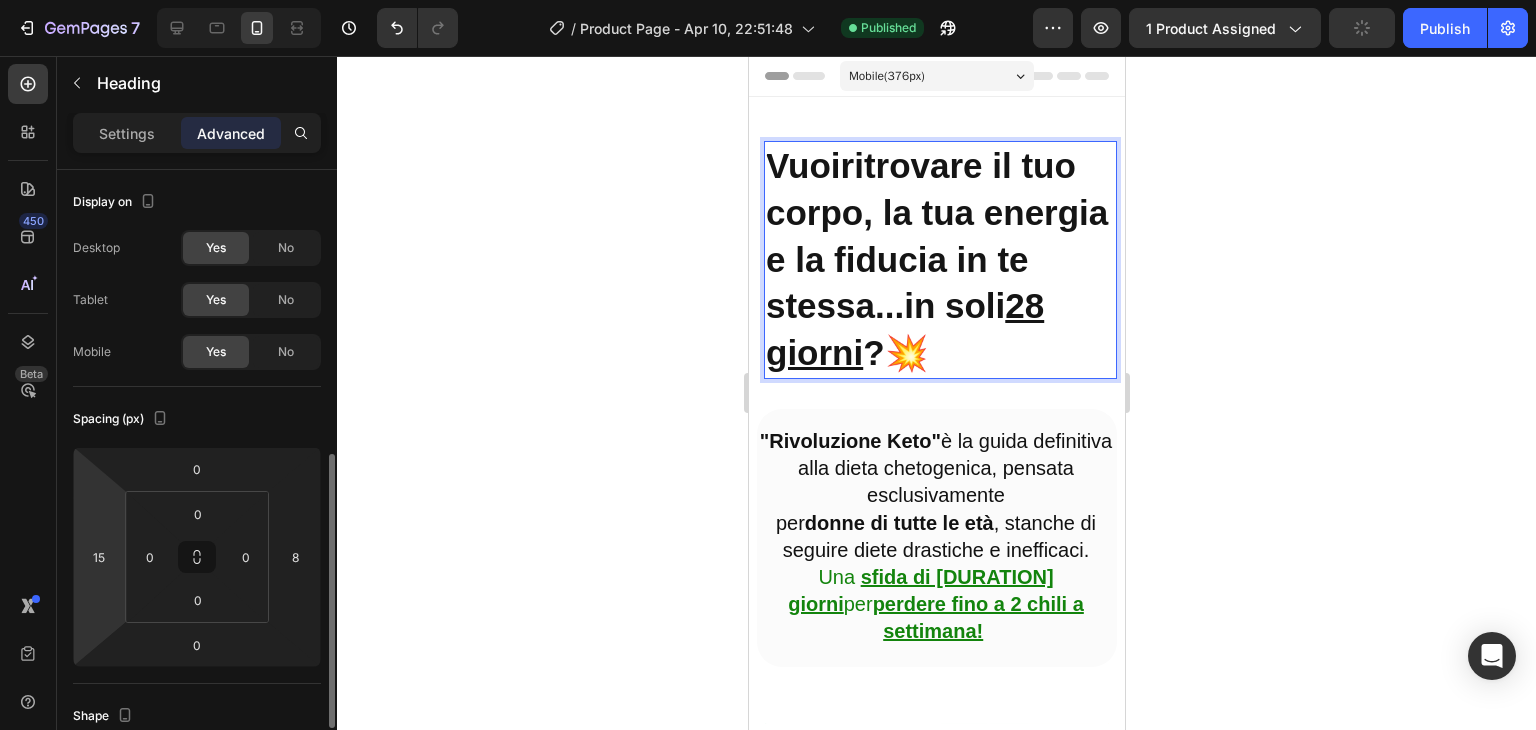 scroll, scrollTop: 197, scrollLeft: 0, axis: vertical 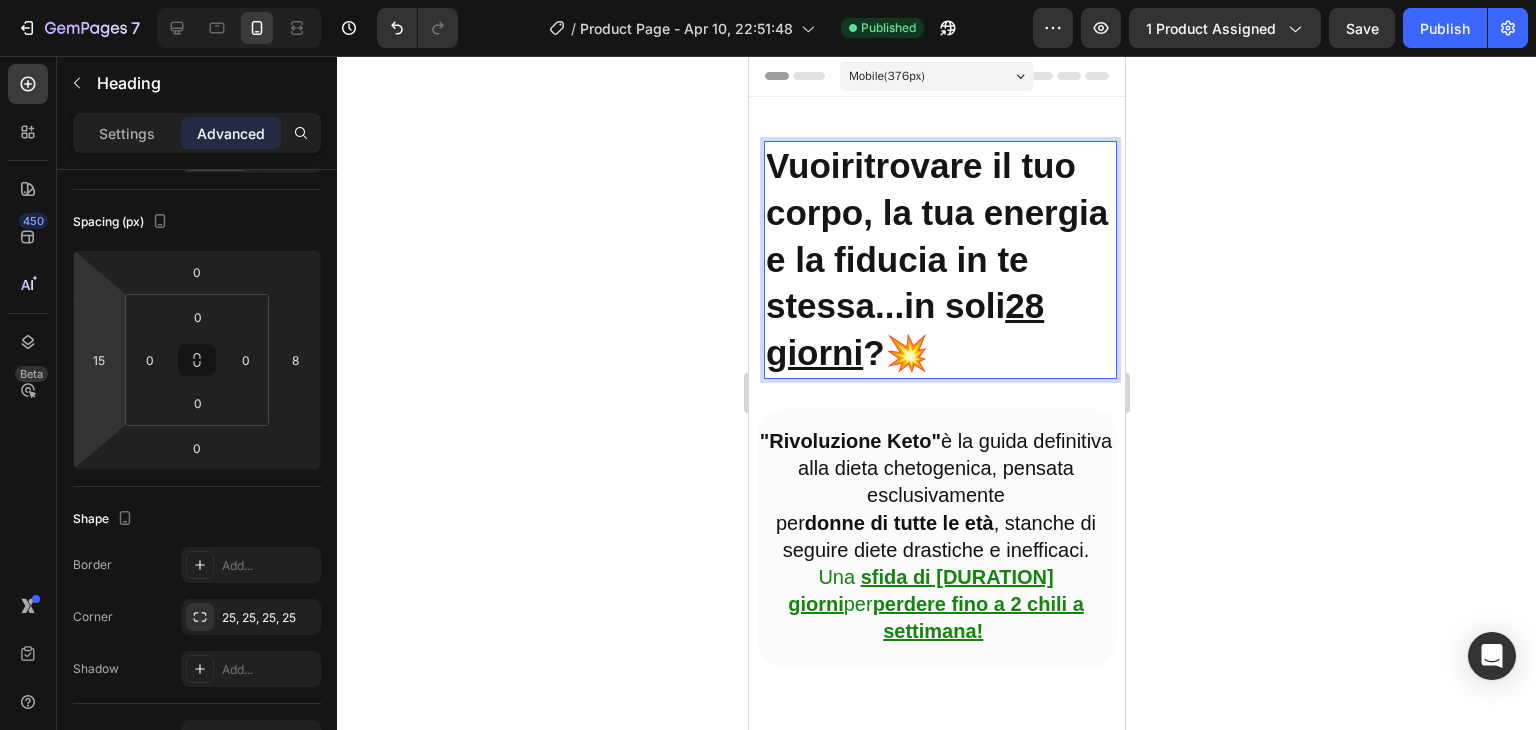 click on "Vuoi" at bounding box center (802, 165) 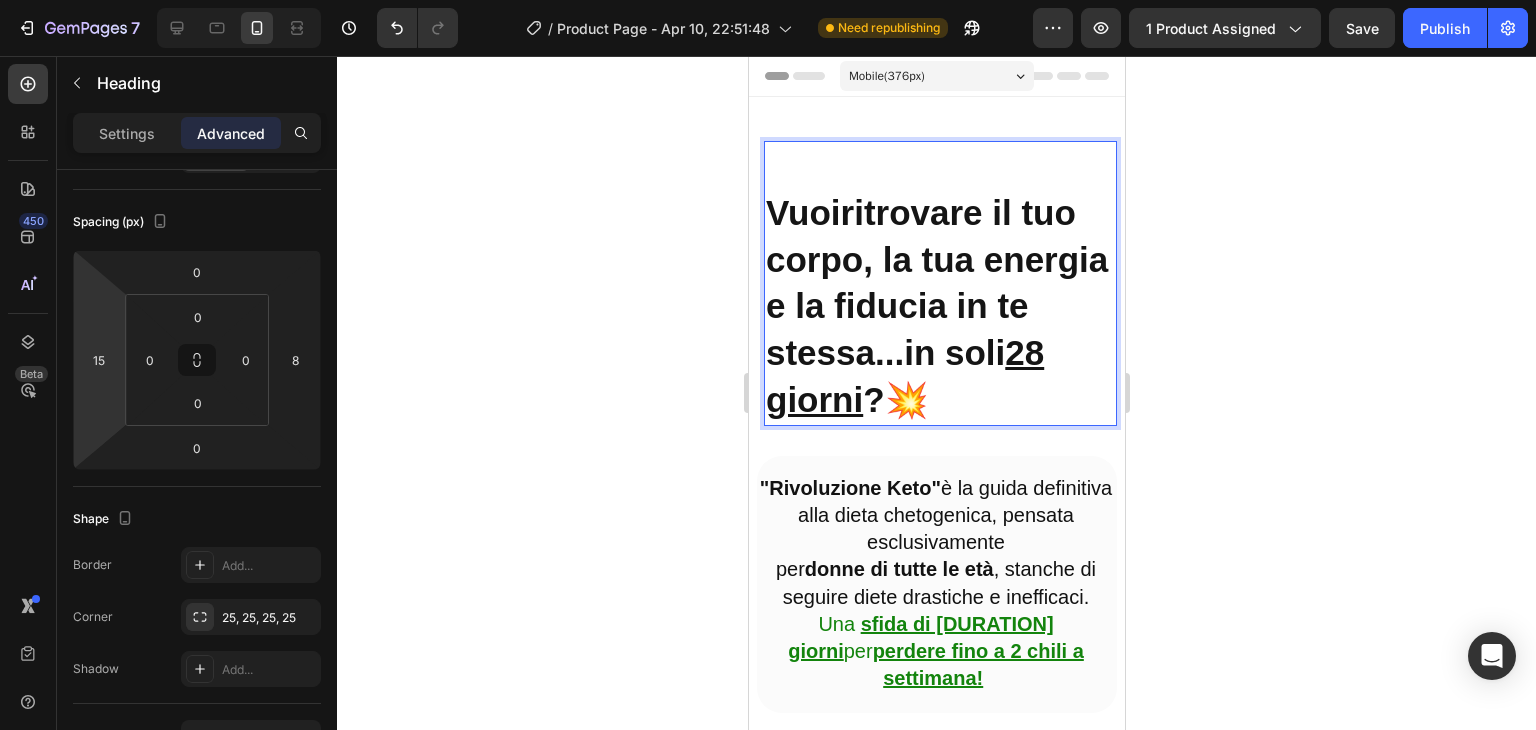 click on "⁠⁠⁠⁠⁠⁠⁠ Vuoi  ritrovare il tuo corpo, la tua energia e la fiducia in te stessa...  in soli  [DURATION] giorni ?  💥" at bounding box center (939, 283) 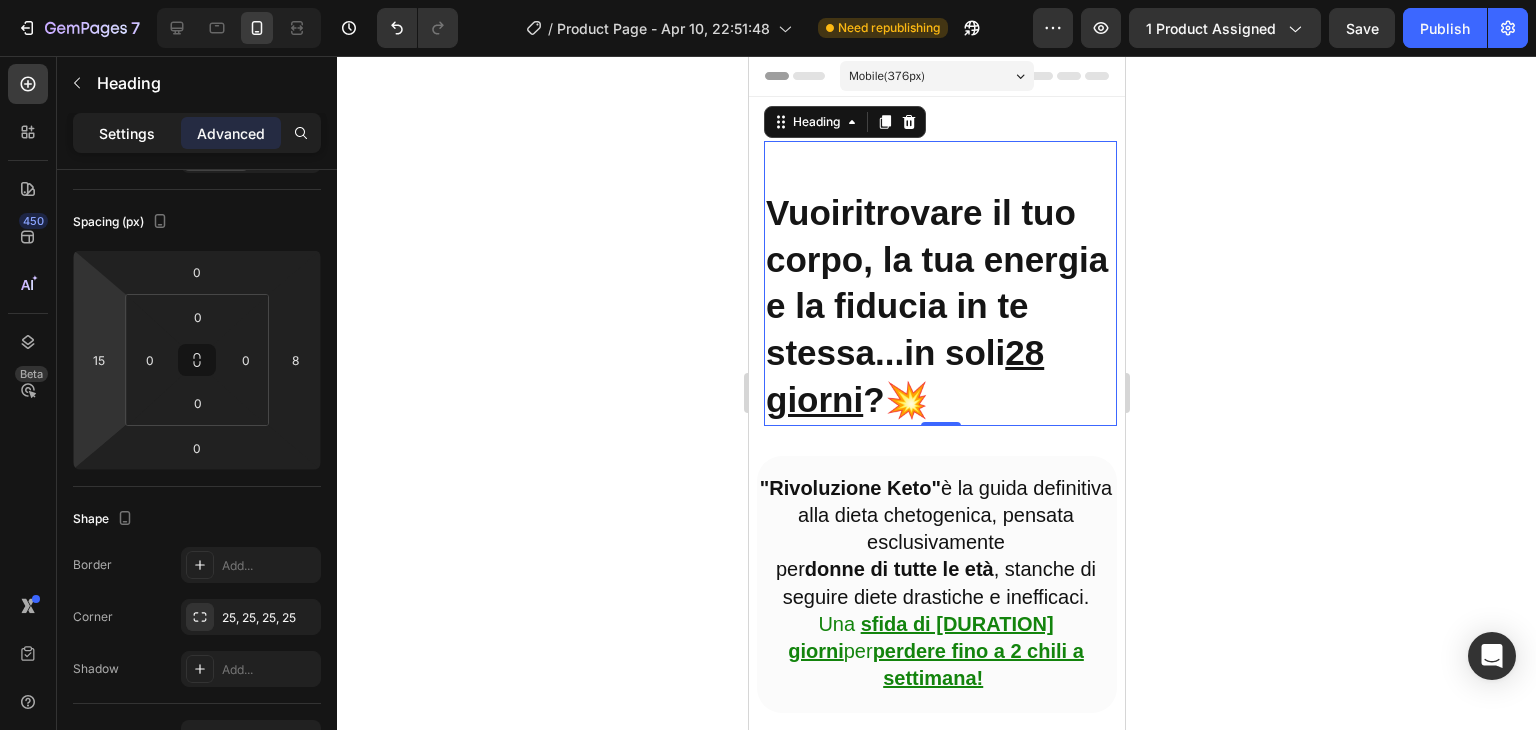 click on "Settings" at bounding box center [127, 133] 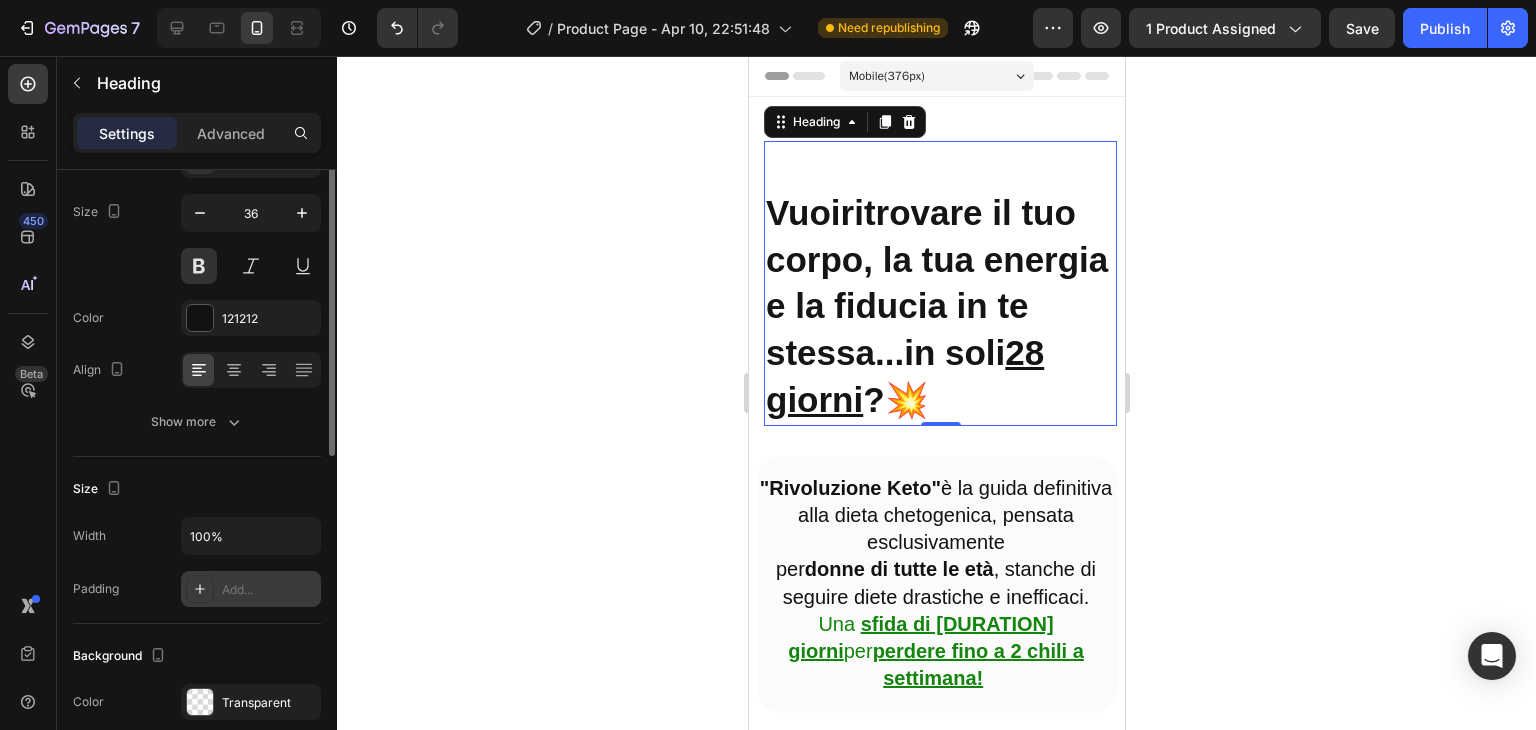 scroll, scrollTop: 93, scrollLeft: 0, axis: vertical 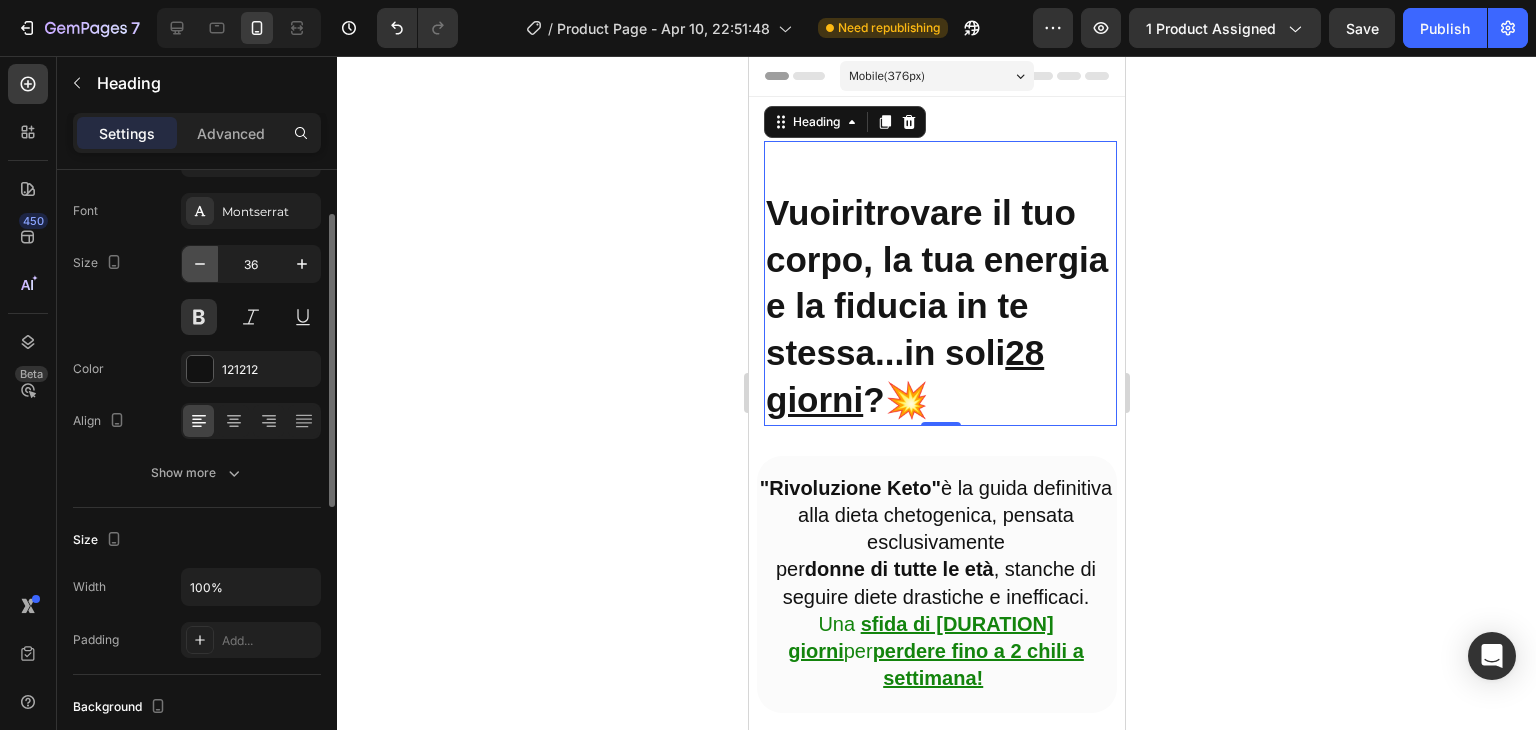 click 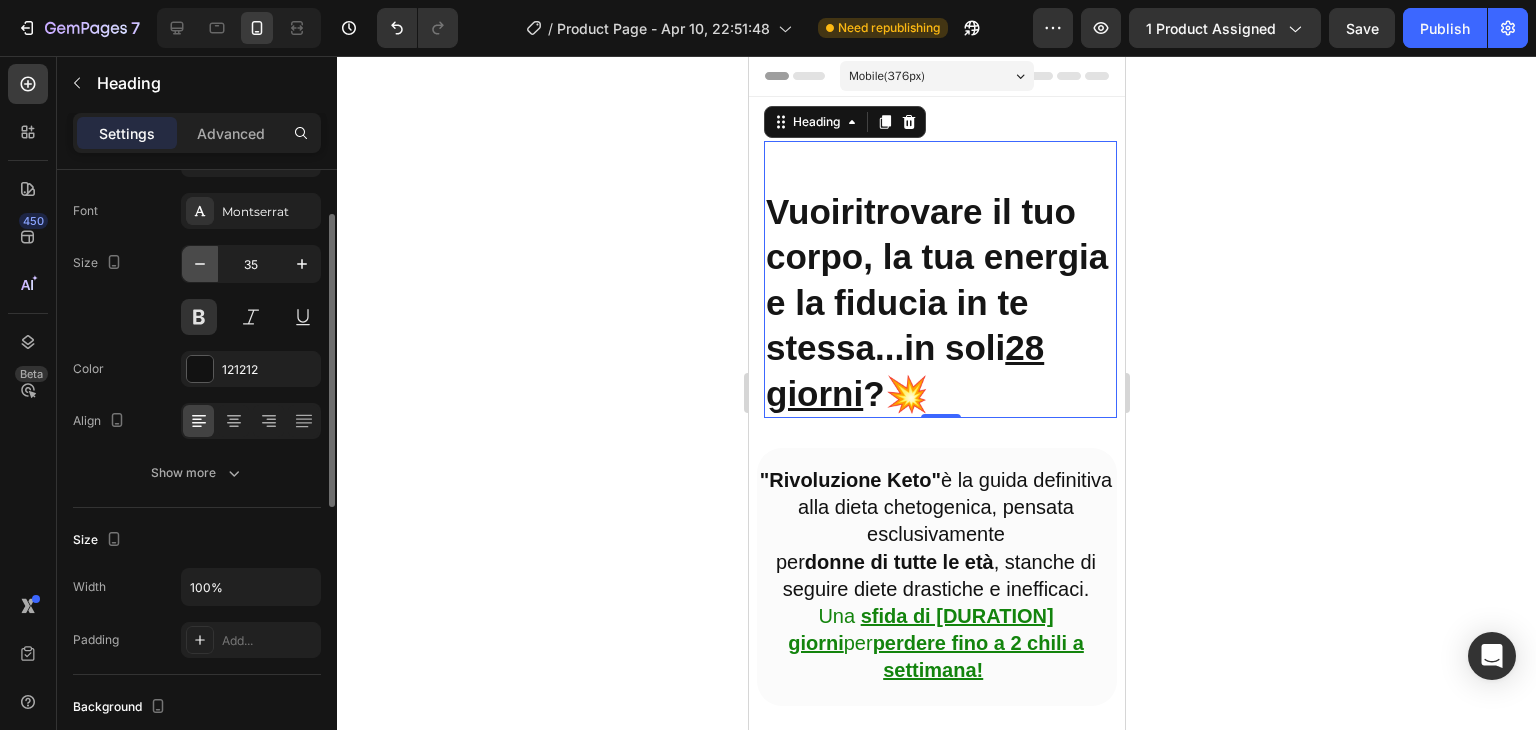 click 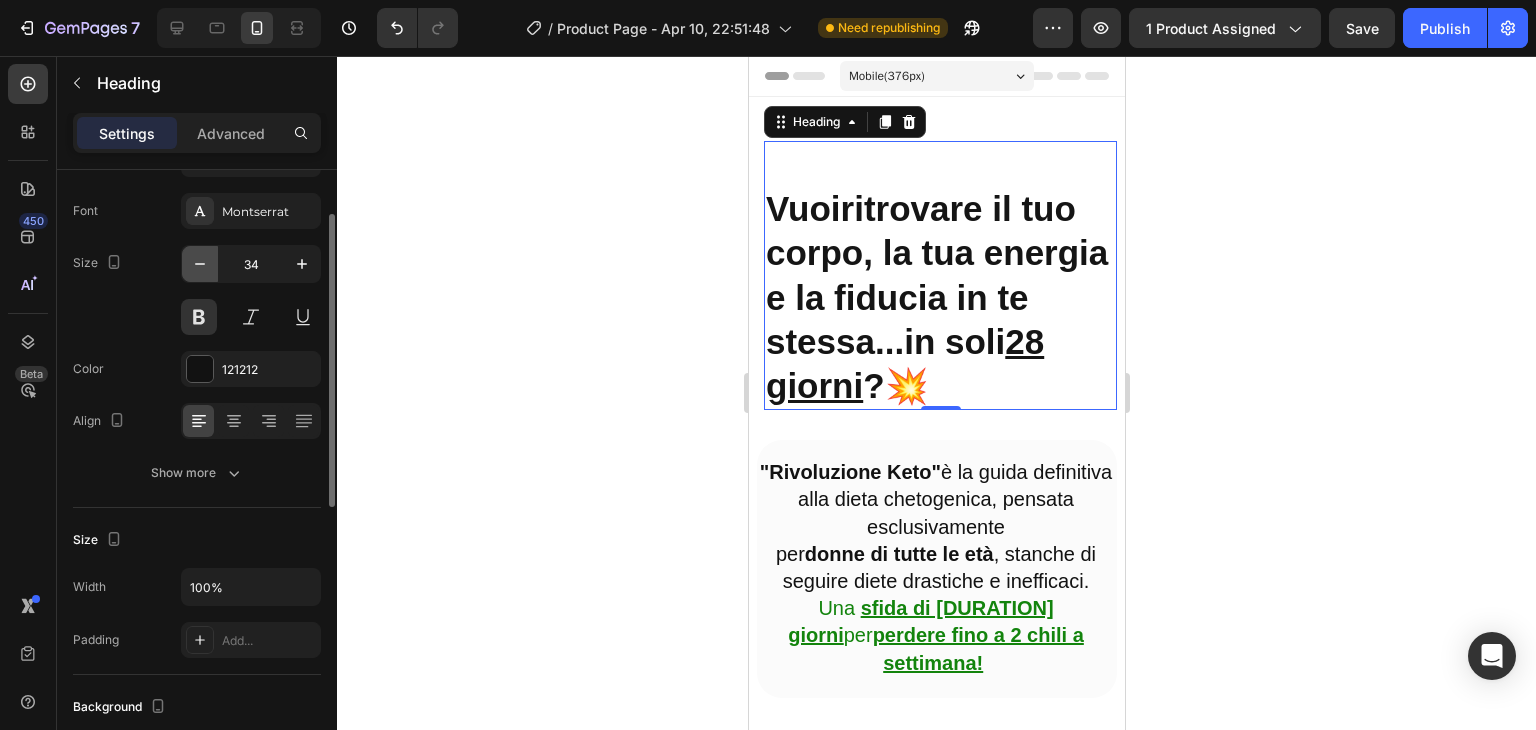 click 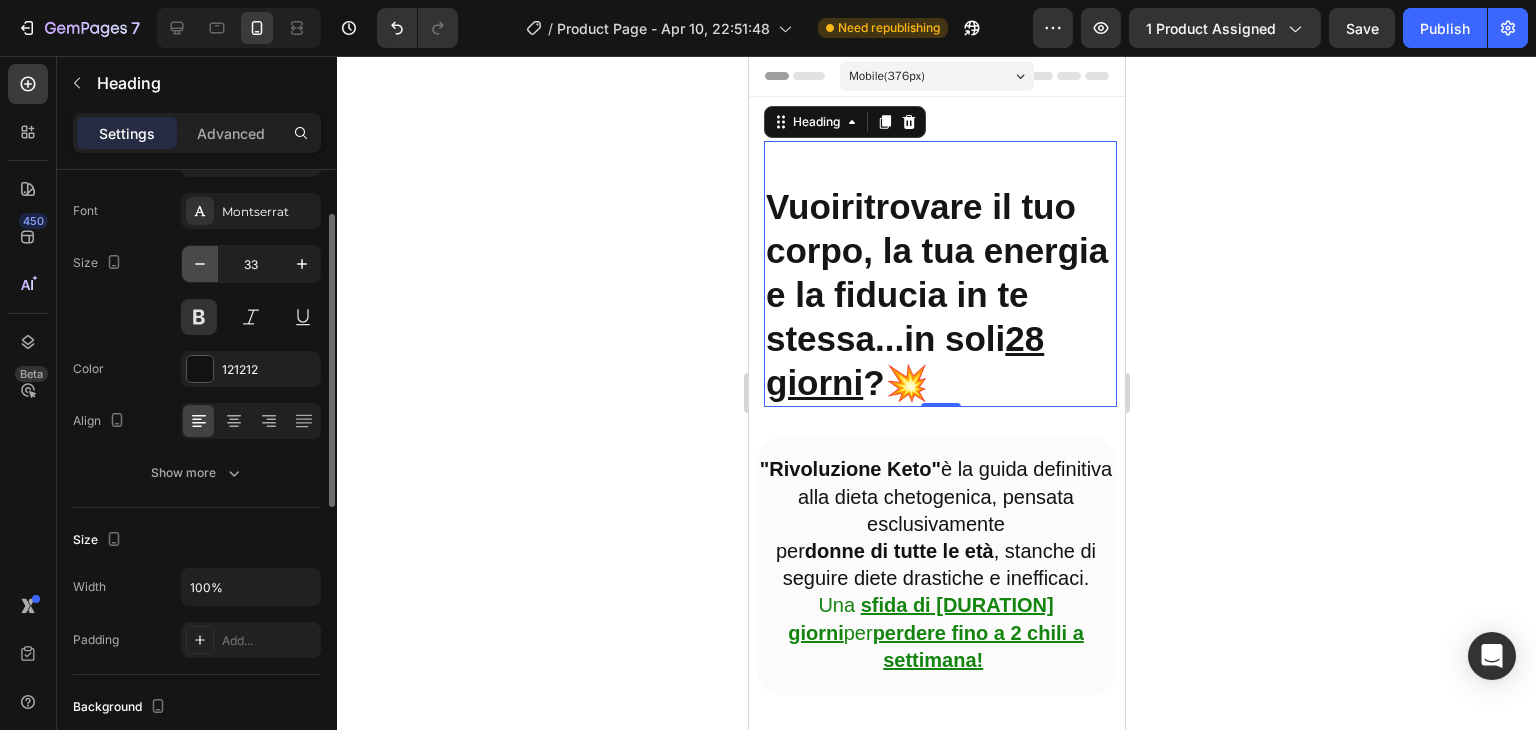 click 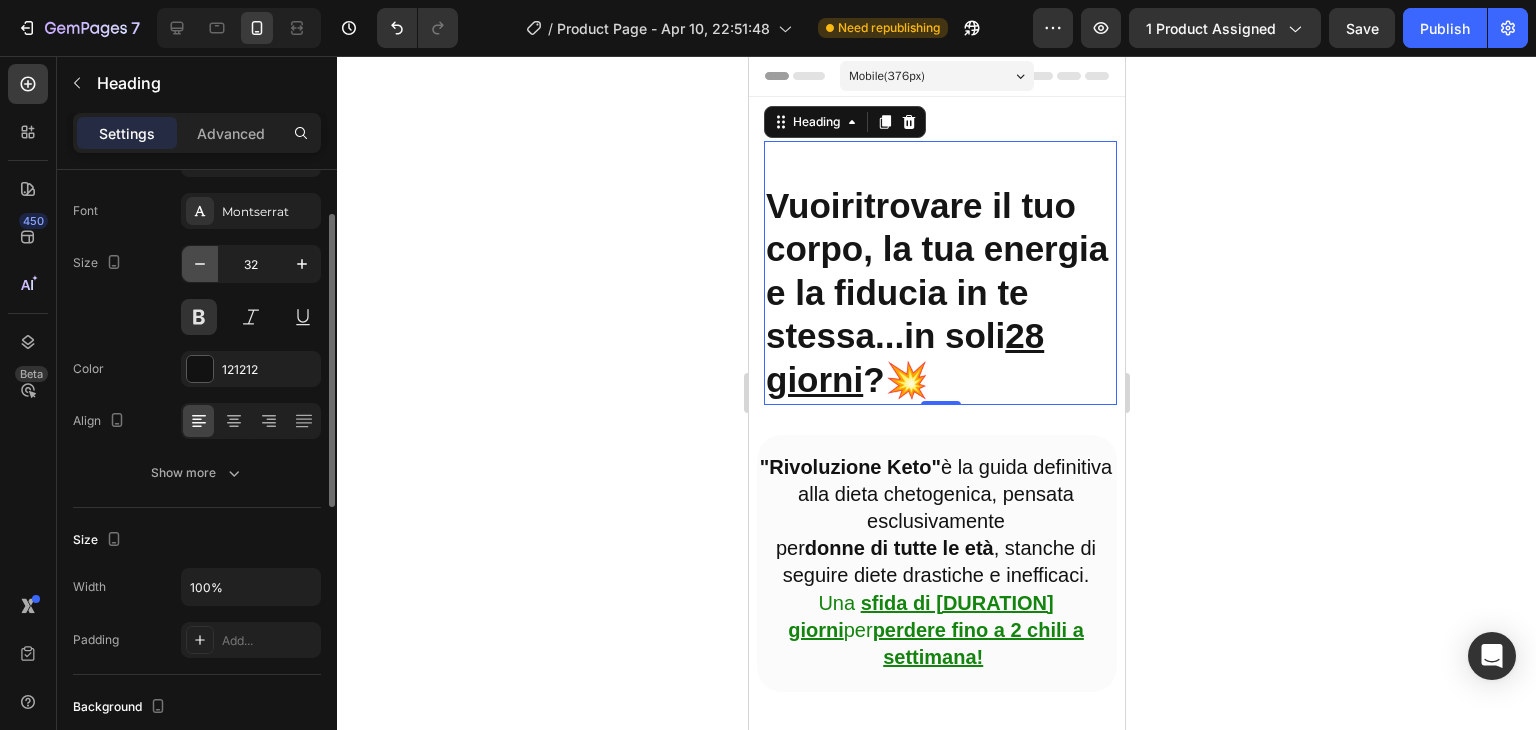 click 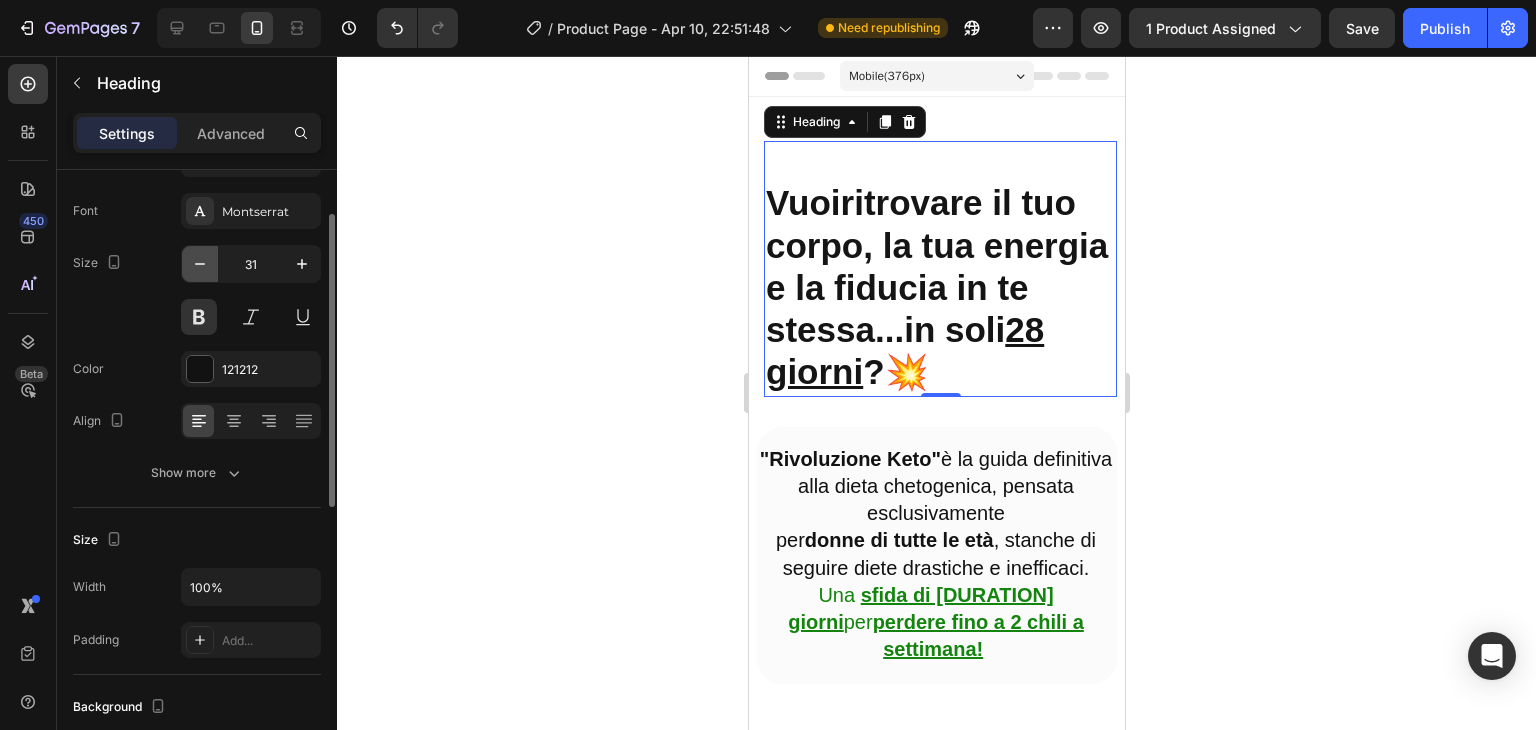 click 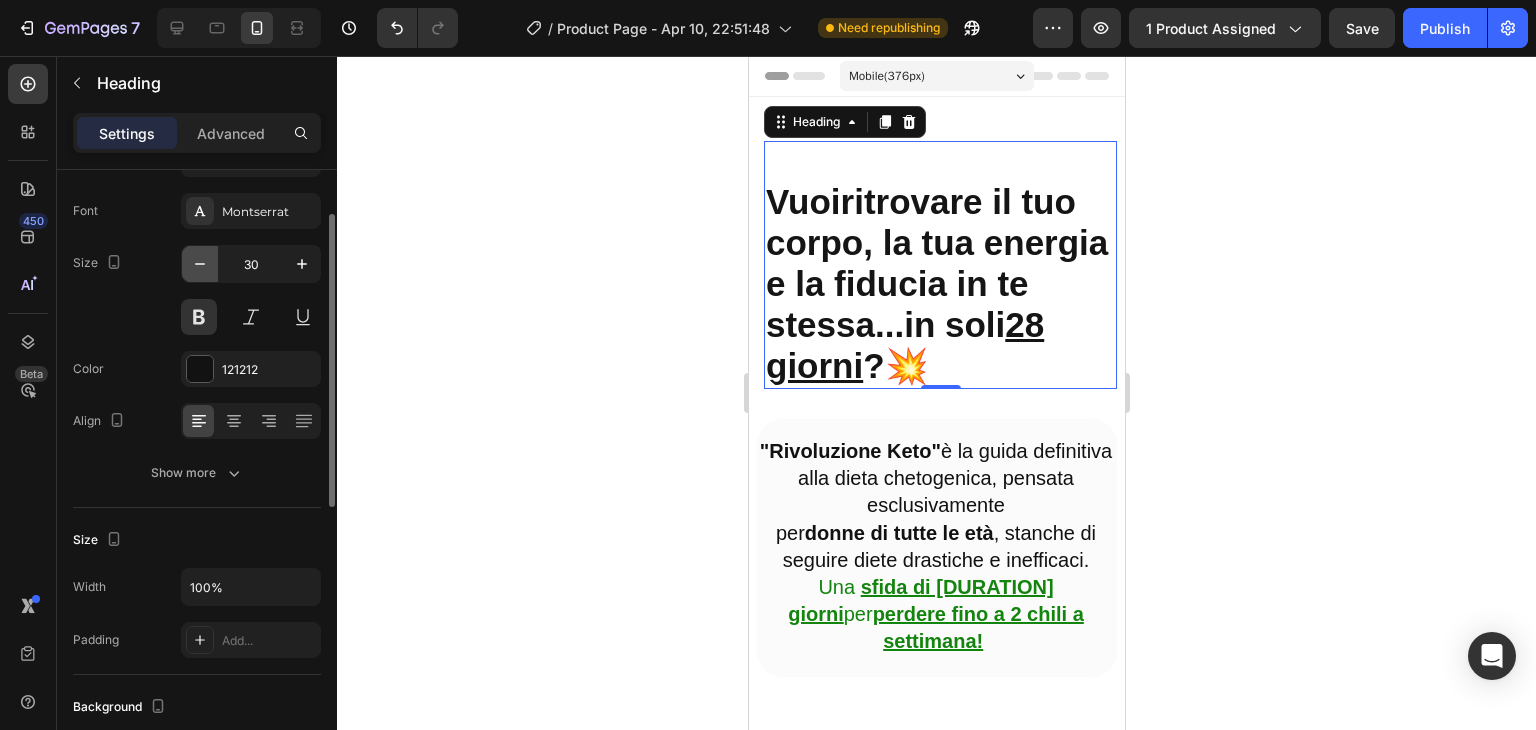 click 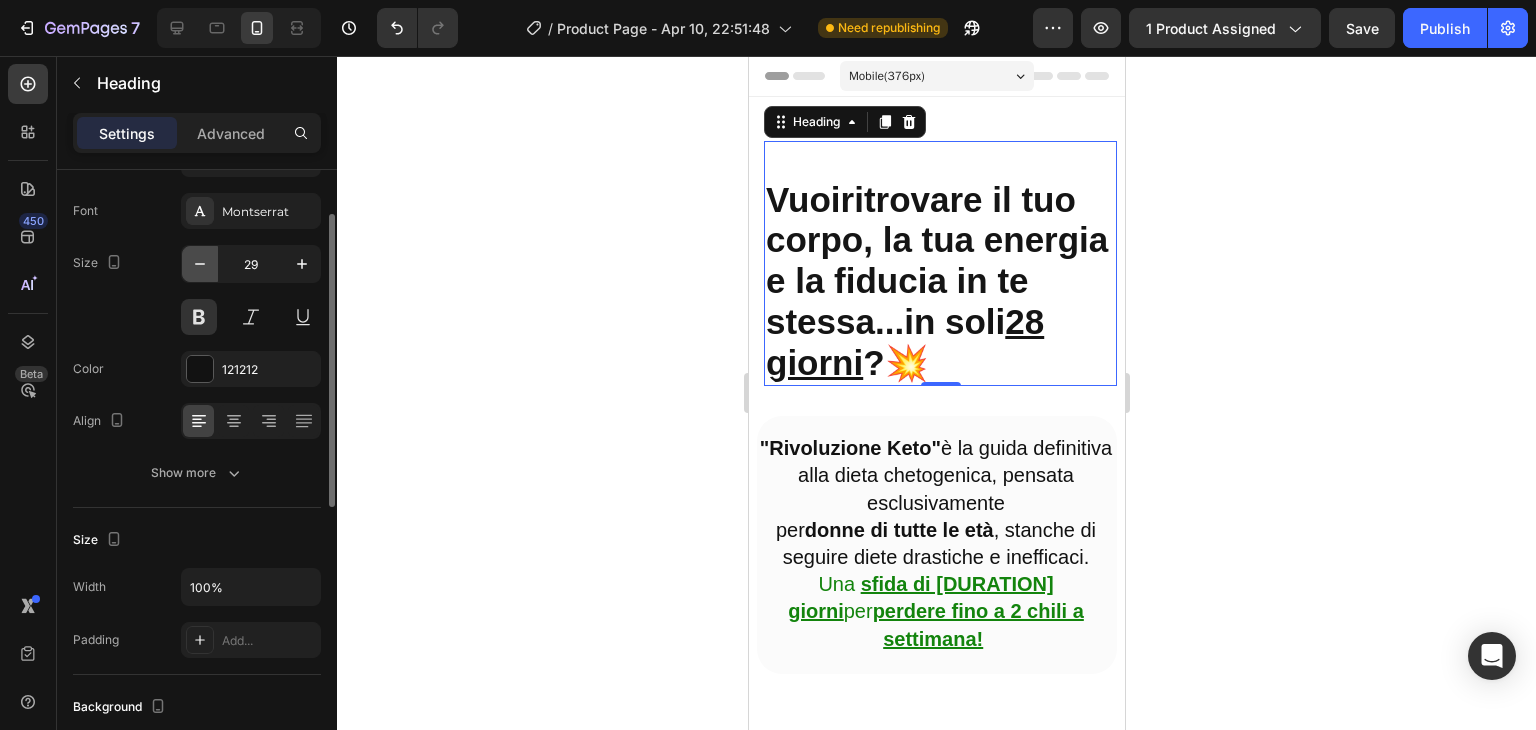 click 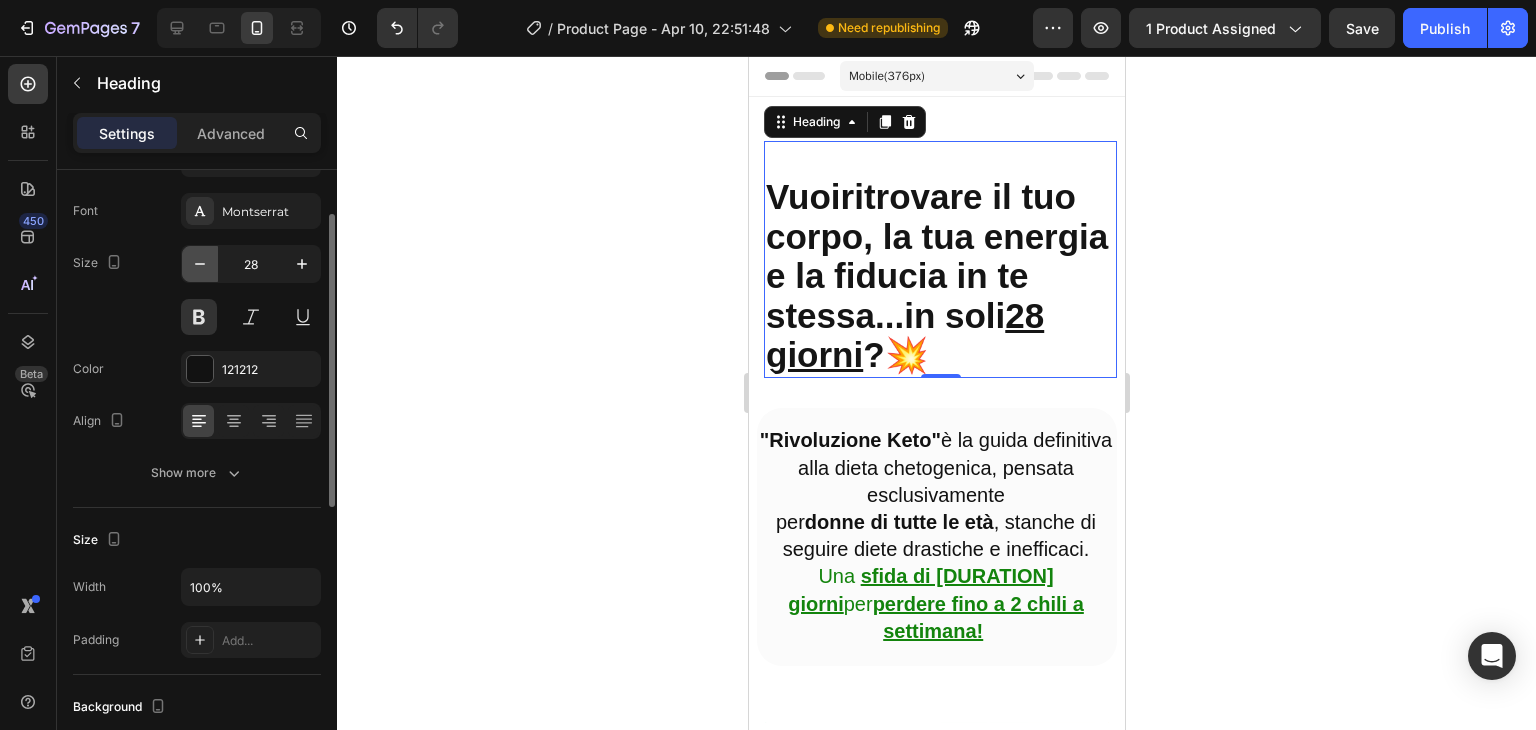 click 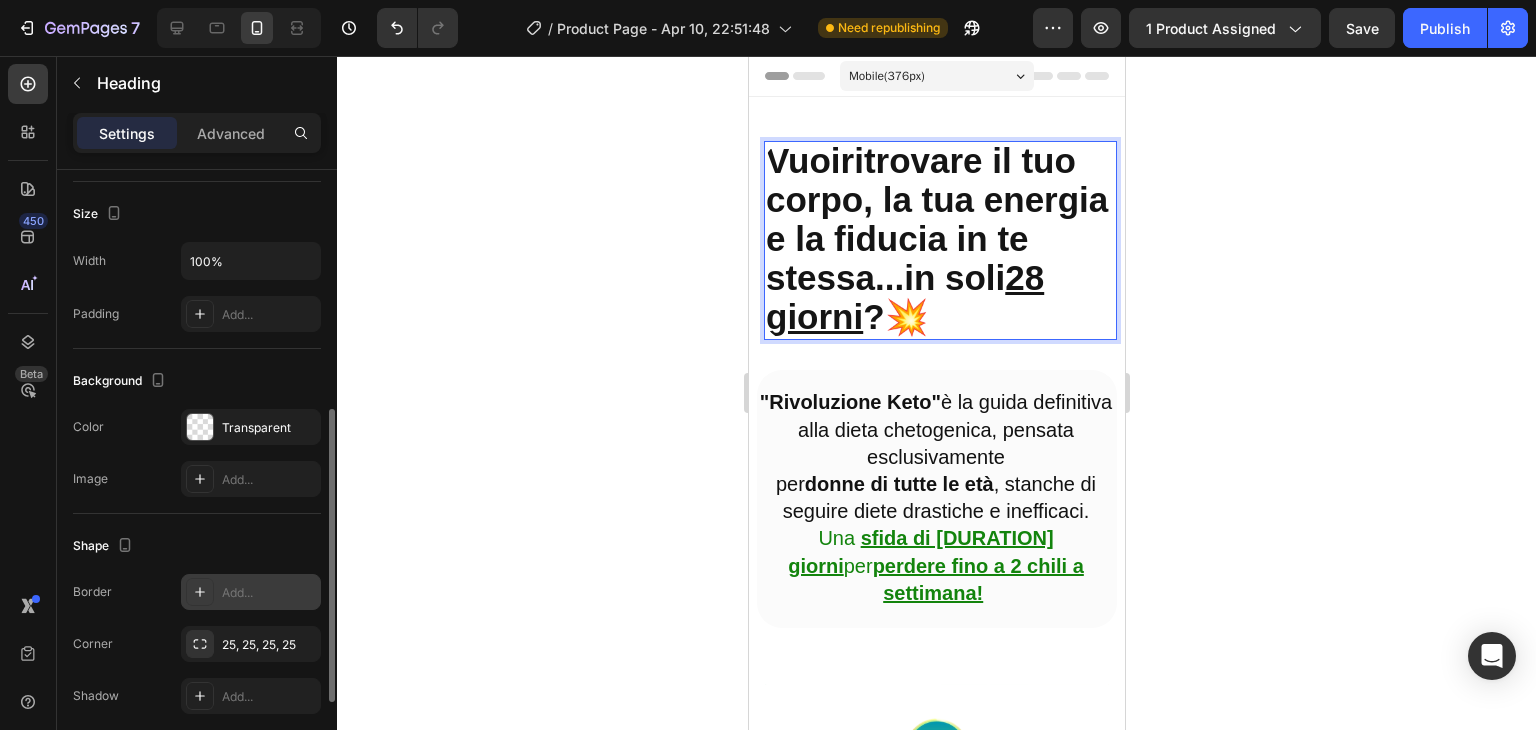 scroll, scrollTop: 536, scrollLeft: 0, axis: vertical 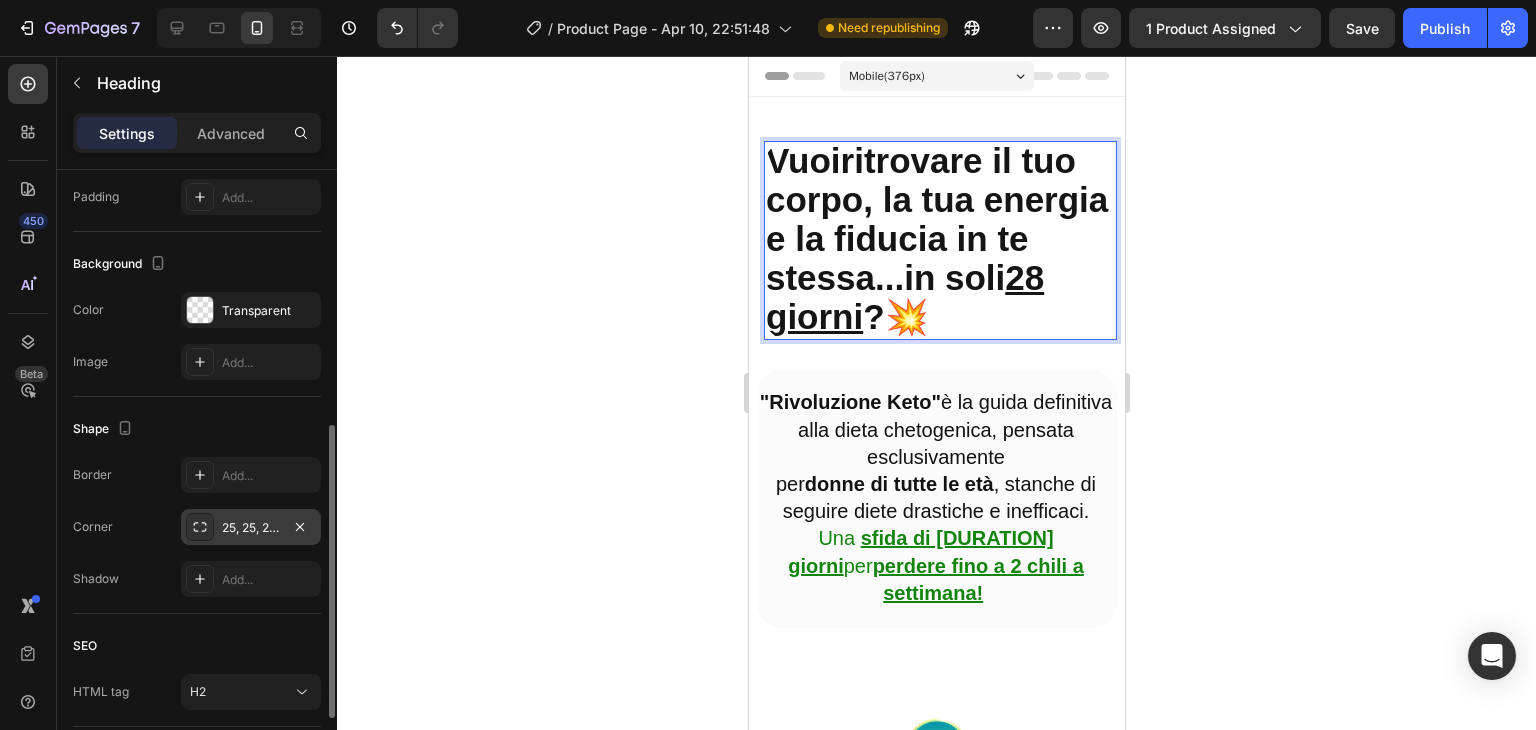 click 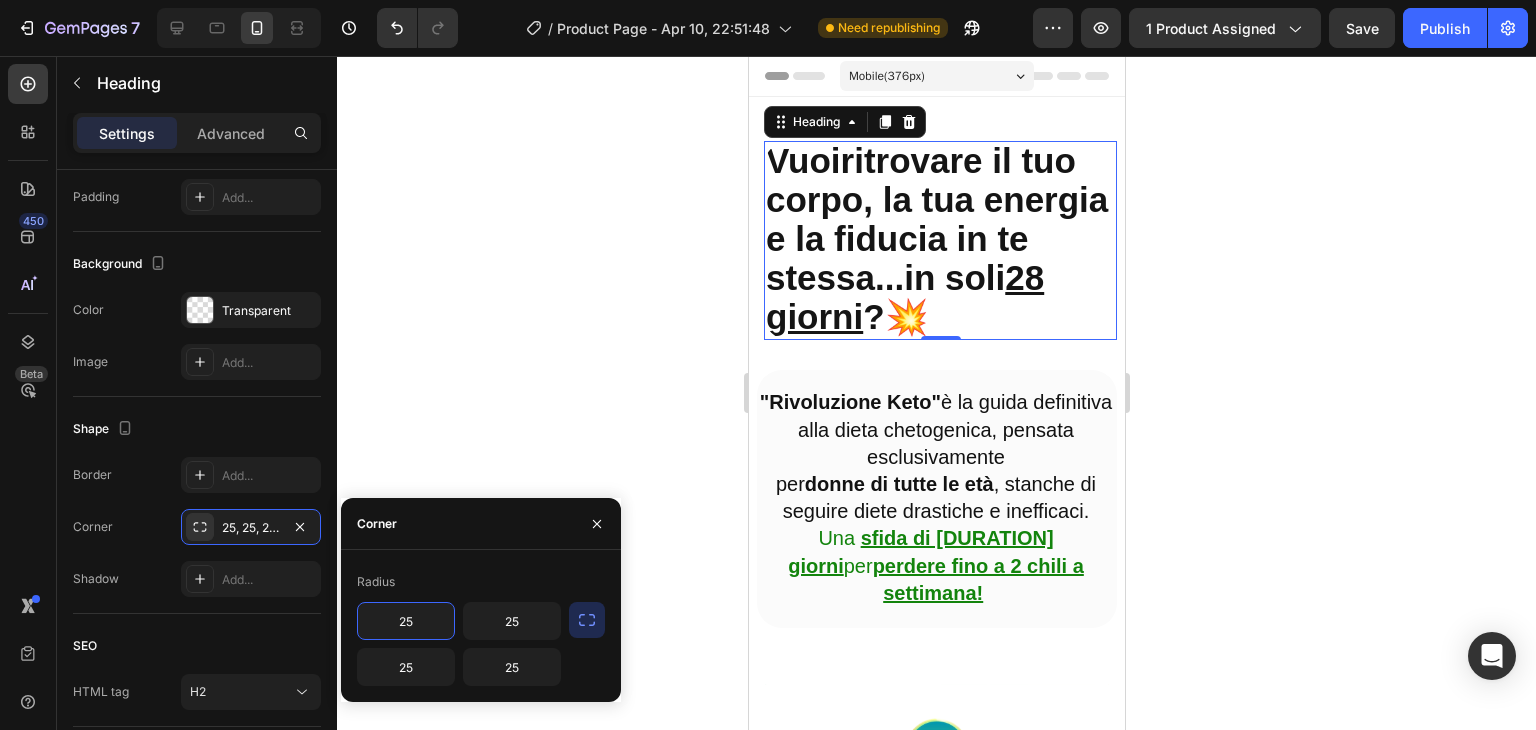 click on "25" at bounding box center [406, 621] 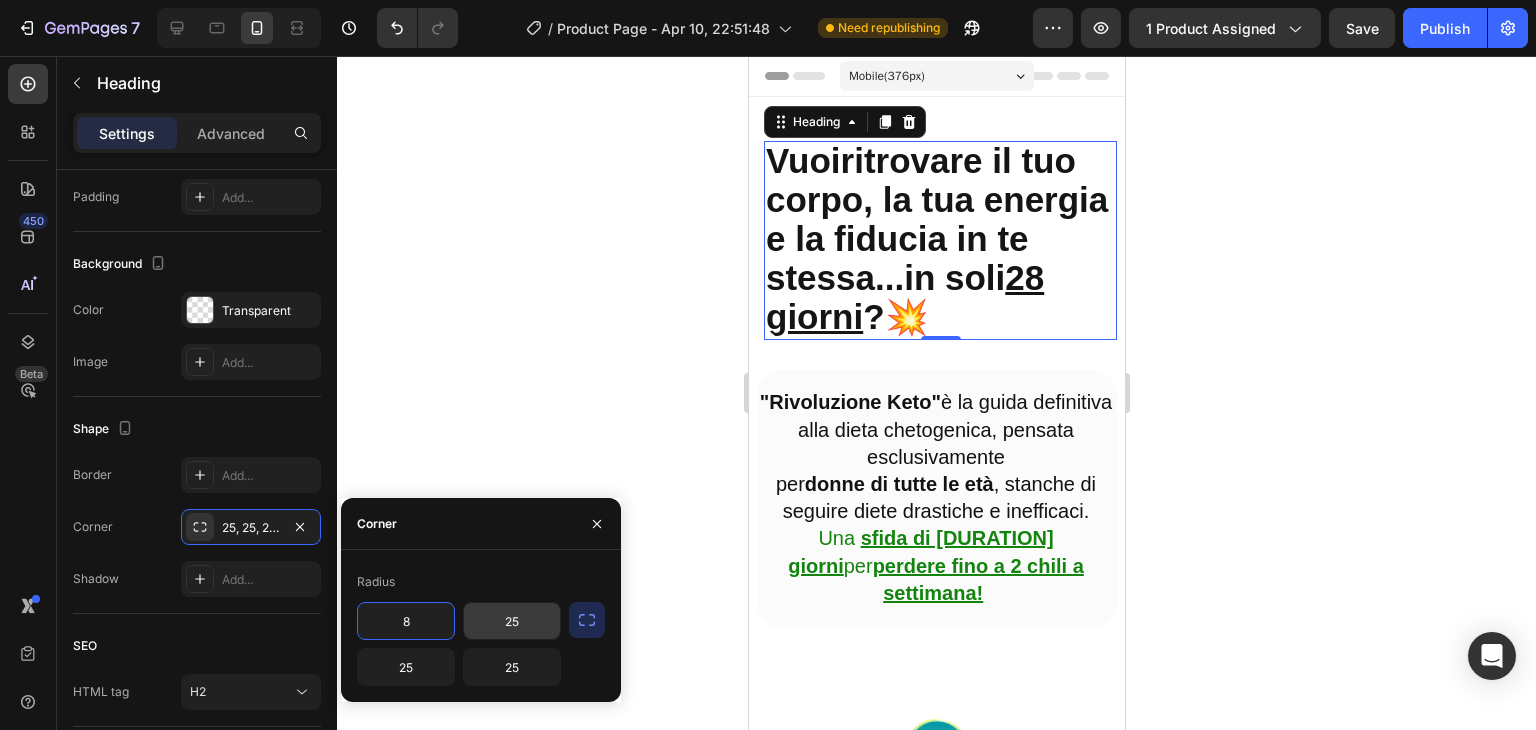 type on "8" 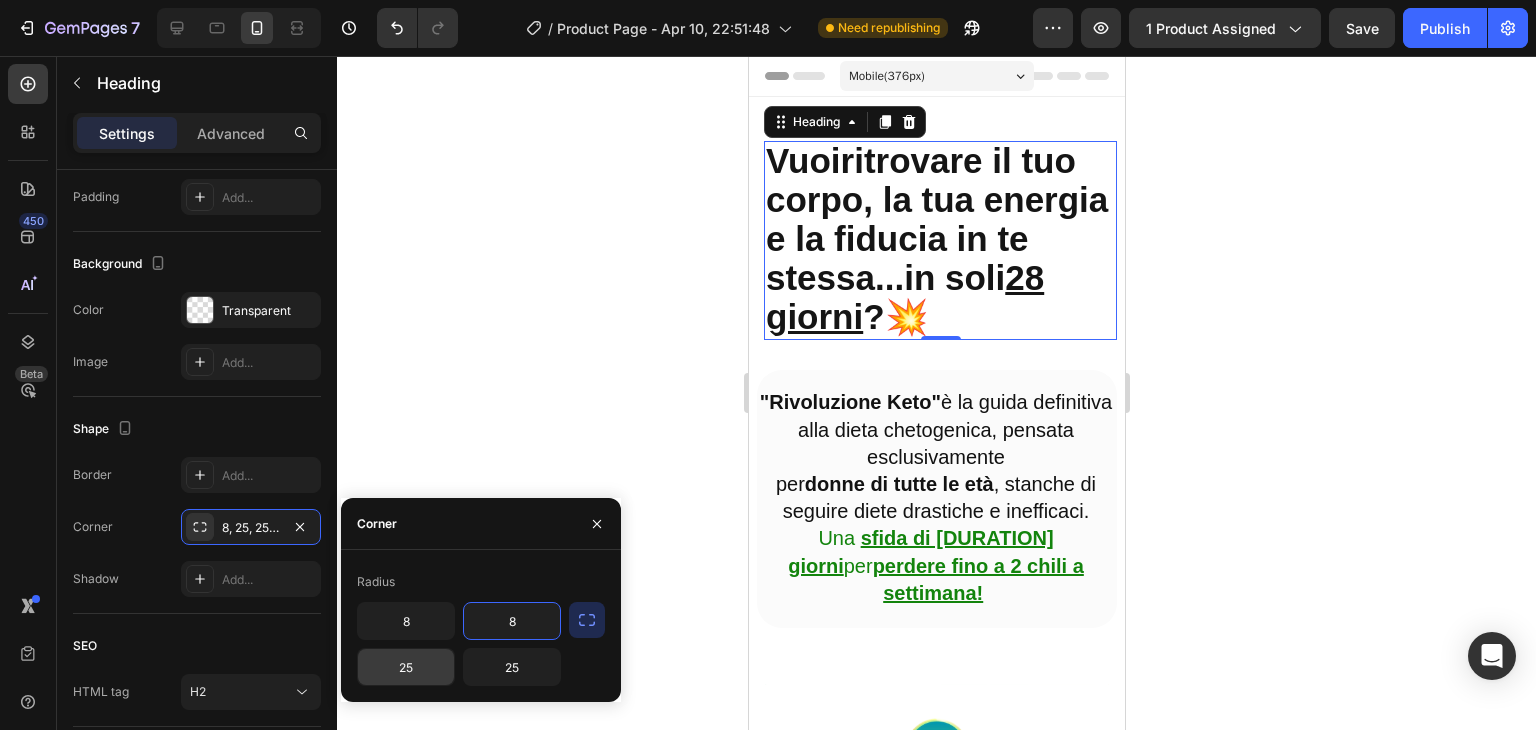 type on "8" 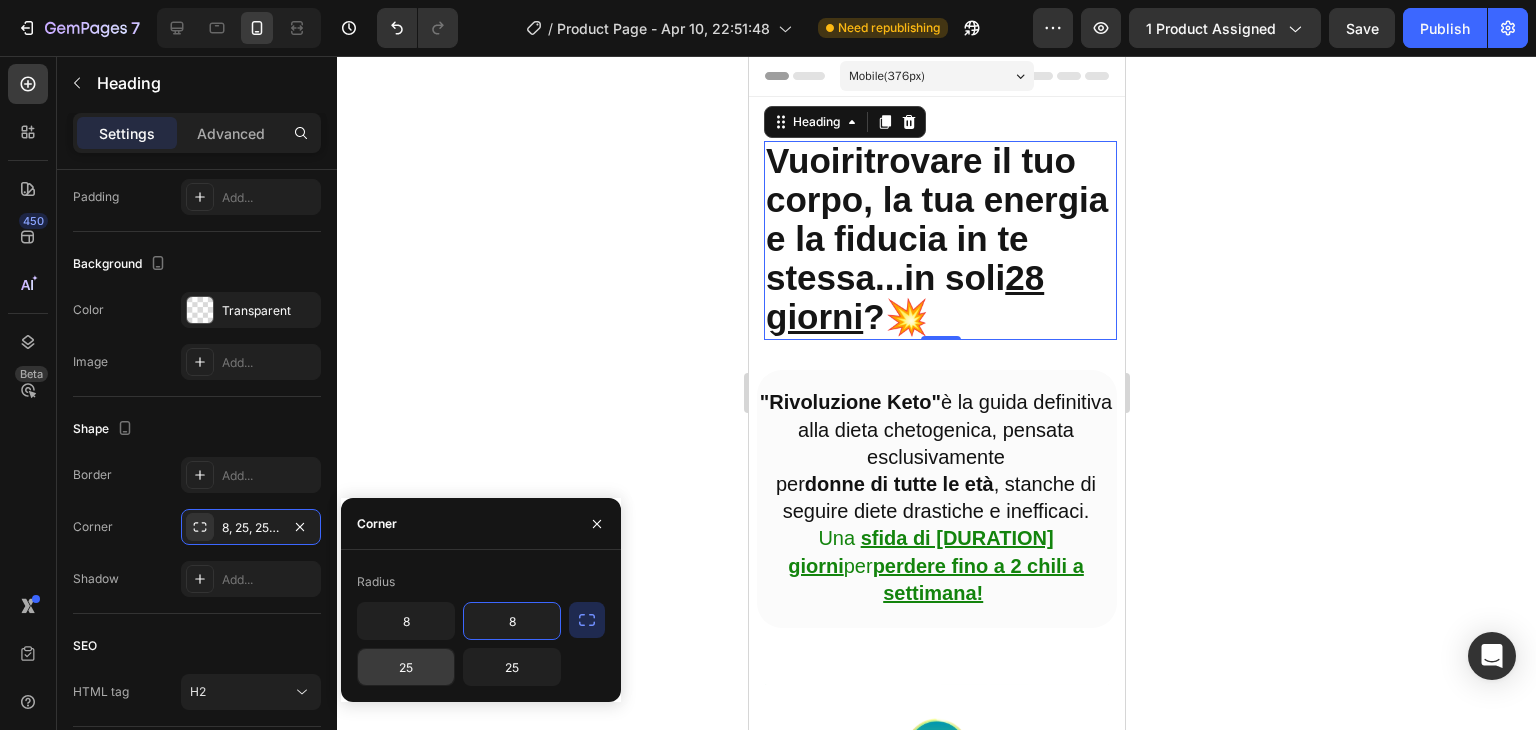 click on "25" at bounding box center [406, 667] 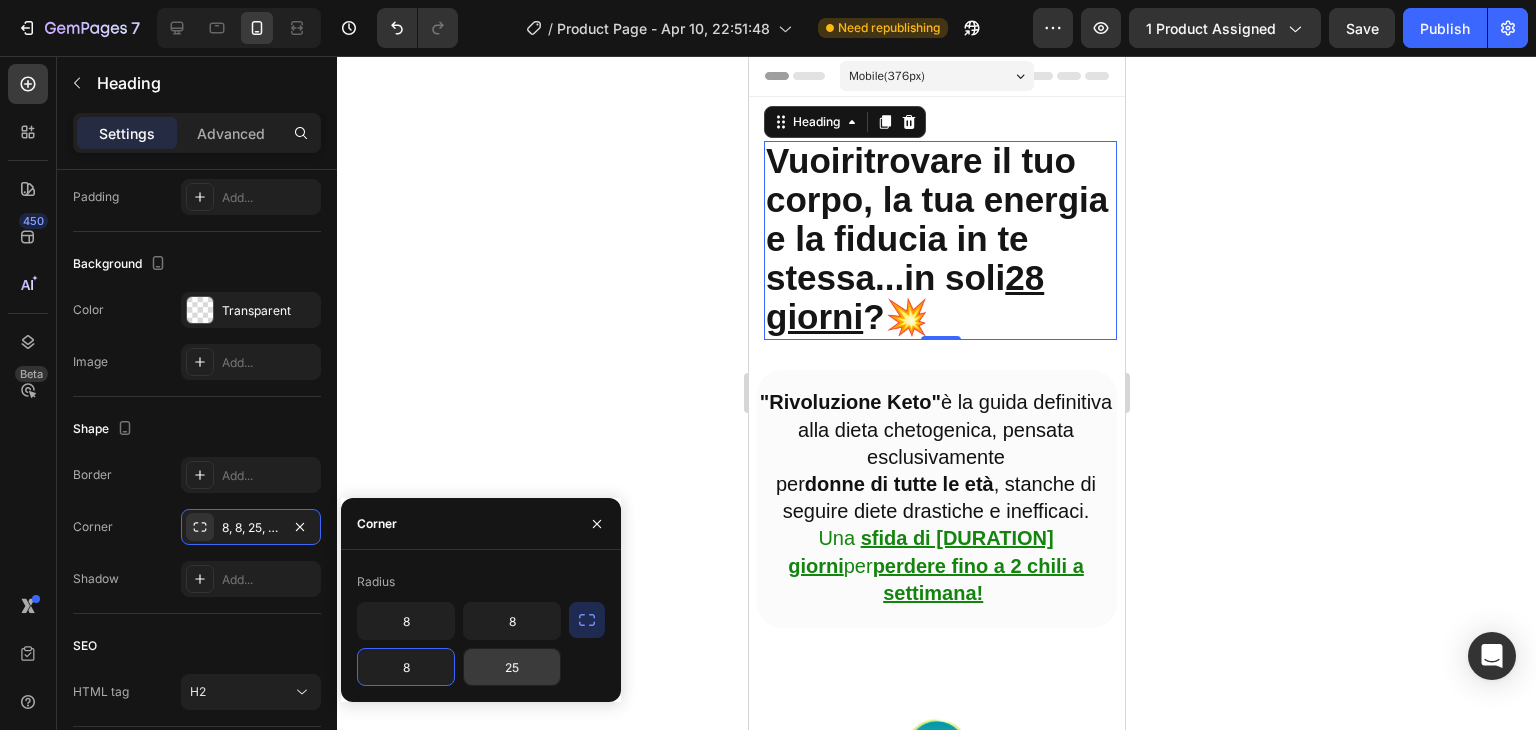 type on "8" 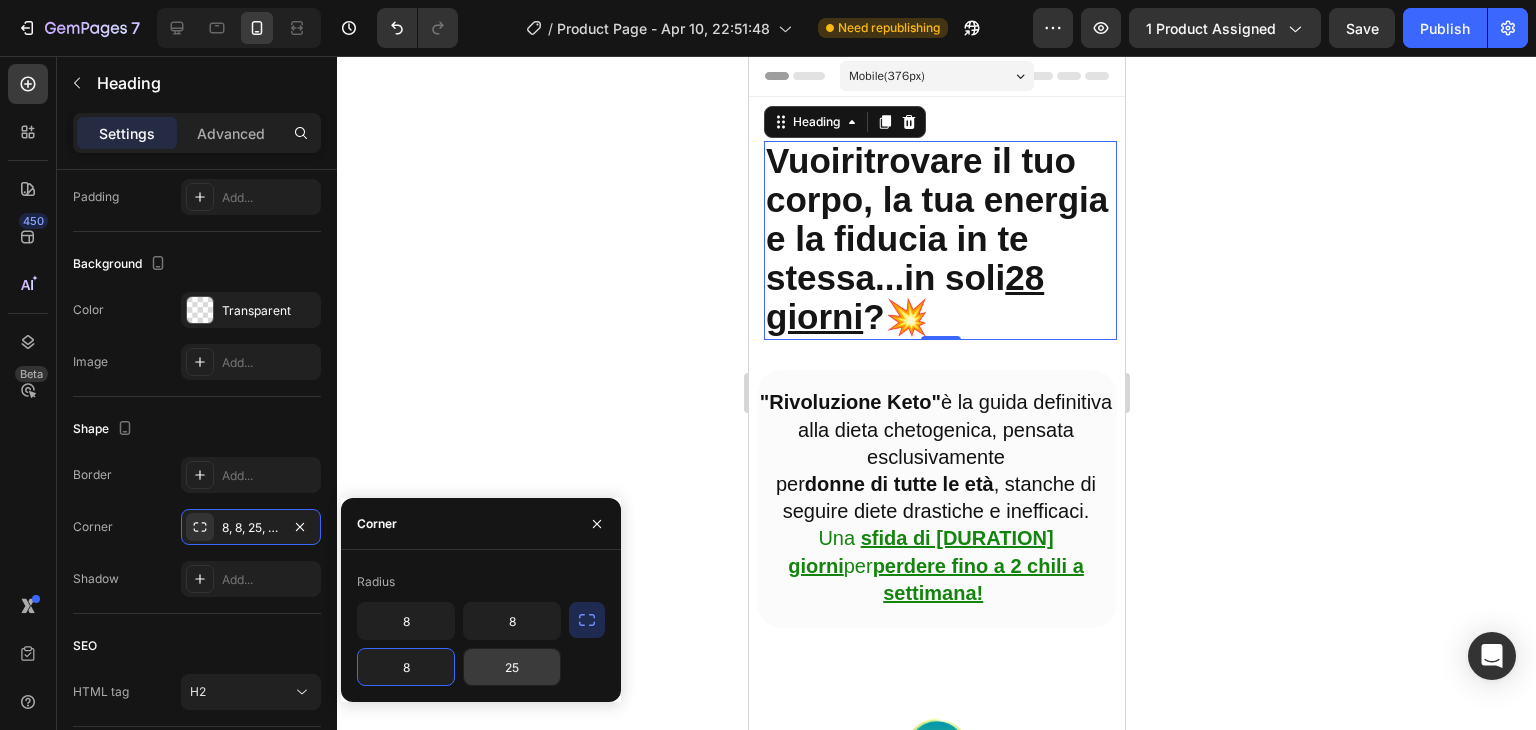 click on "25" at bounding box center [512, 667] 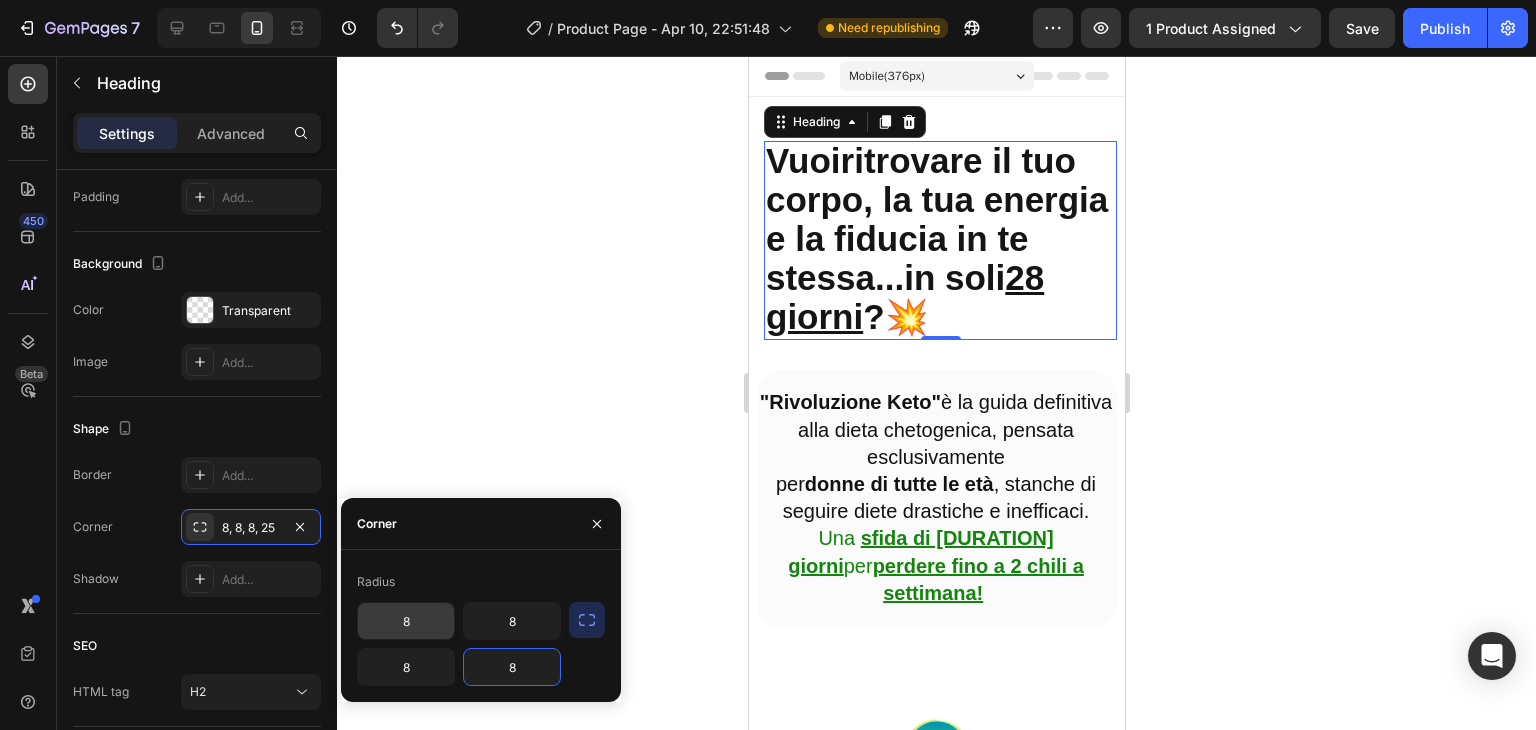 type on "8" 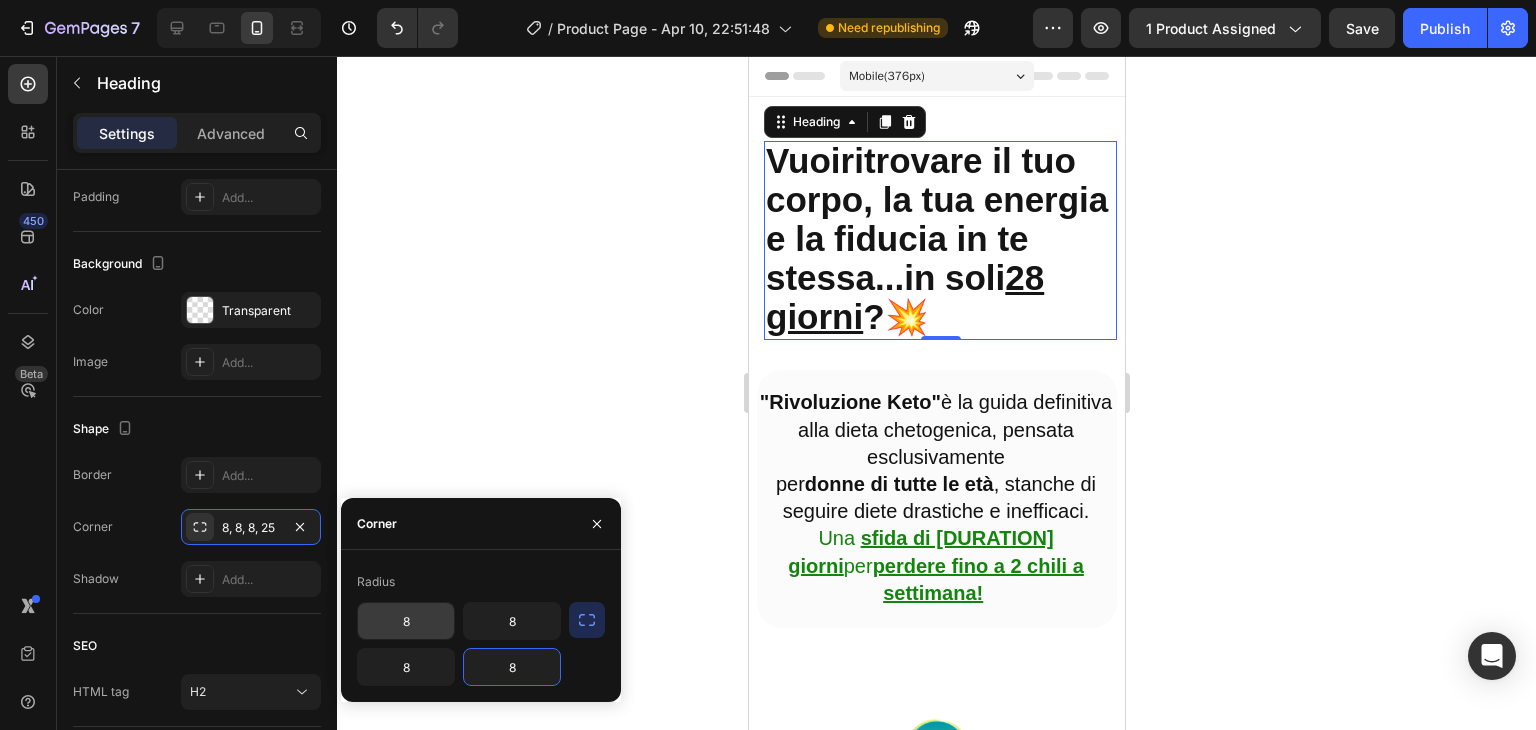 click on "8" at bounding box center (406, 621) 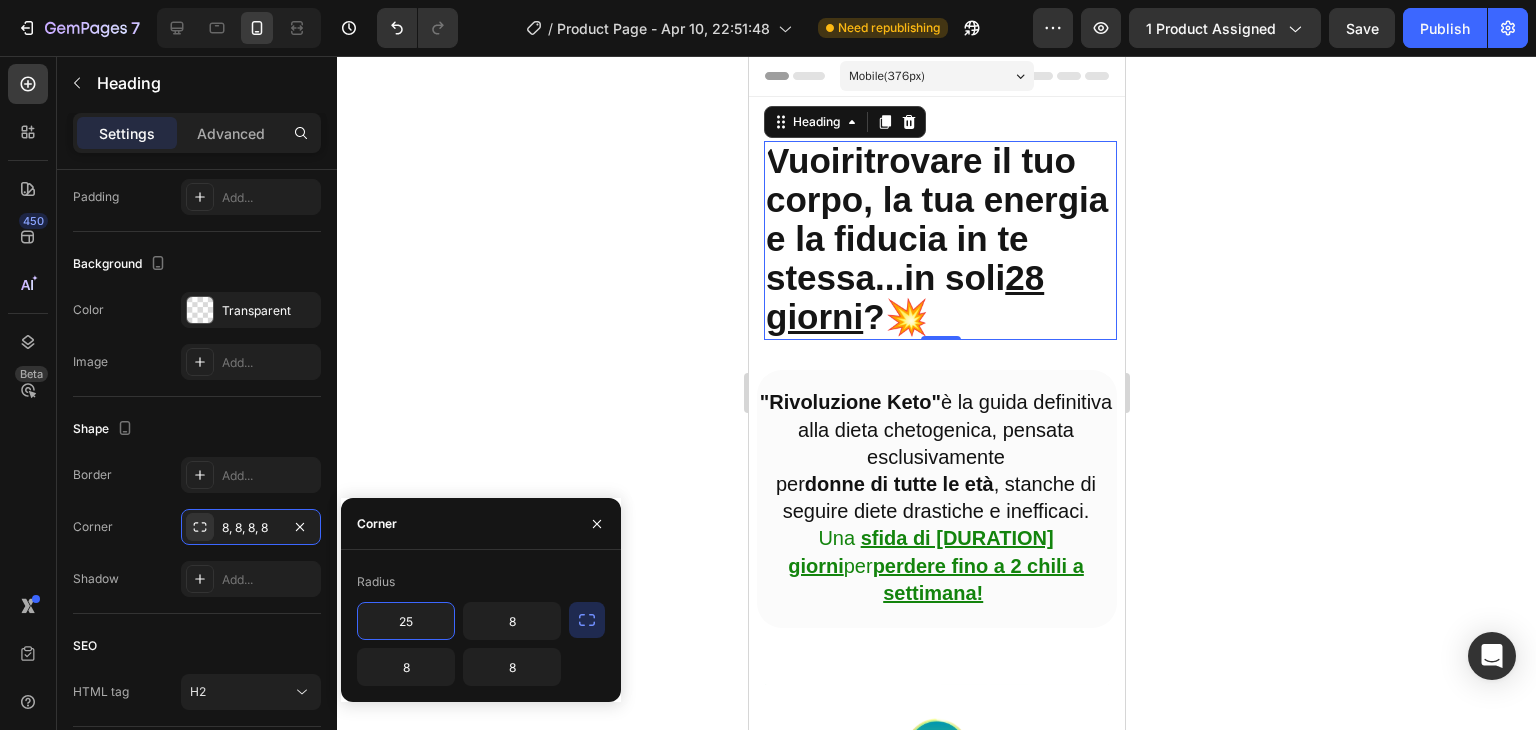 drag, startPoint x: 412, startPoint y: 624, endPoint x: 399, endPoint y: 624, distance: 13 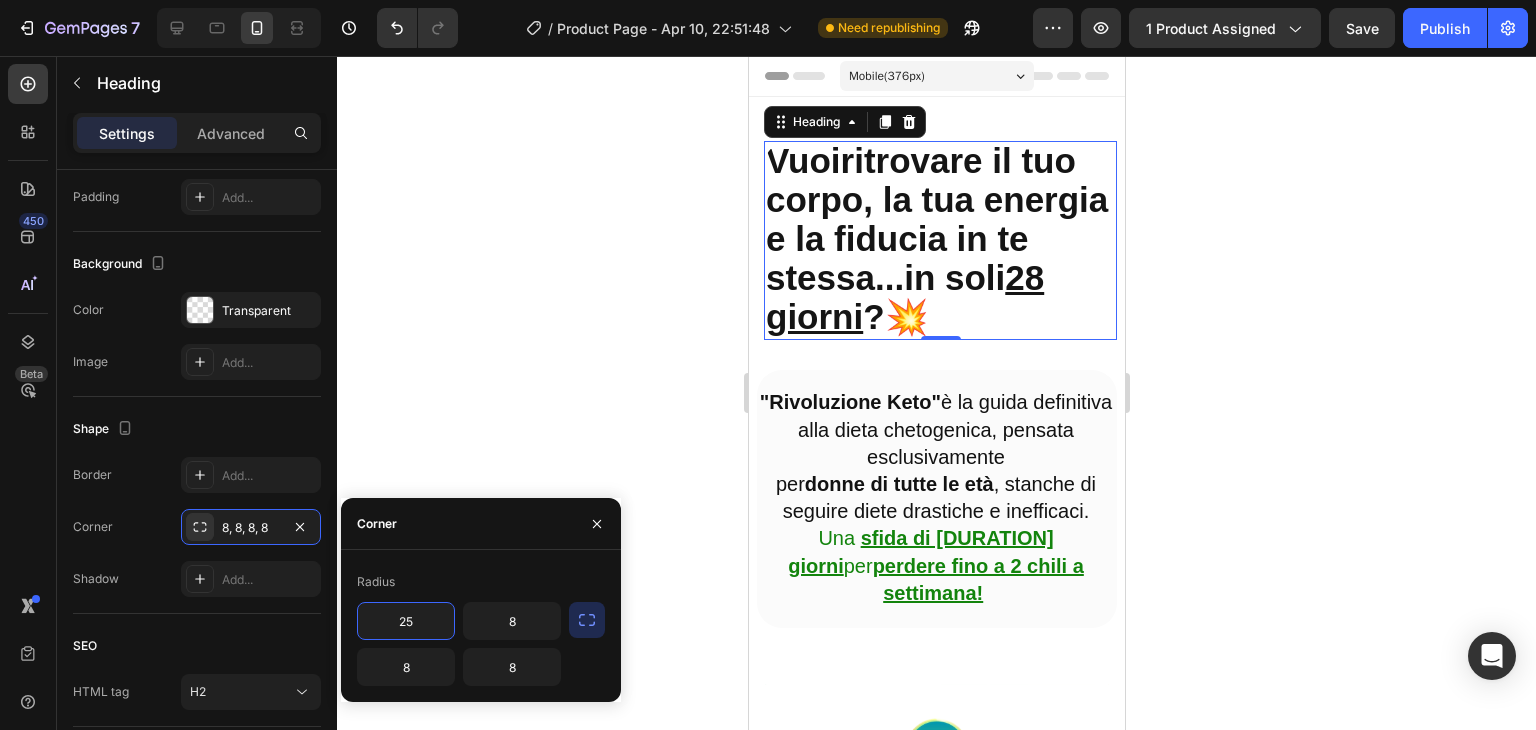 click on "25" at bounding box center (406, 621) 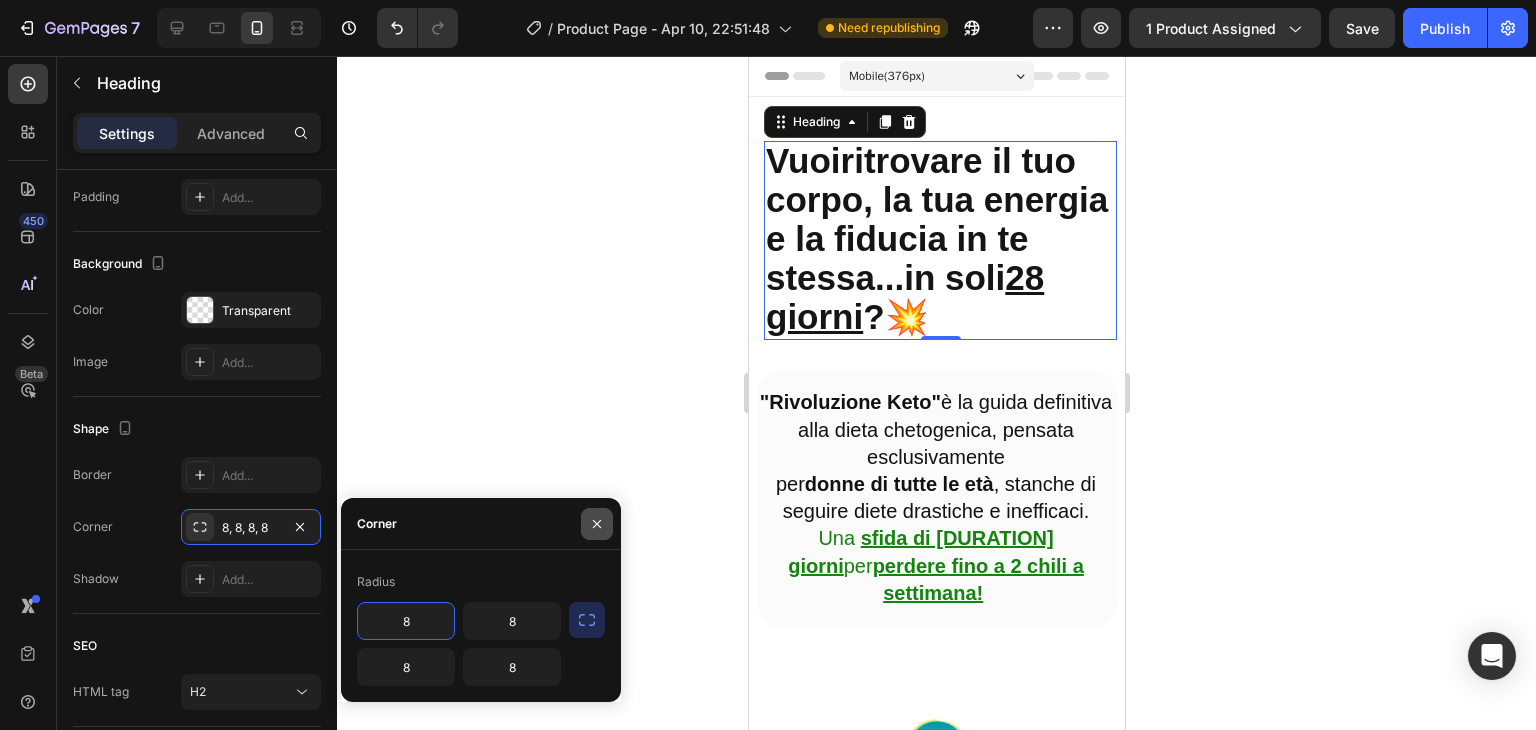 click 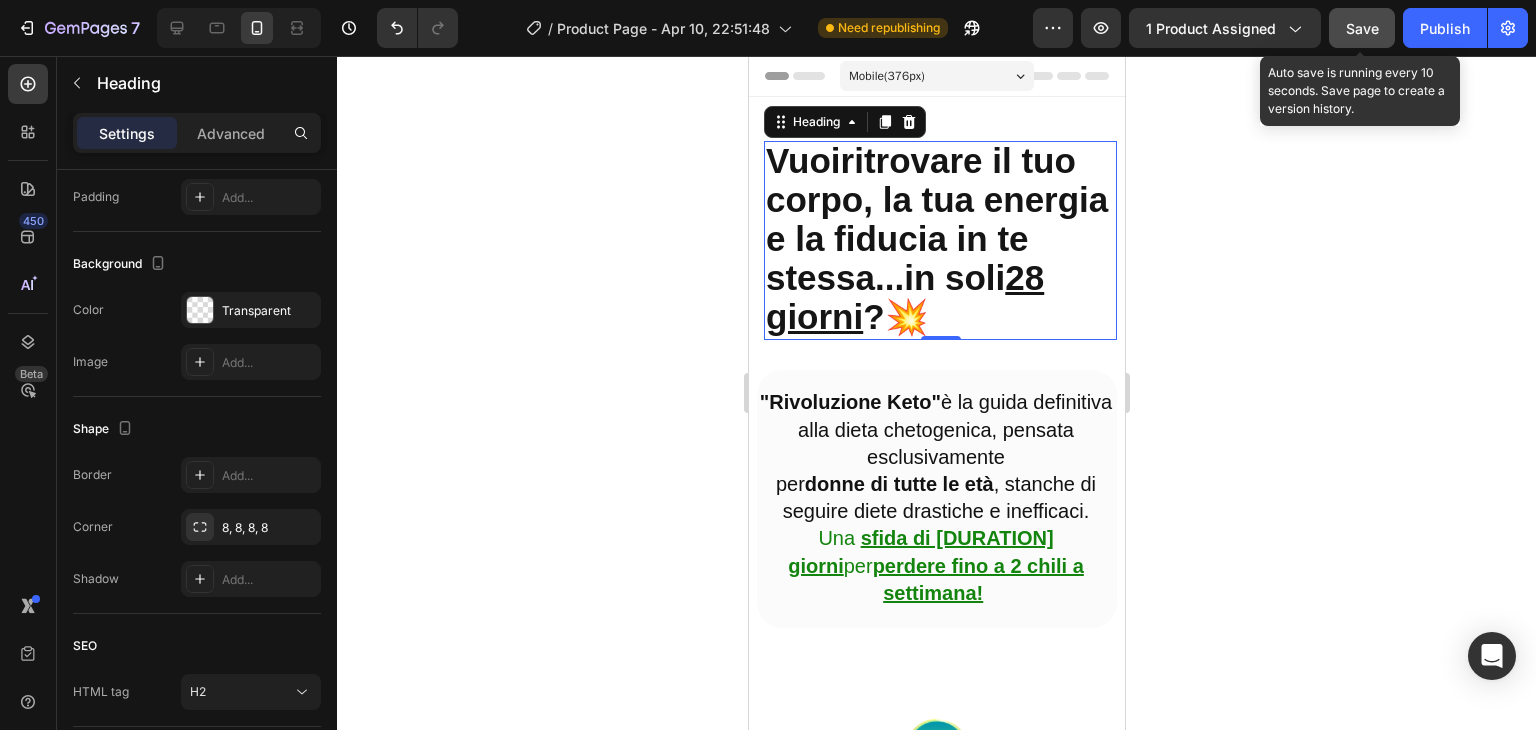 click on "Save" 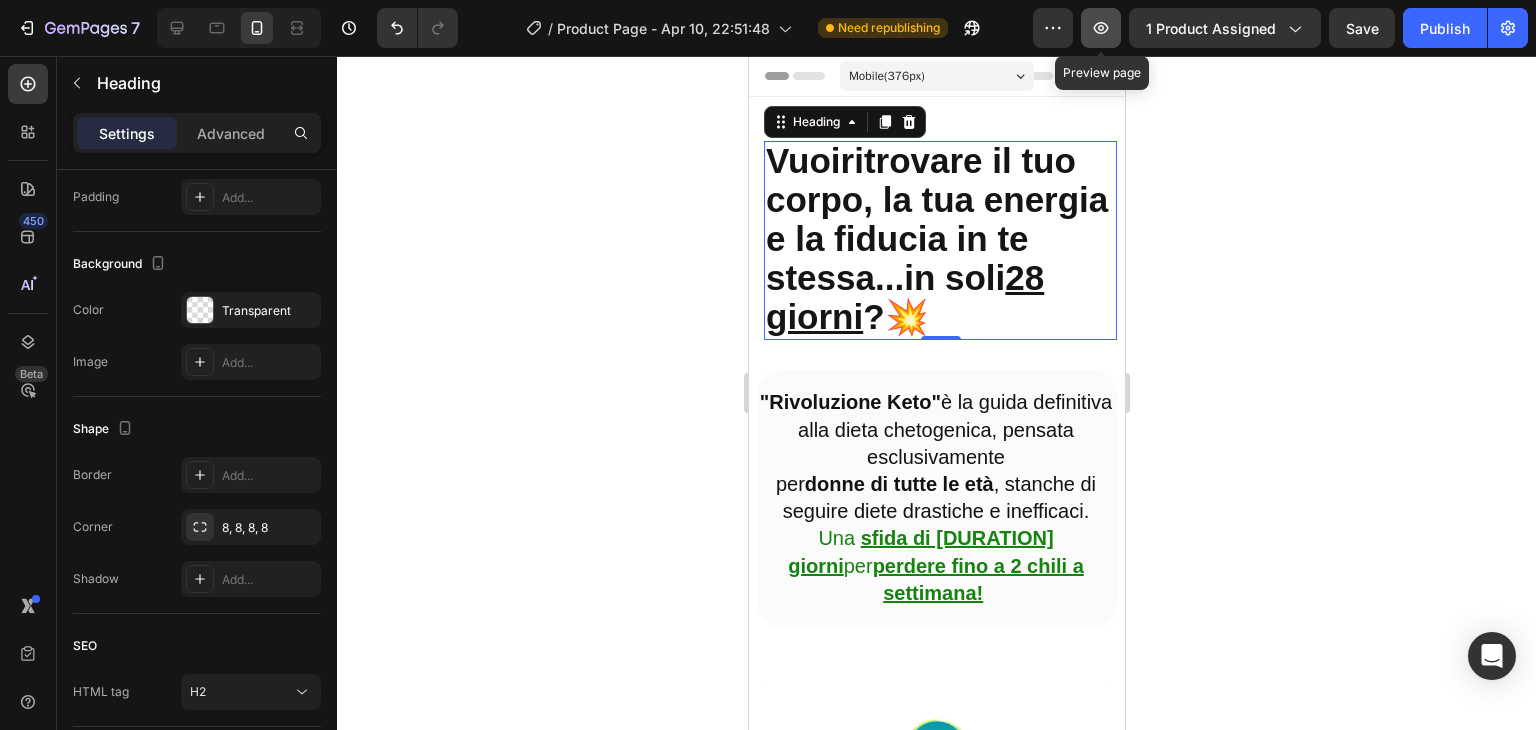 click 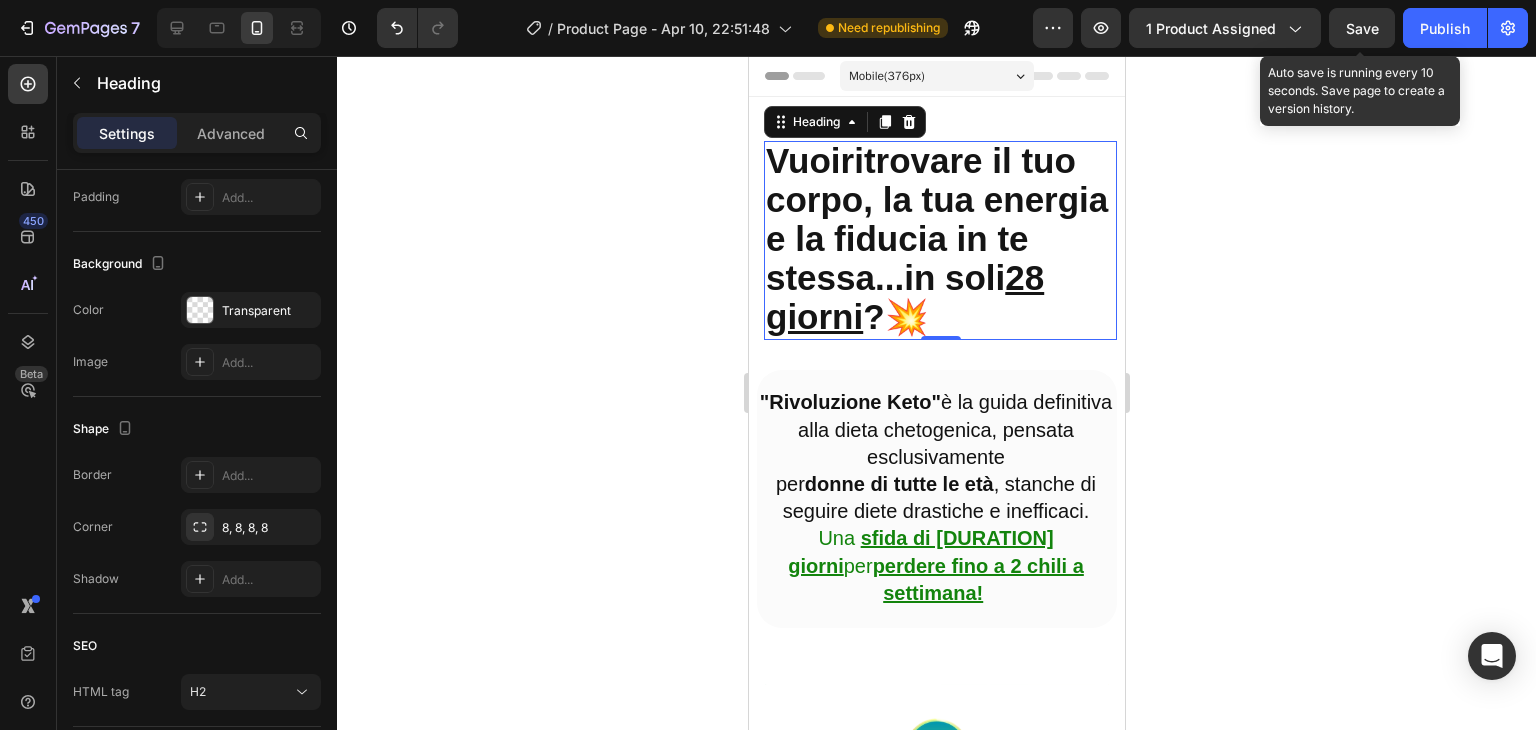 click on "Save" at bounding box center [1362, 28] 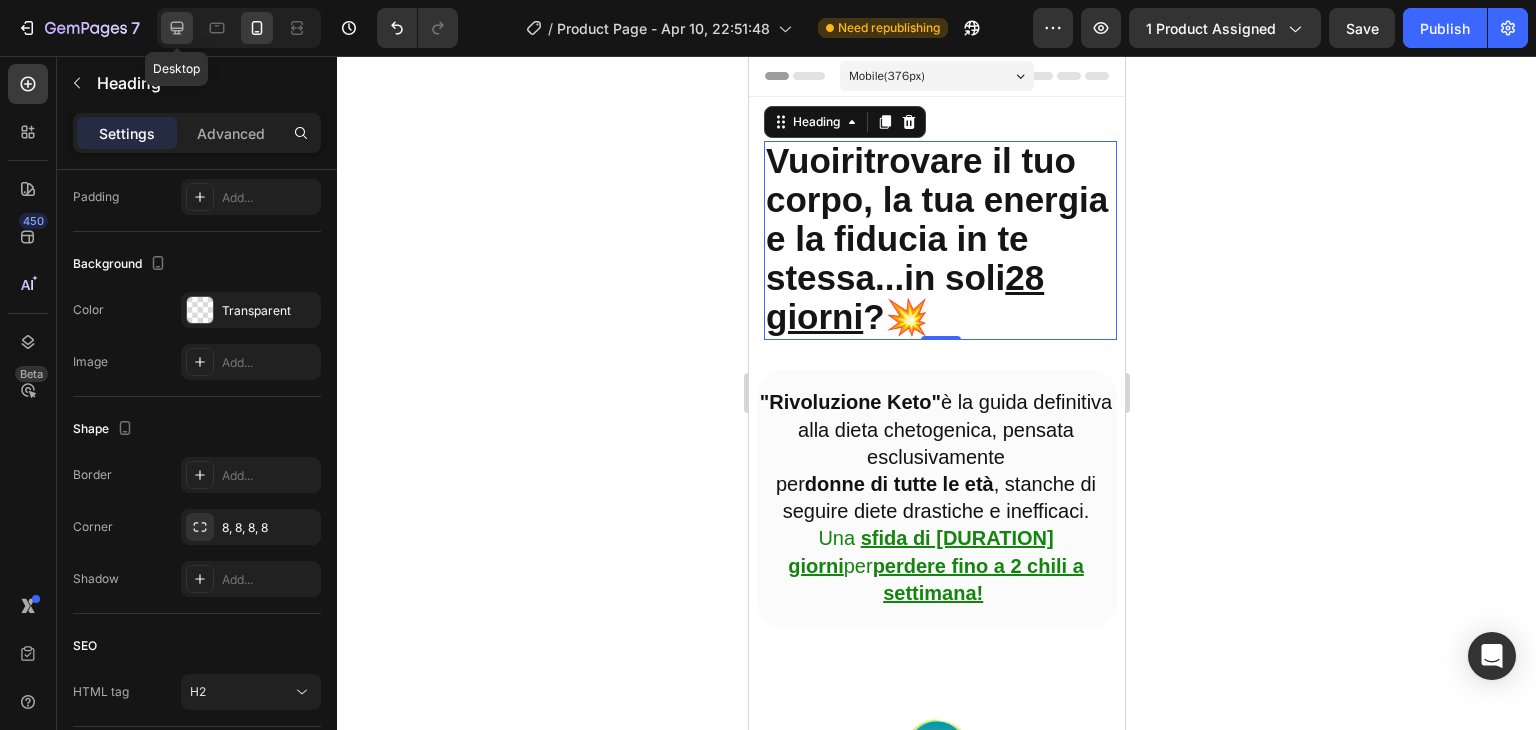 click 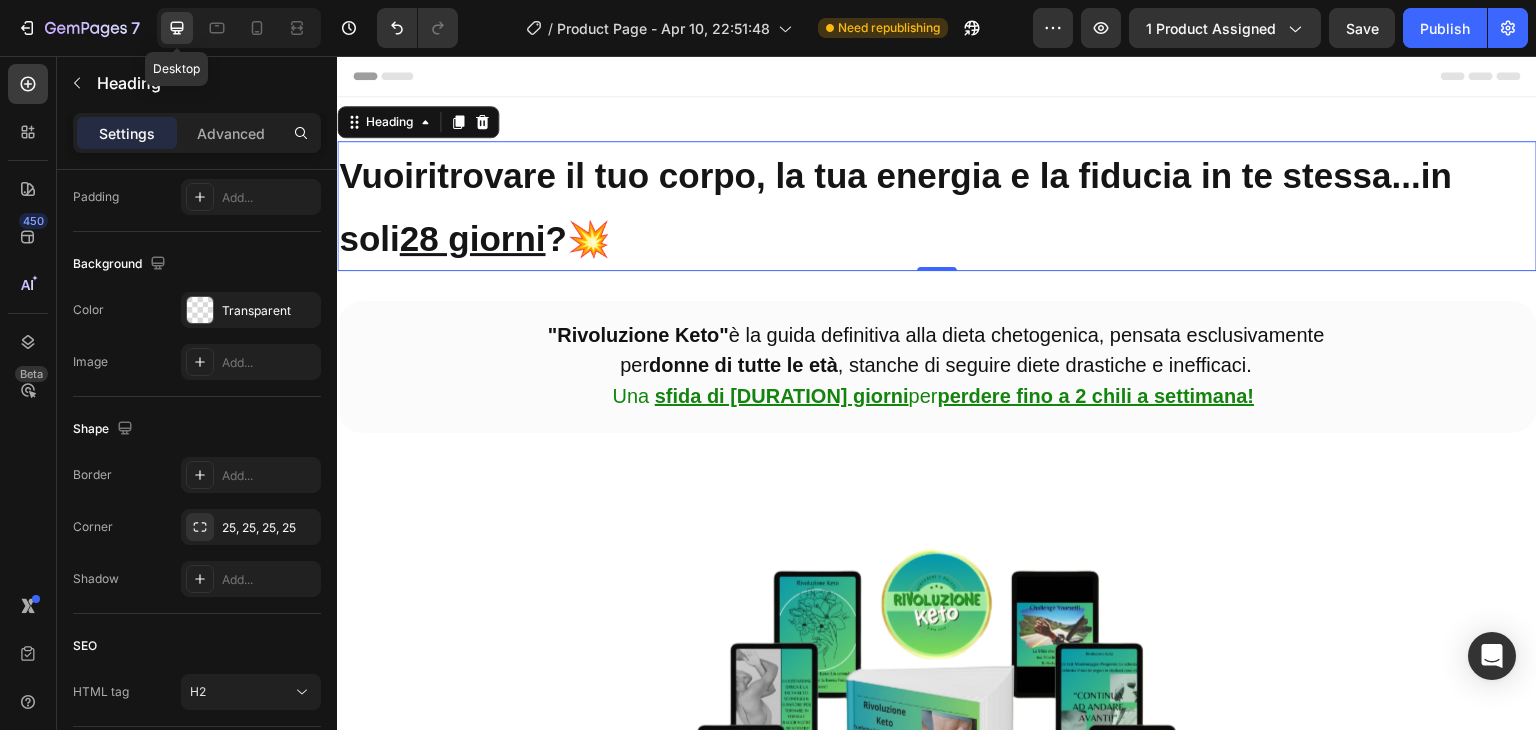 scroll, scrollTop: 15, scrollLeft: 0, axis: vertical 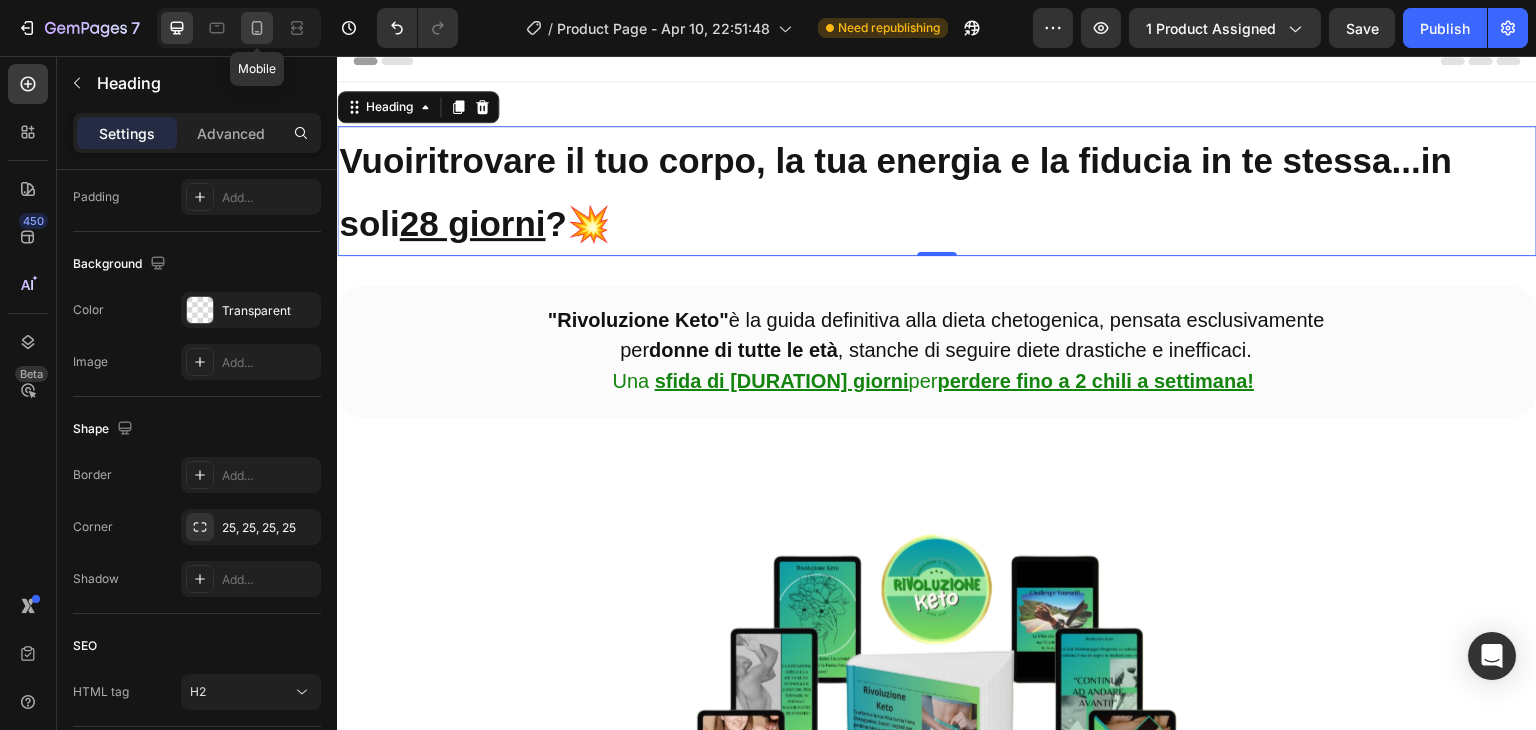 click 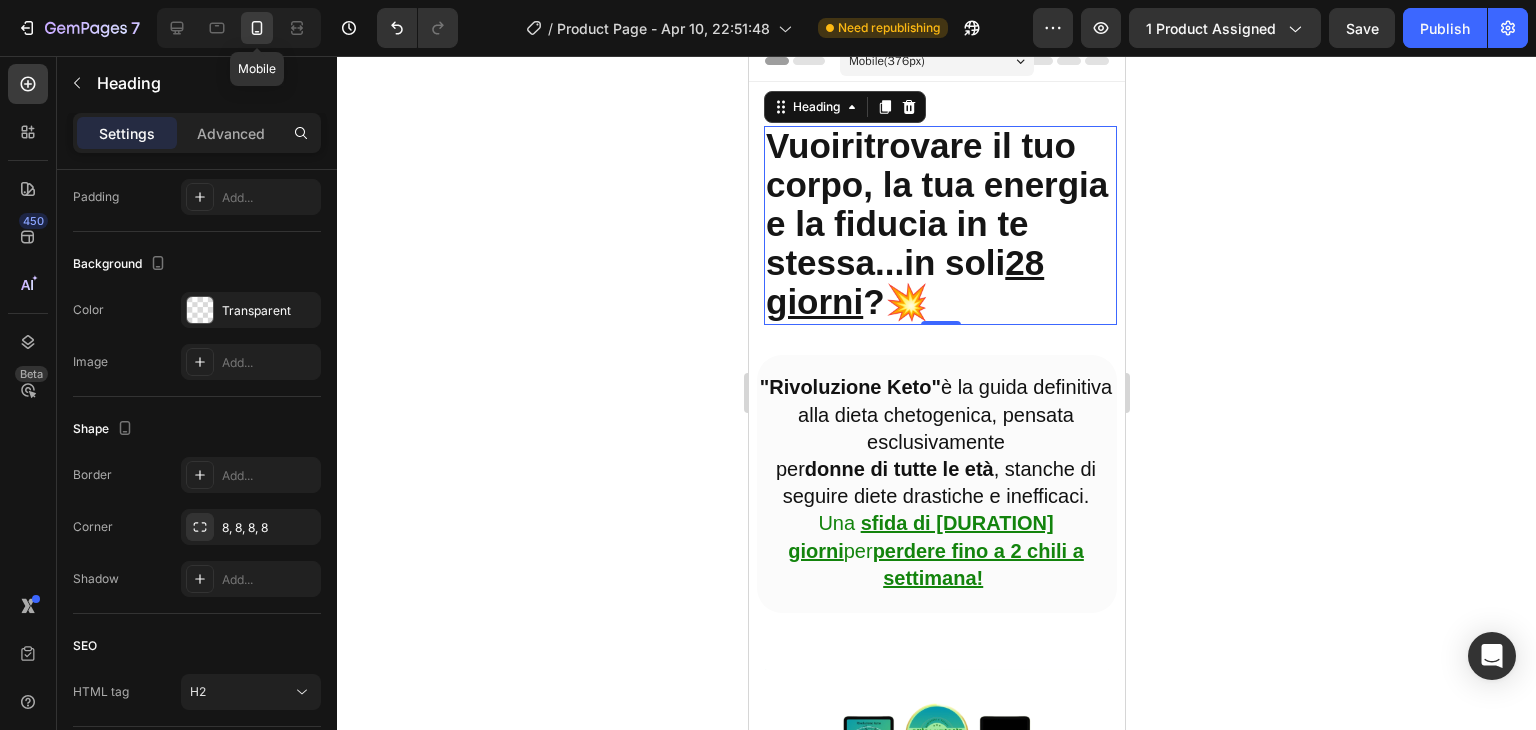scroll, scrollTop: 14, scrollLeft: 0, axis: vertical 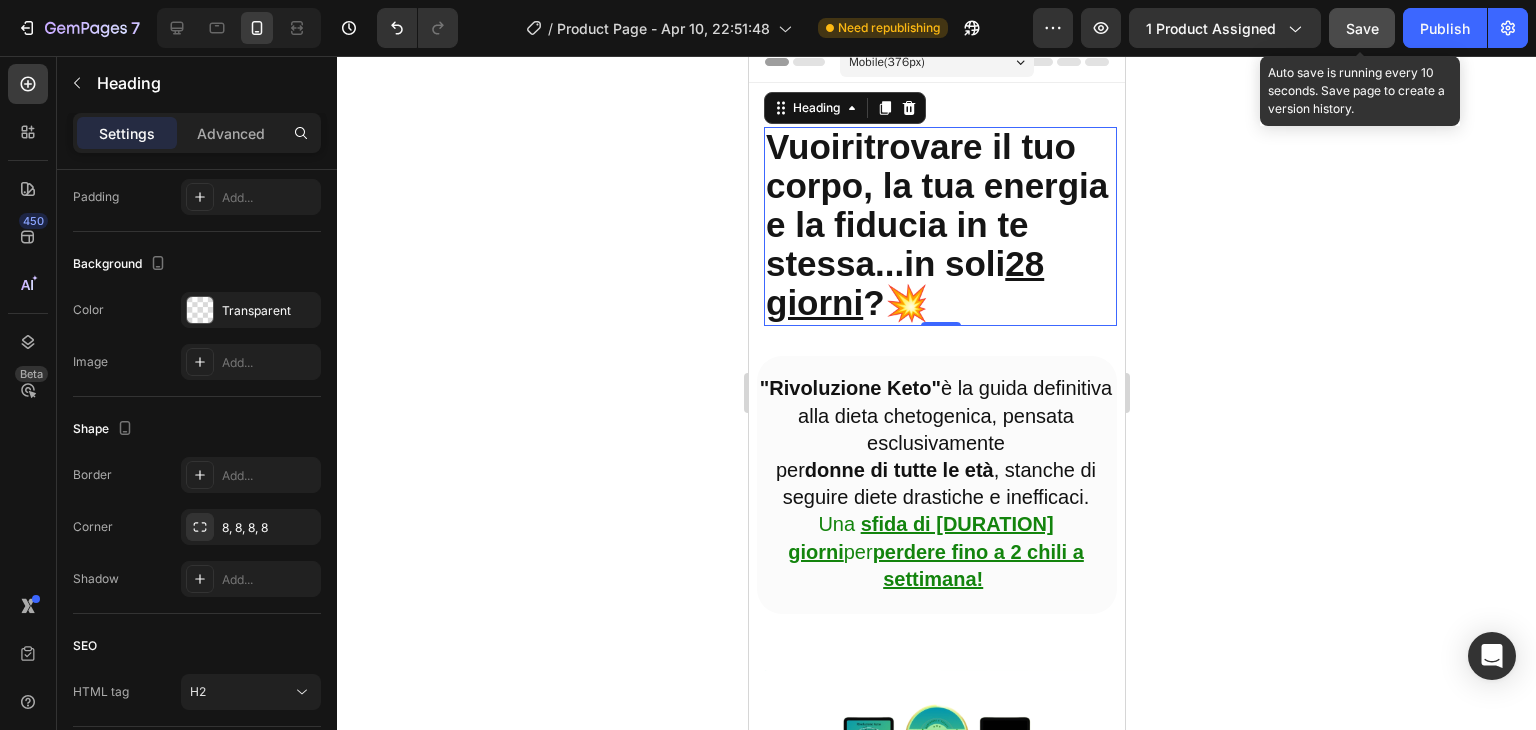 click on "Save" 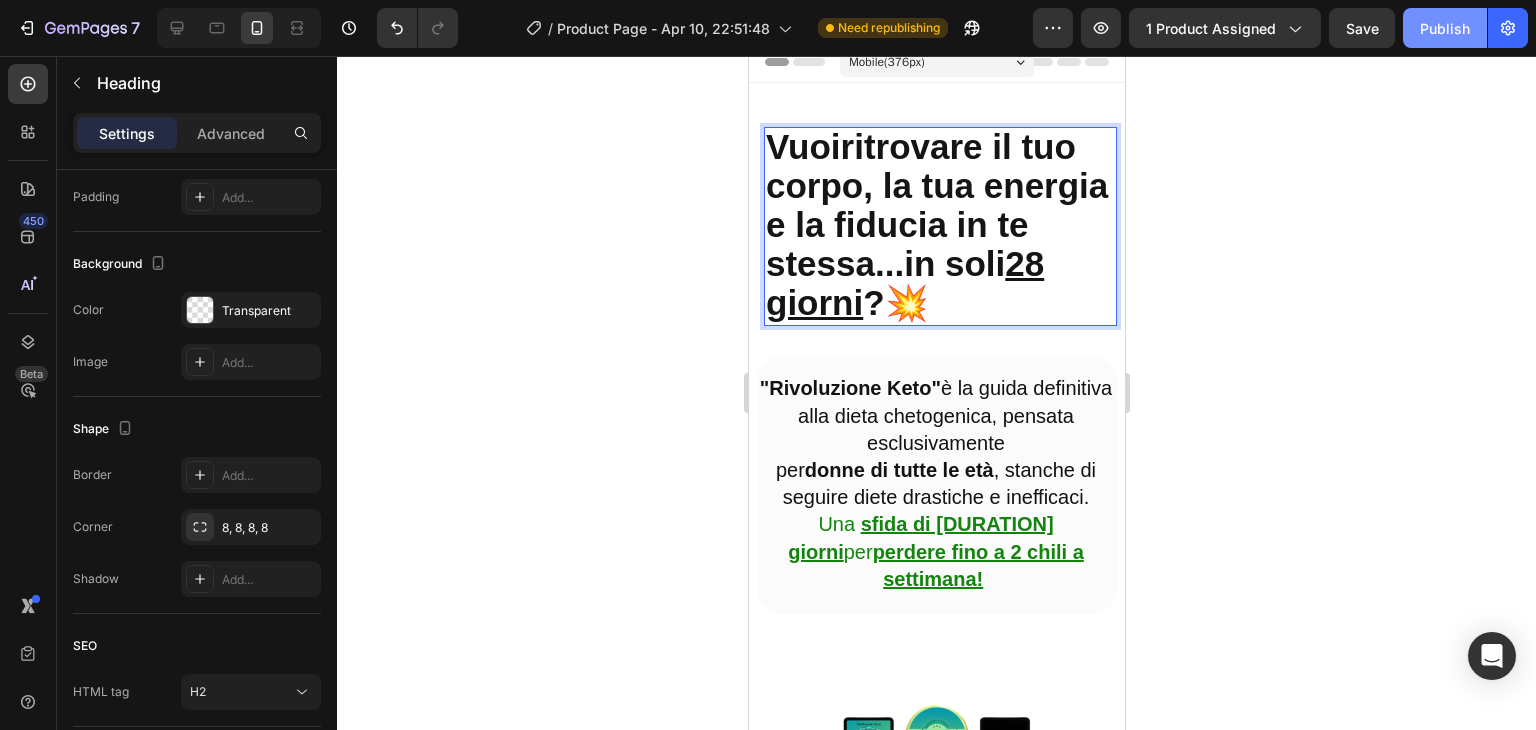 click on "Publish" at bounding box center [1445, 28] 